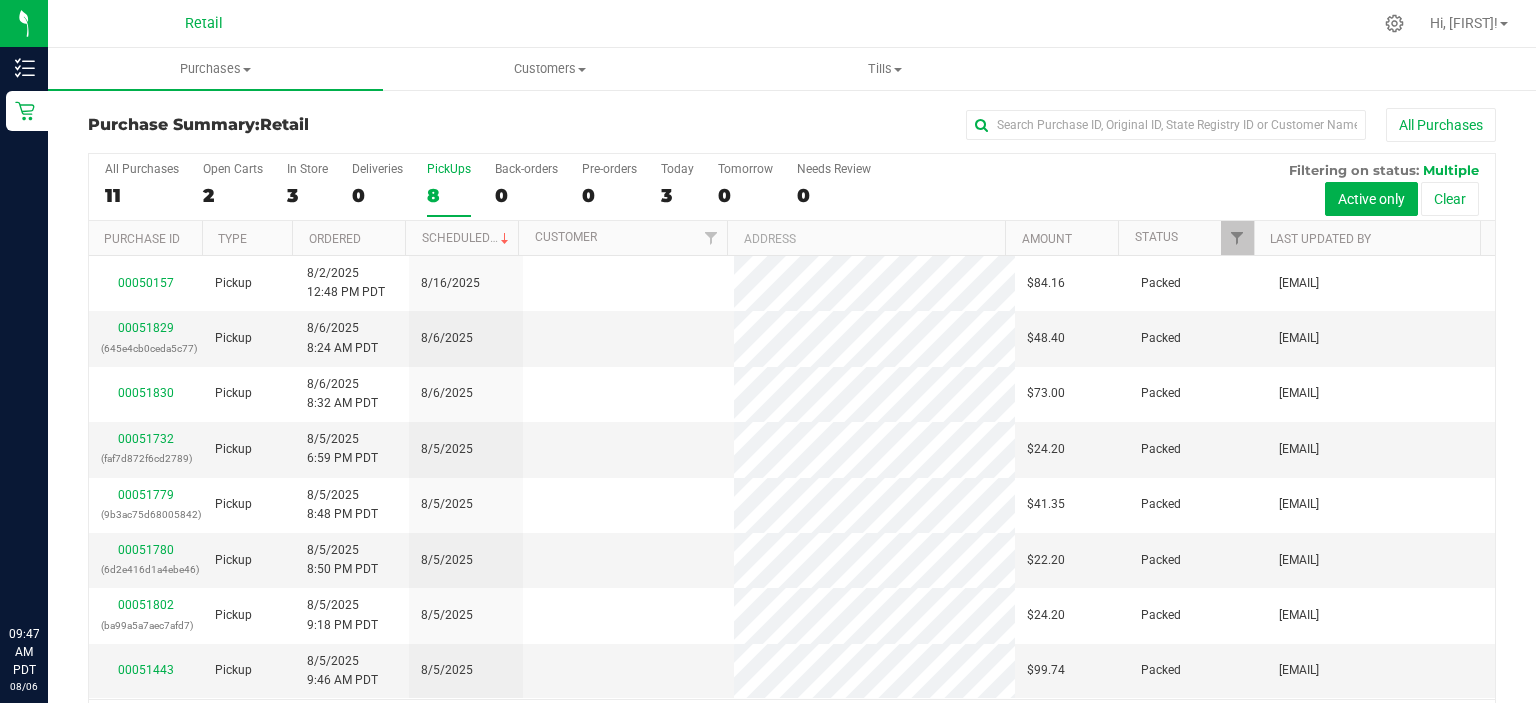scroll, scrollTop: 0, scrollLeft: 0, axis: both 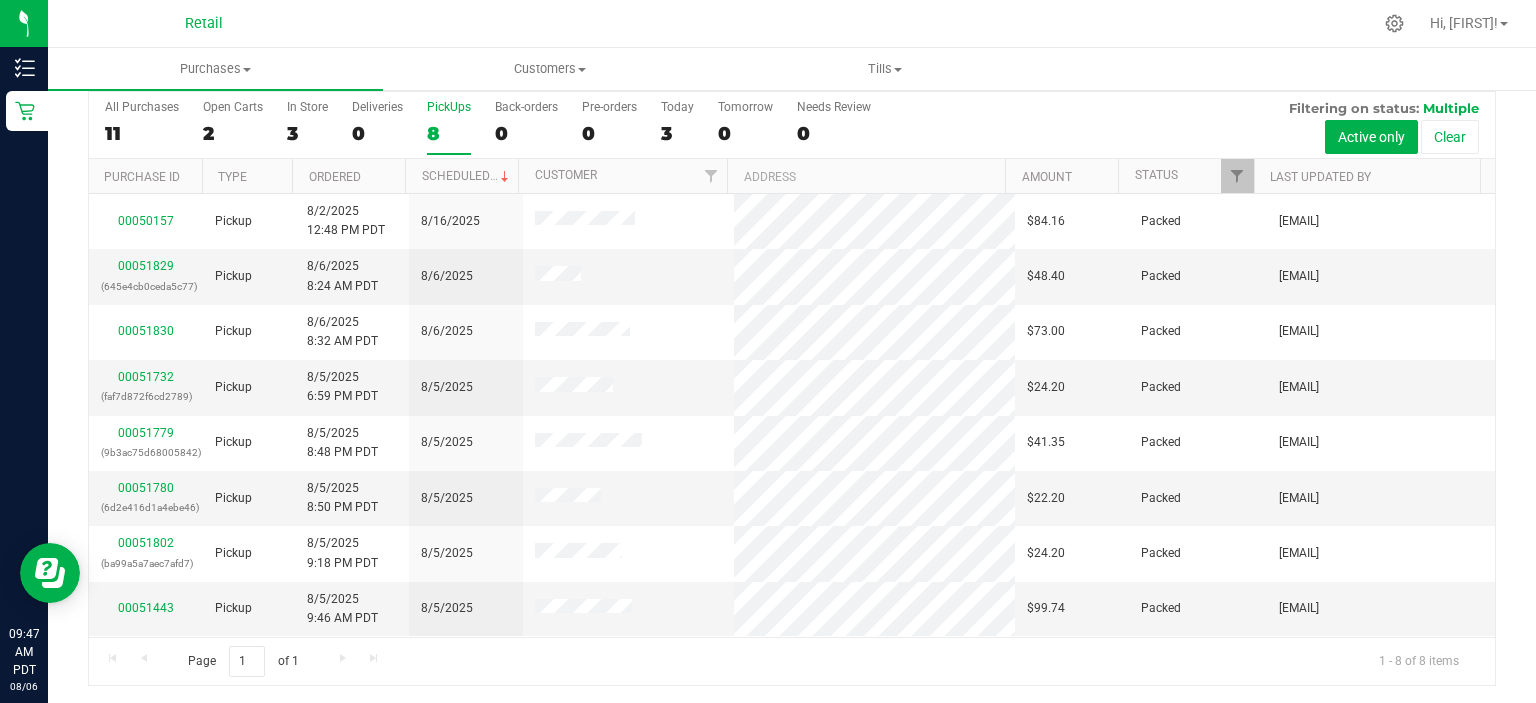 click on "PickUps
8" at bounding box center (449, 127) 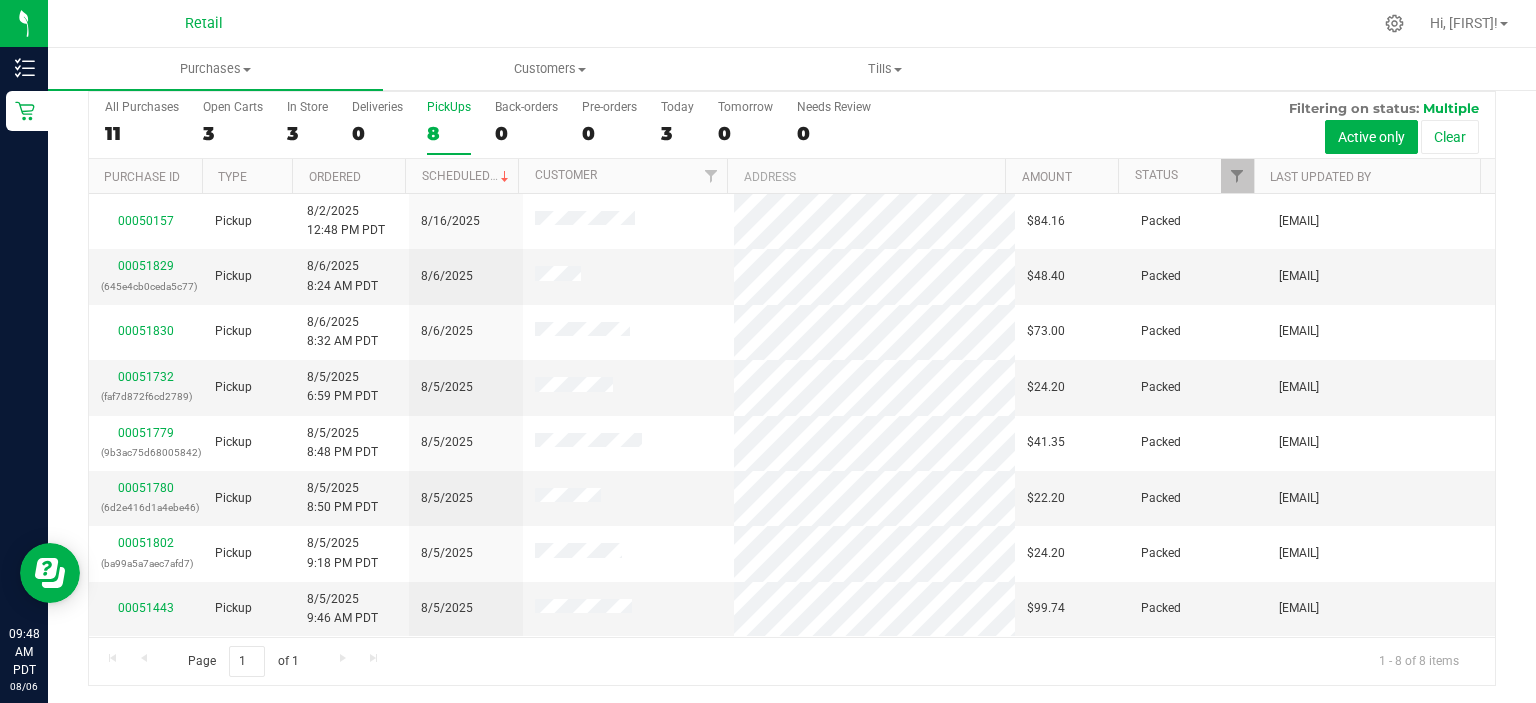 click on "PickUps" at bounding box center [449, 107] 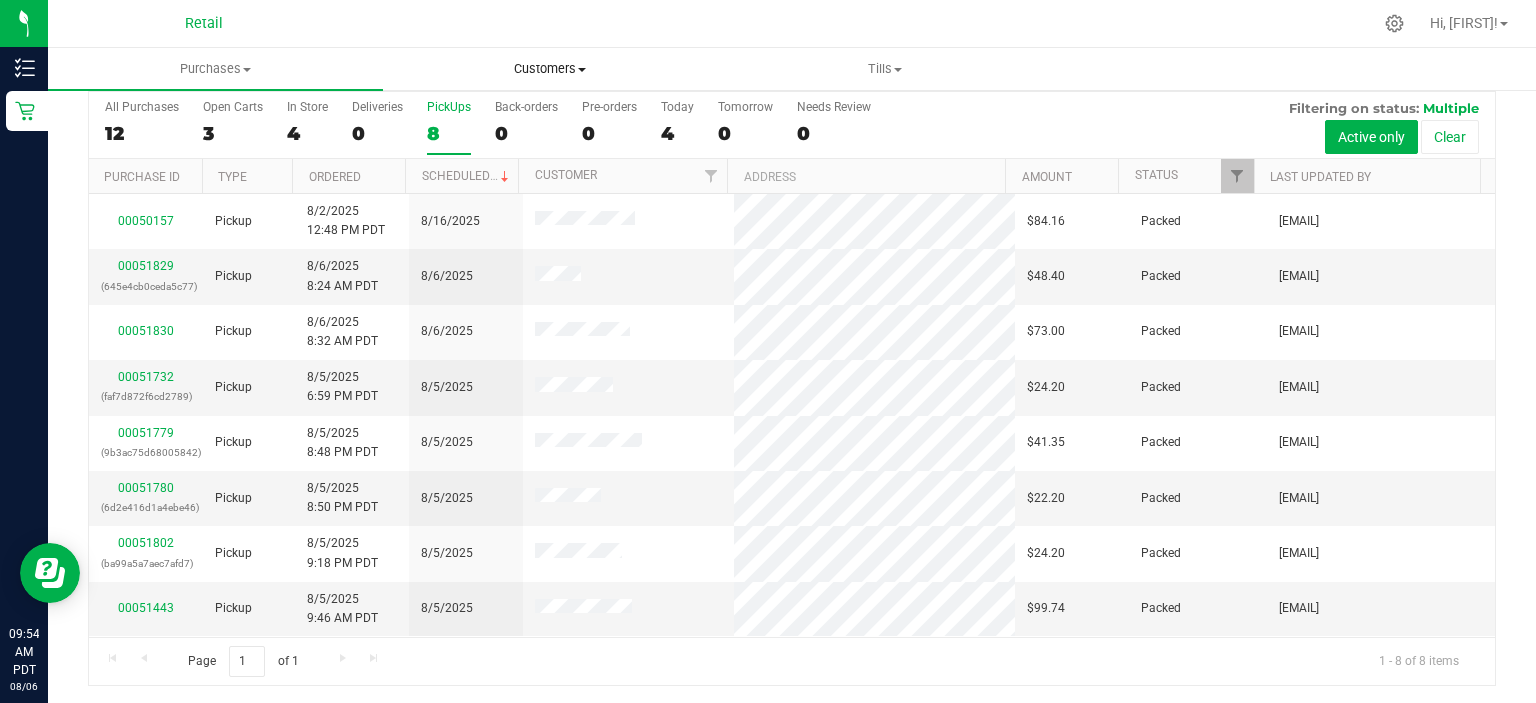 click on "Customers" at bounding box center [550, 69] 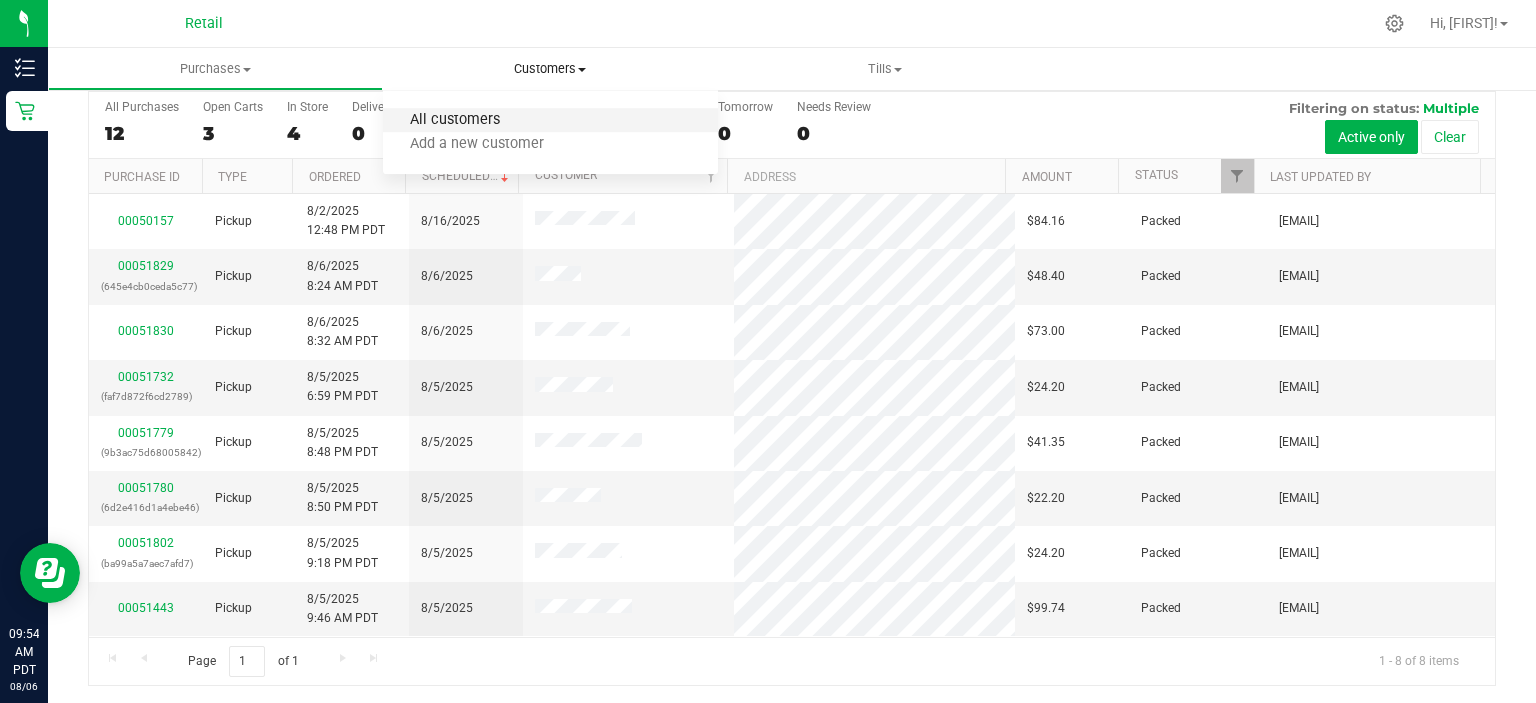 click on "All customers" at bounding box center (455, 120) 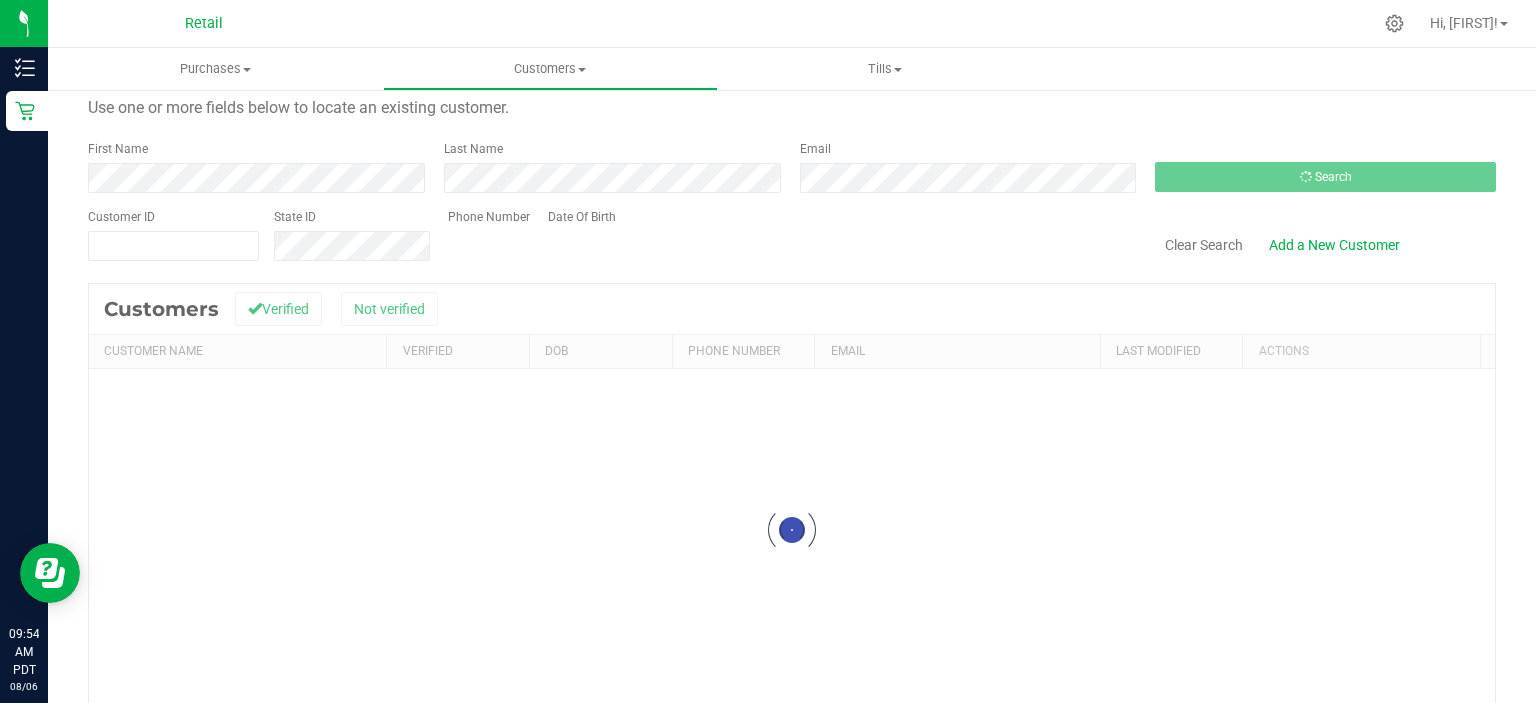 scroll, scrollTop: 0, scrollLeft: 0, axis: both 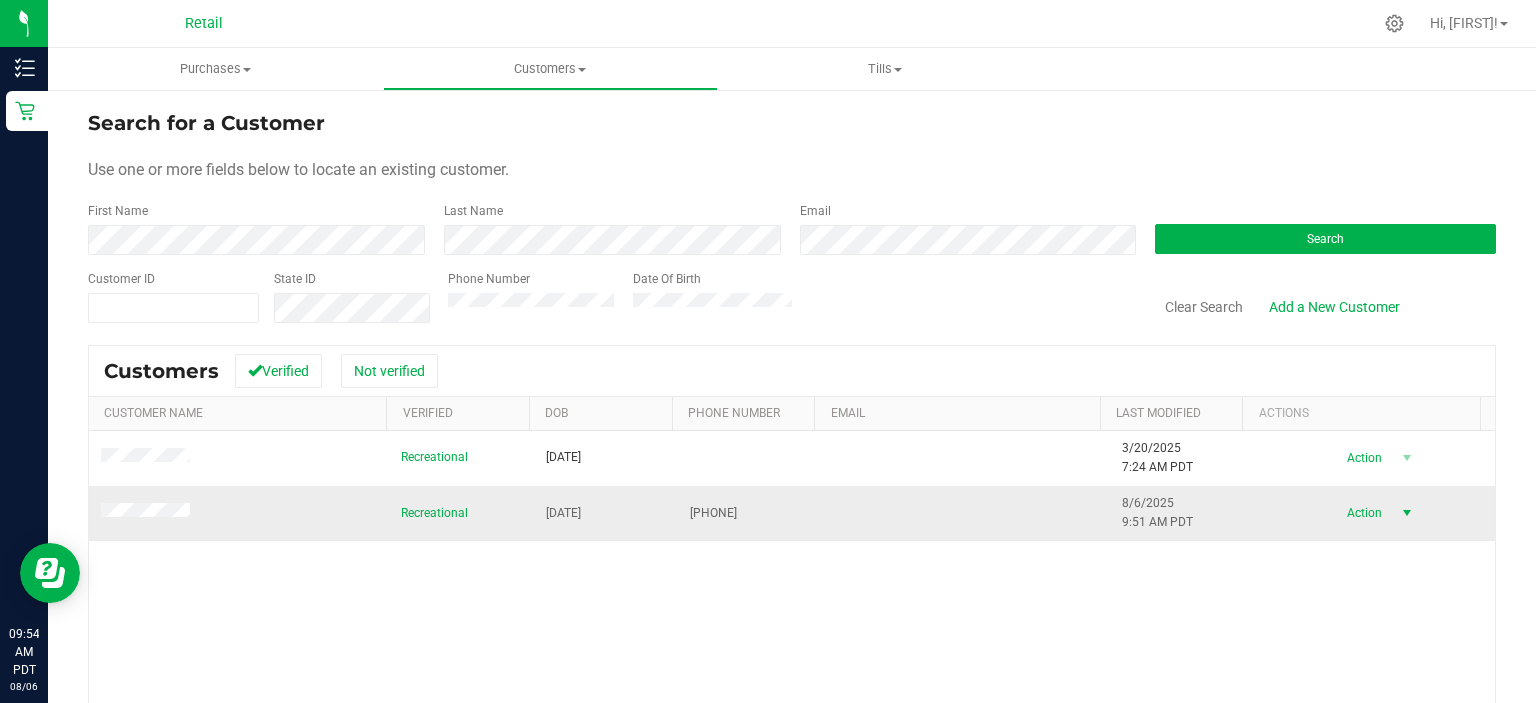 click on "Action" at bounding box center (1362, 513) 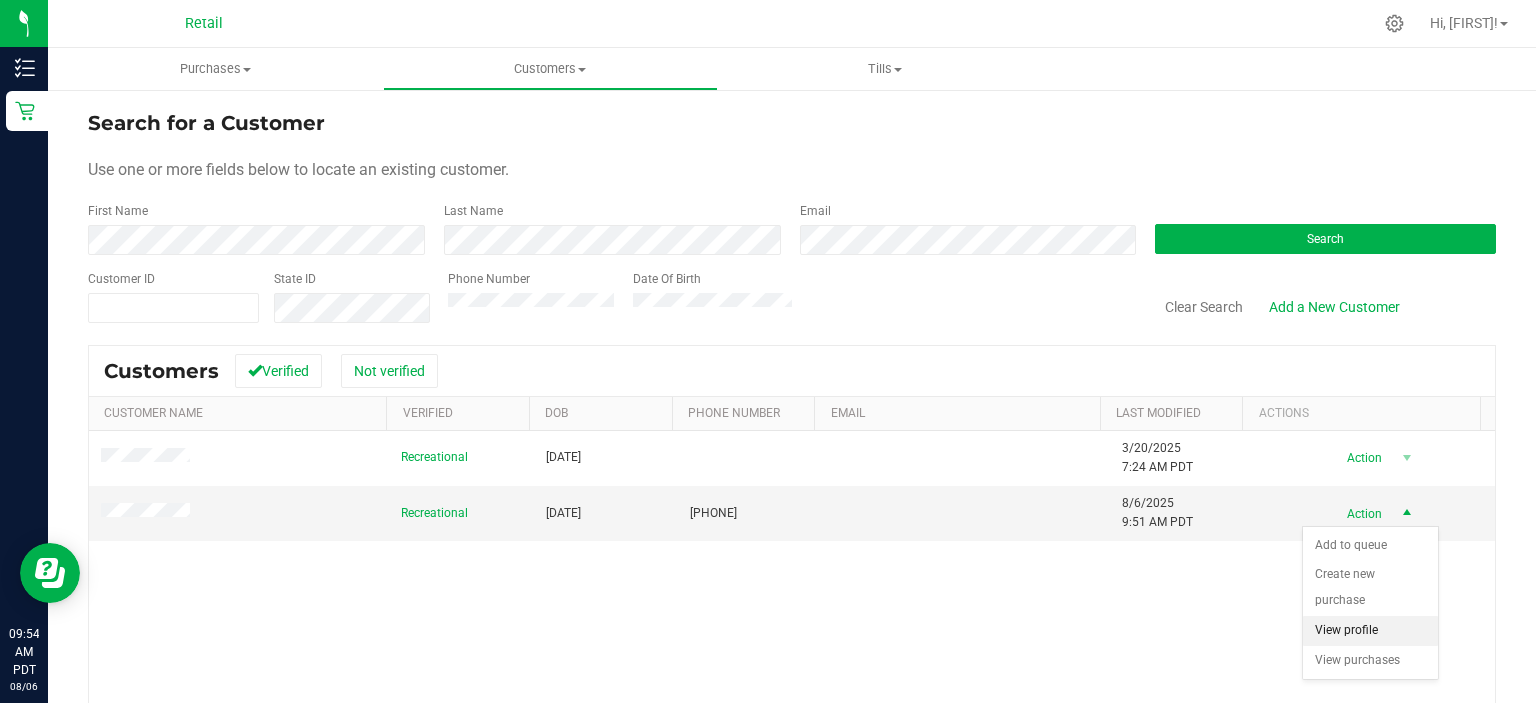 click on "View profile" at bounding box center [1370, 631] 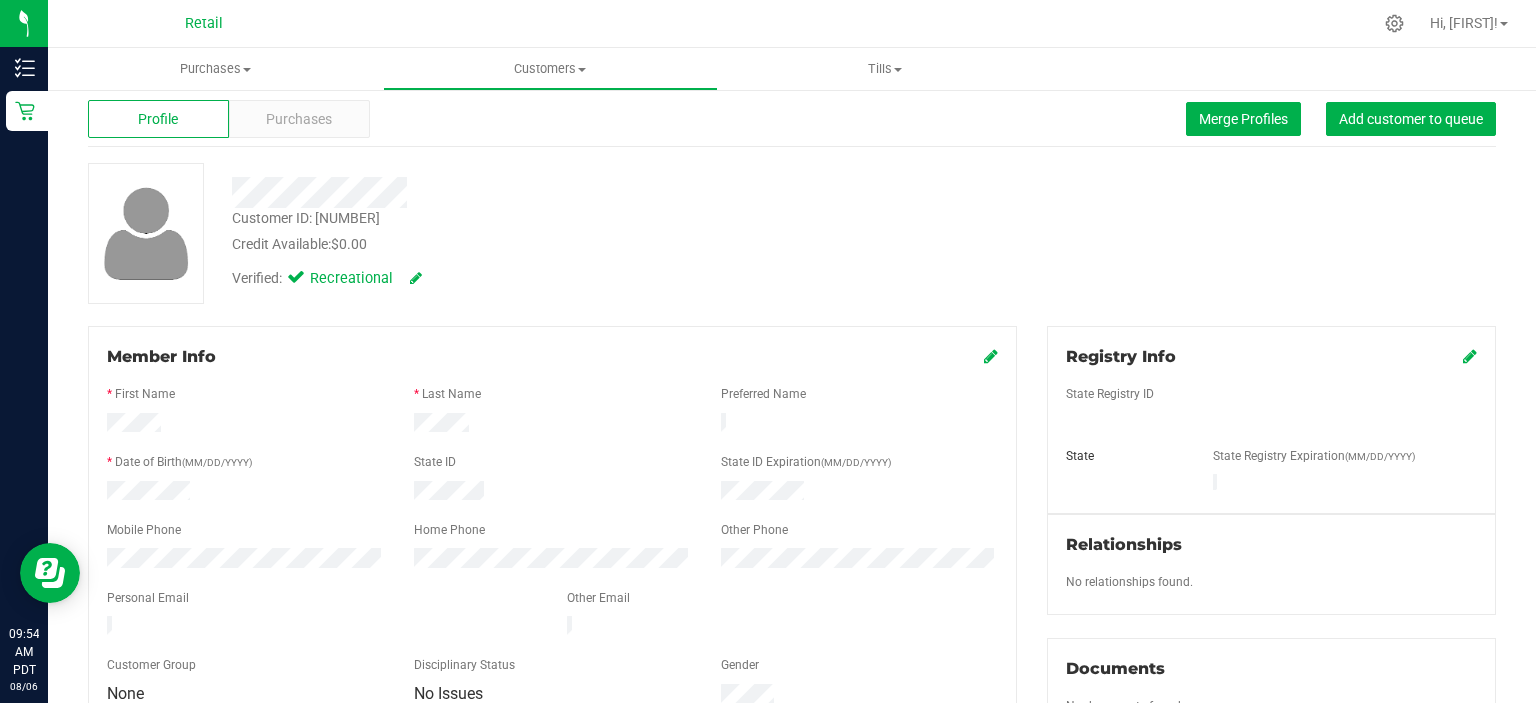 scroll, scrollTop: 0, scrollLeft: 0, axis: both 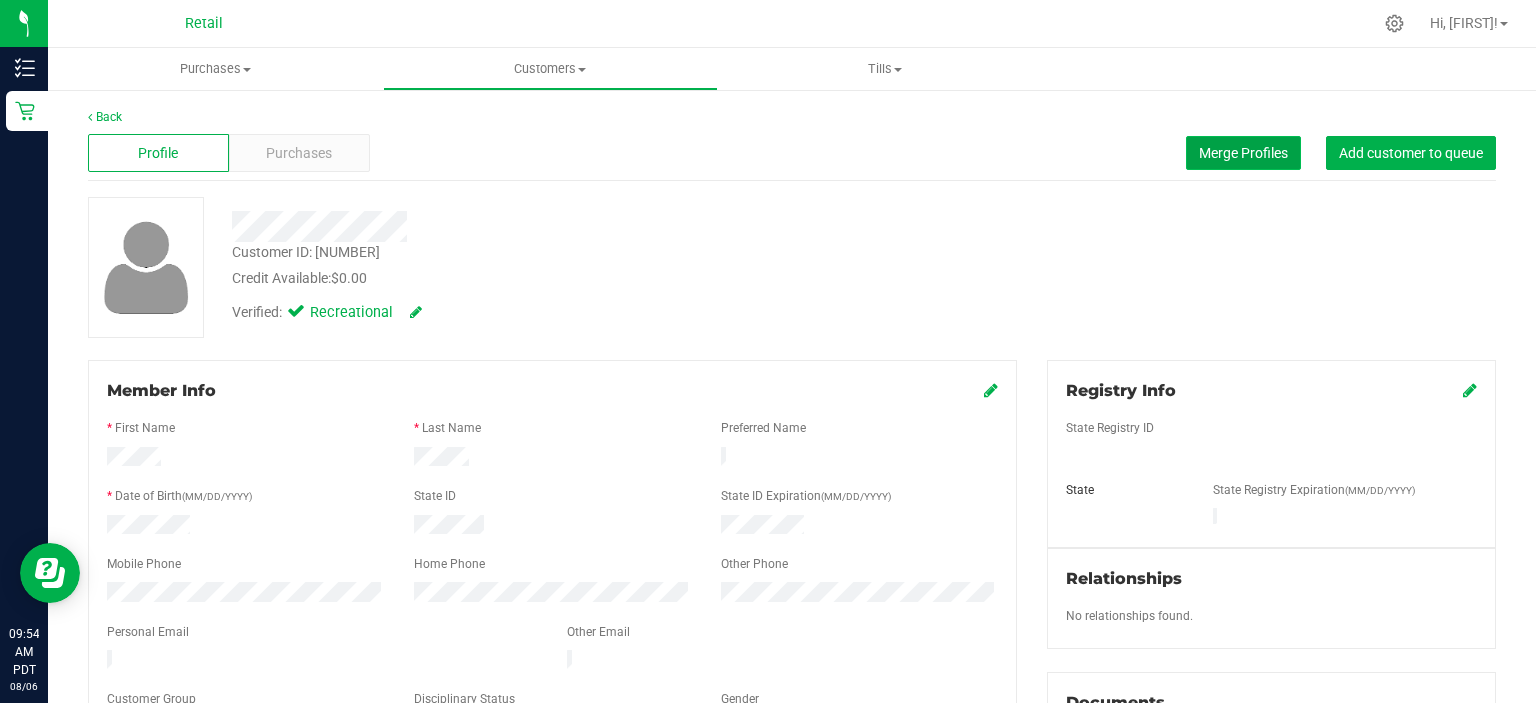 click on "Merge Profiles" at bounding box center [1243, 153] 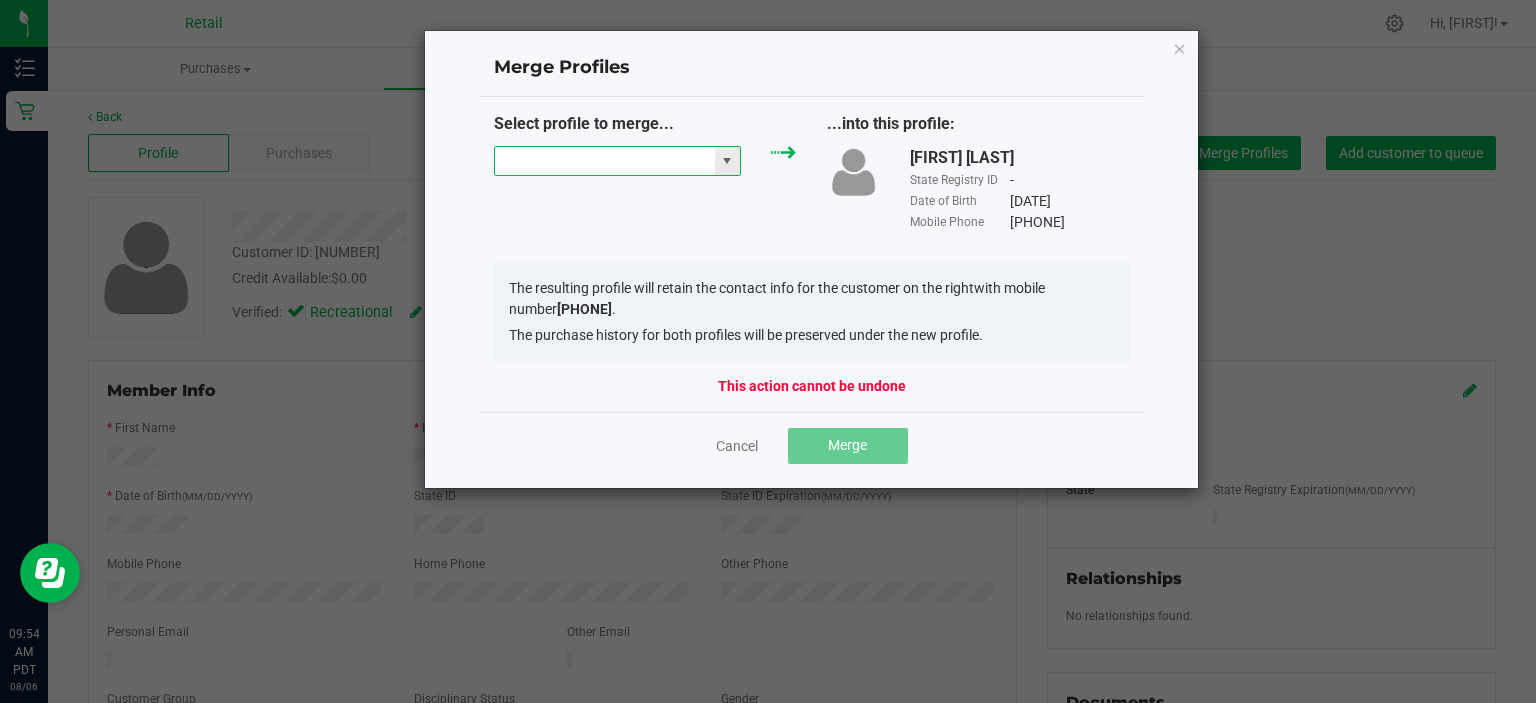 click at bounding box center (605, 161) 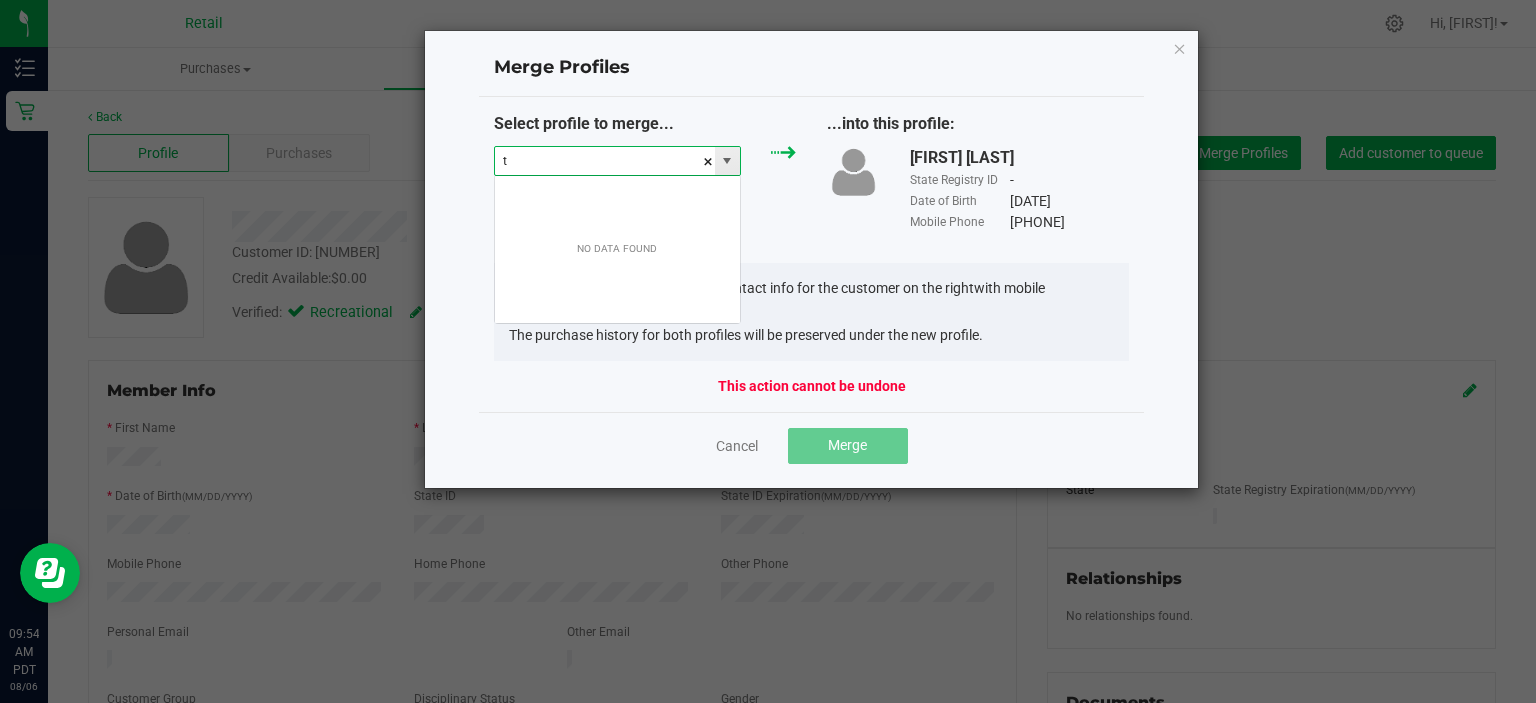 scroll, scrollTop: 99970, scrollLeft: 99752, axis: both 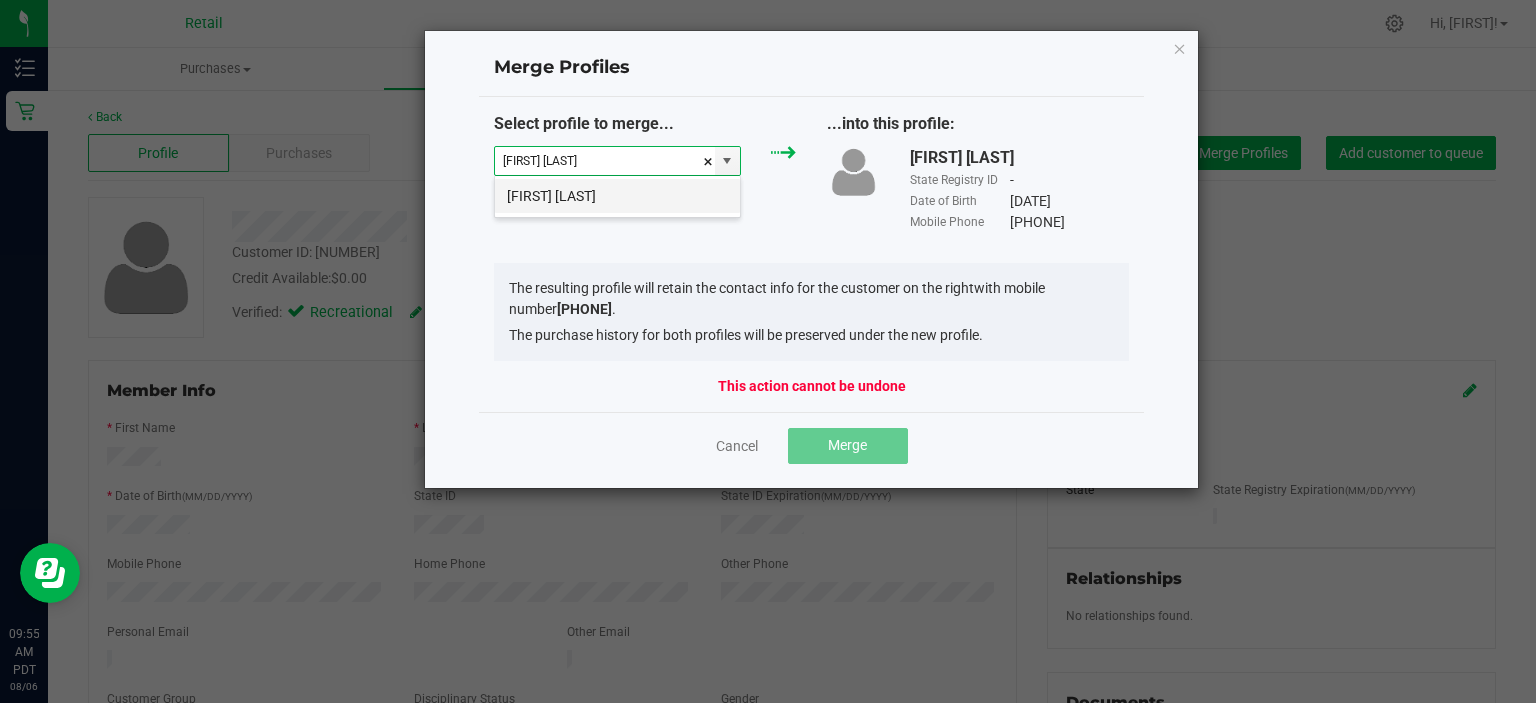 click on "TYAWN PAVICH" at bounding box center (617, 196) 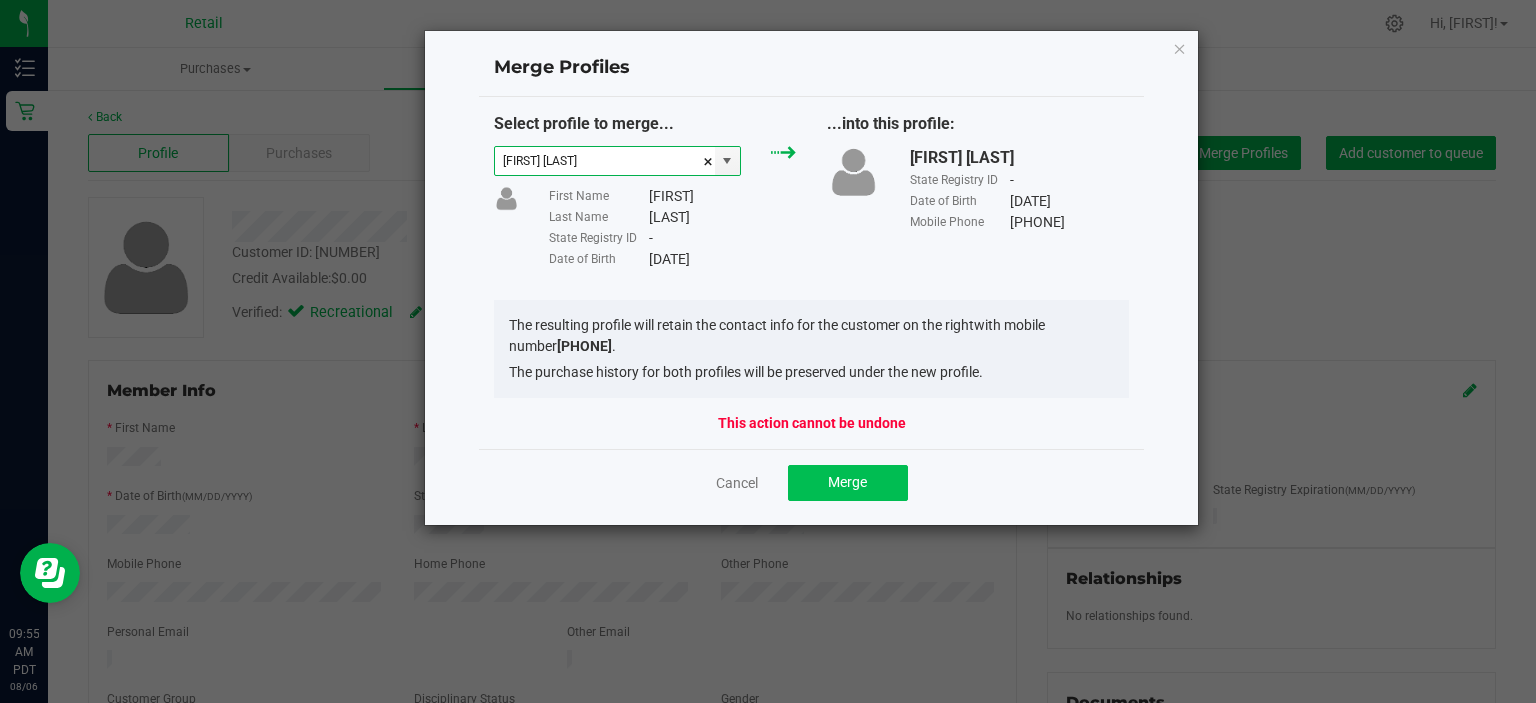type on "TYAWN PAVICH" 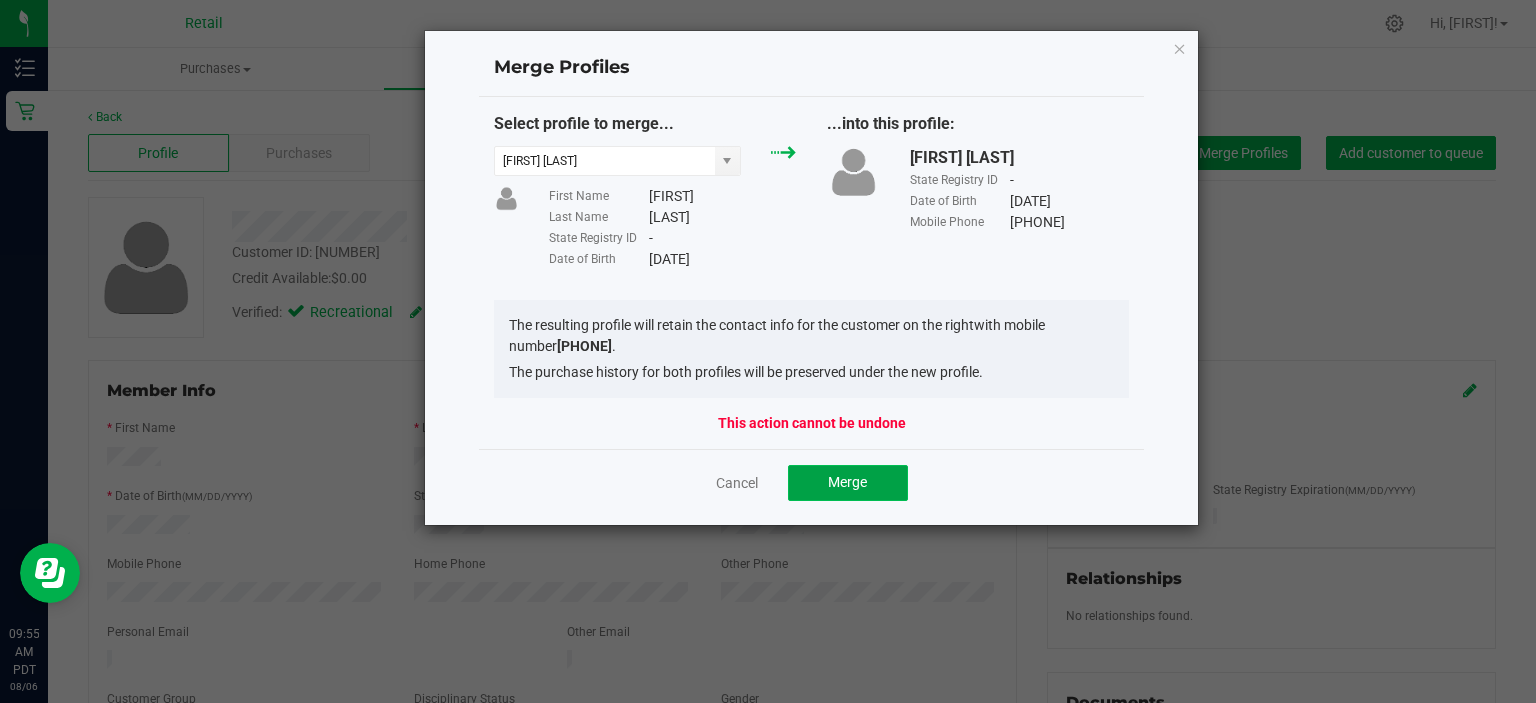 click on "Merge" 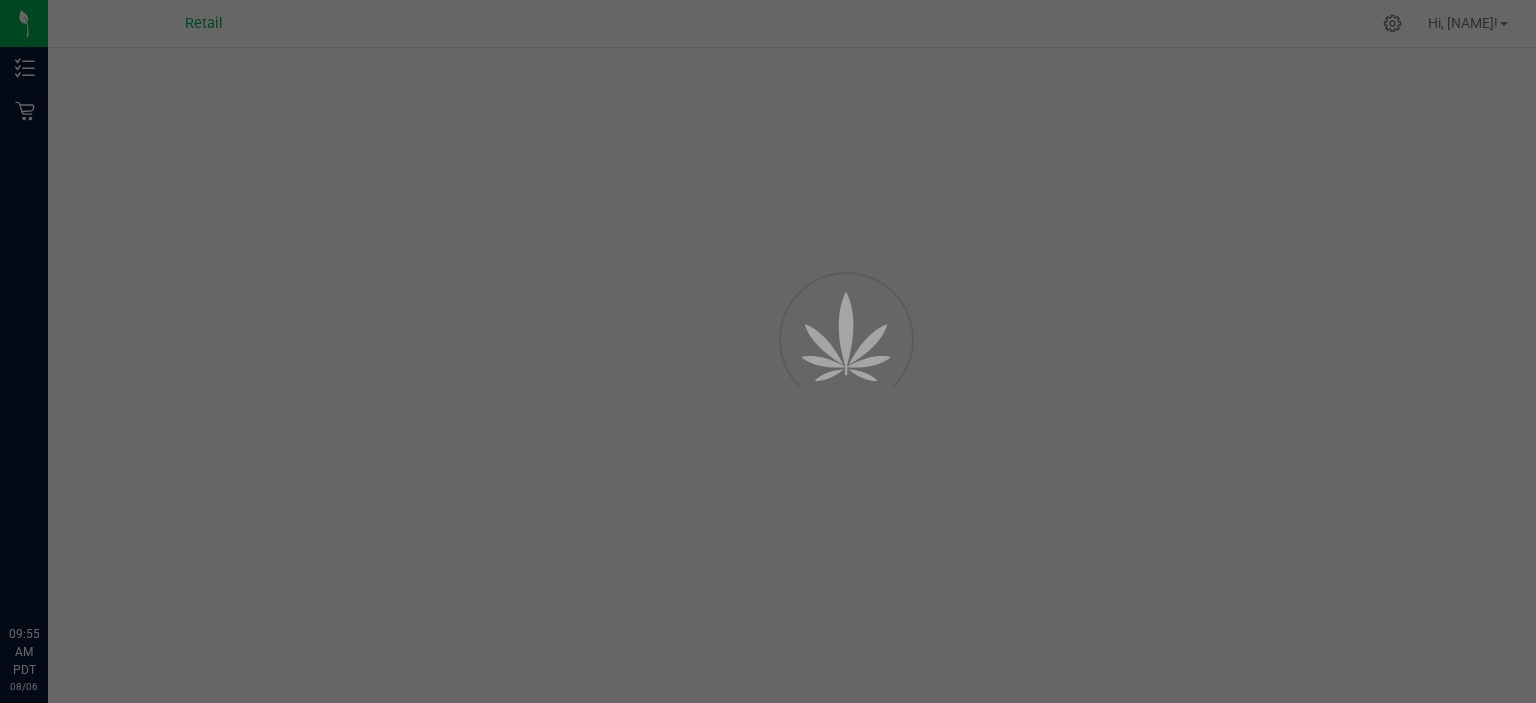 scroll, scrollTop: 0, scrollLeft: 0, axis: both 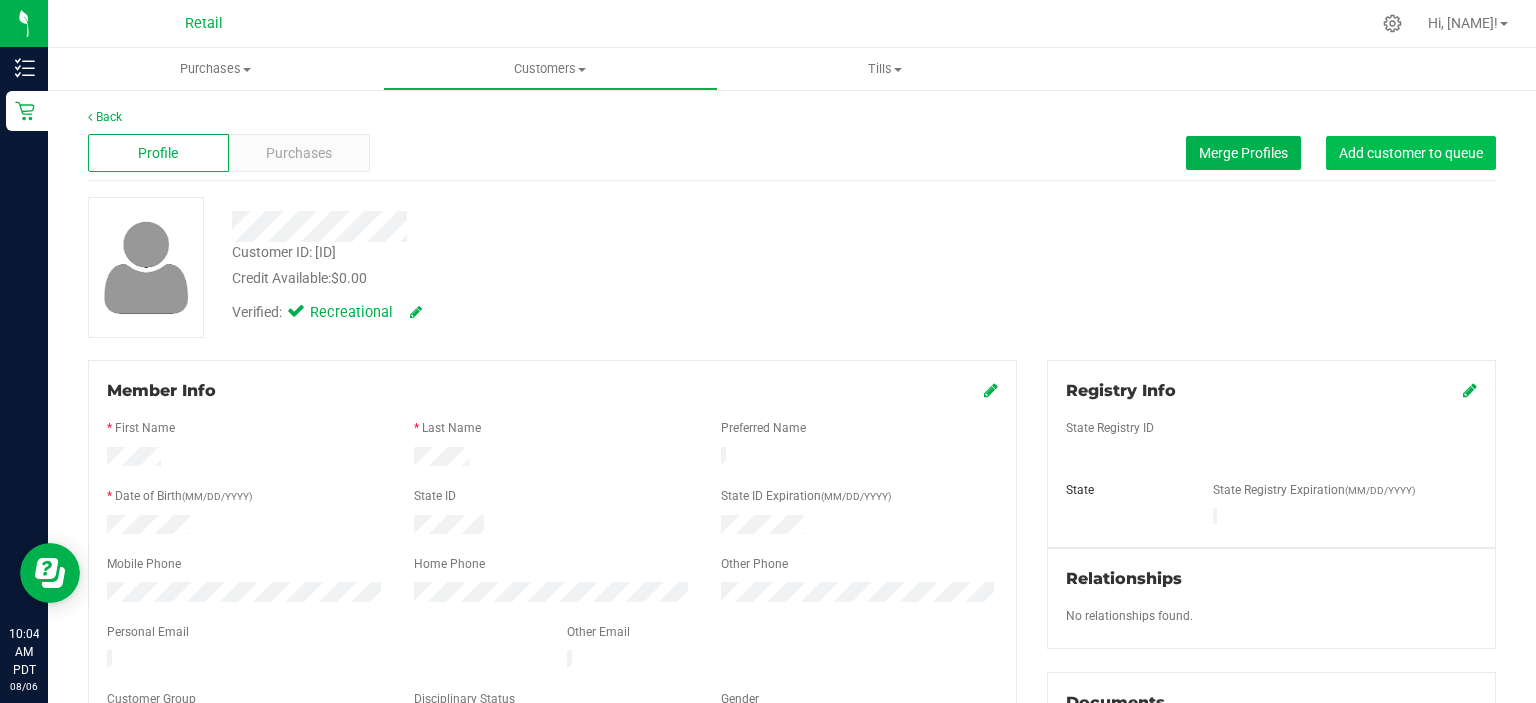 drag, startPoint x: 1442, startPoint y: 121, endPoint x: 1448, endPoint y: 136, distance: 16.155495 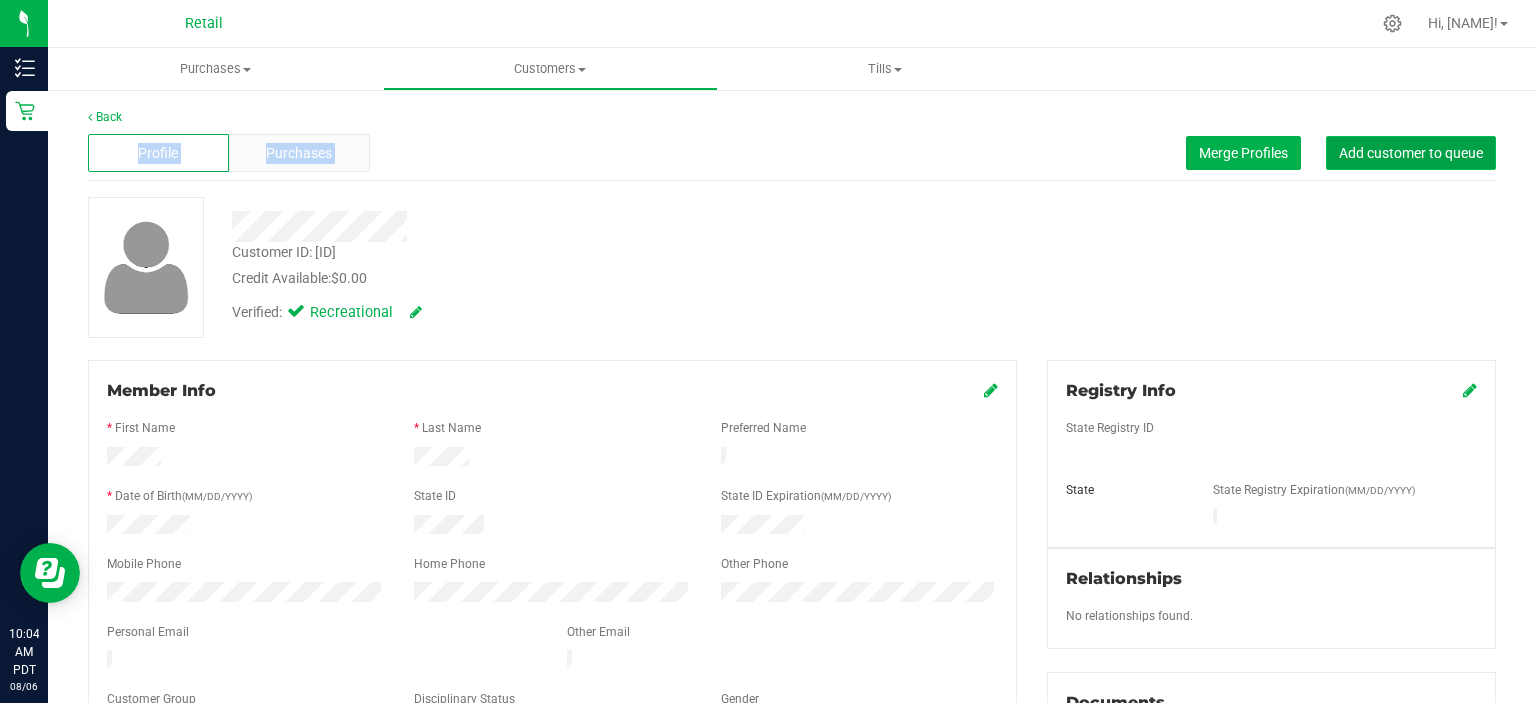 click on "Add customer to queue" at bounding box center [1411, 153] 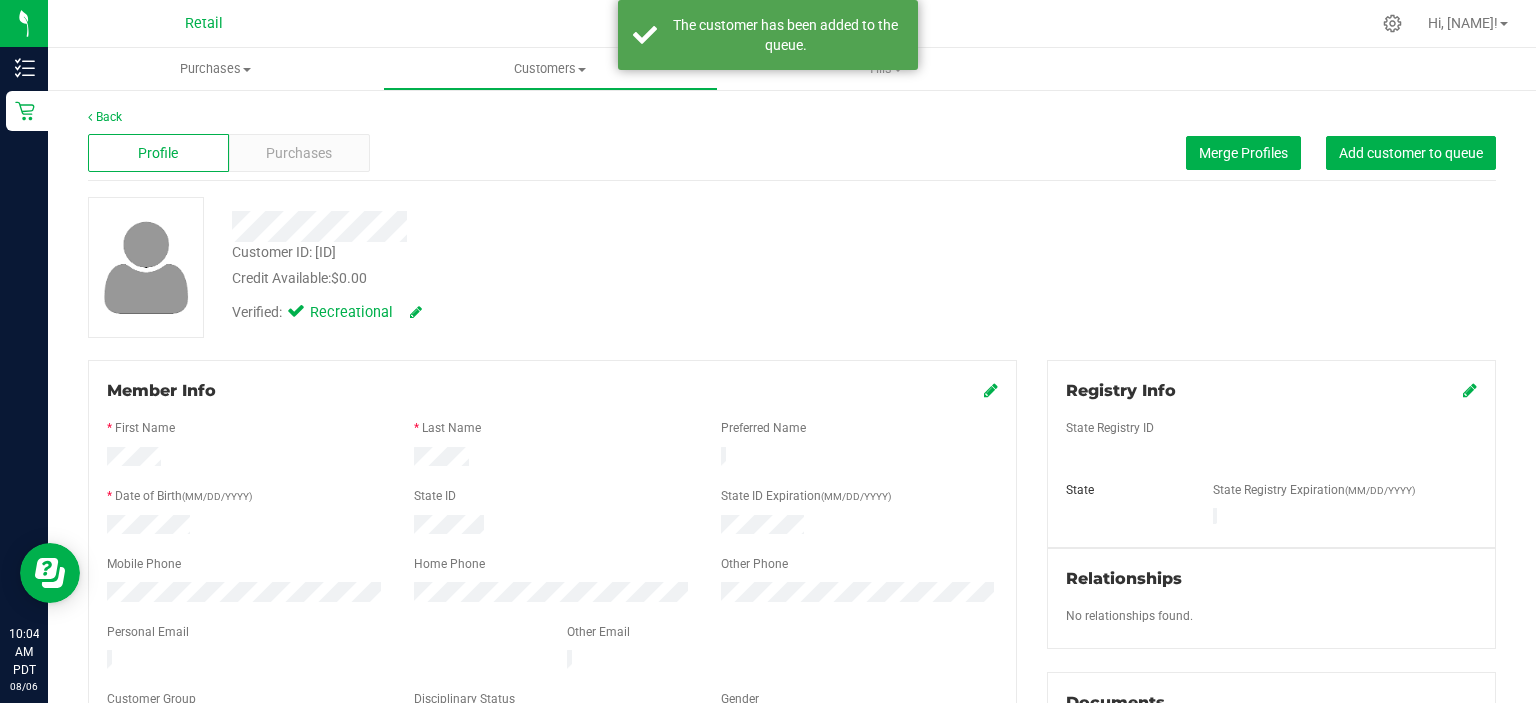 click on "Customer ID: [ID]
Credit Available:
$0.00
Verified:
Recreational" at bounding box center (792, 672) 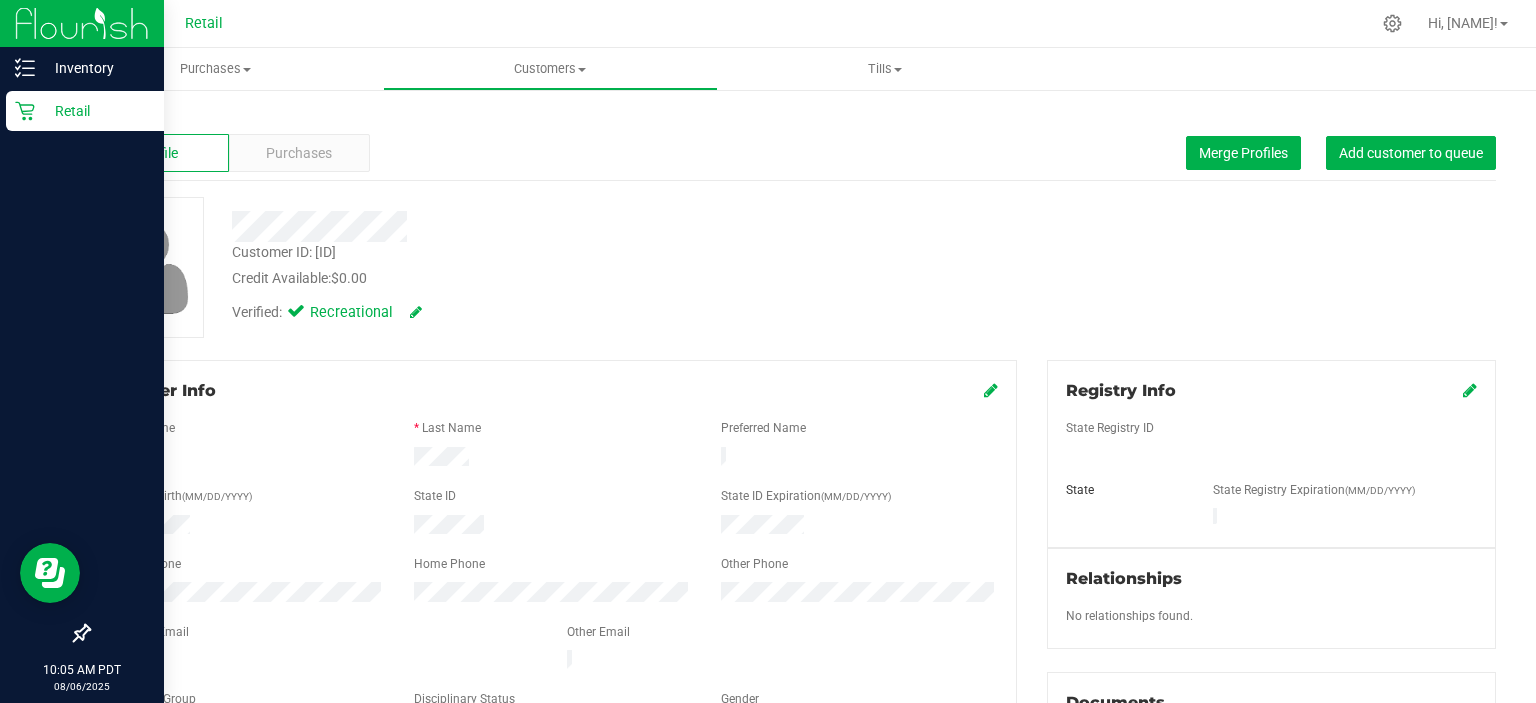 click on "Retail" at bounding box center [85, 111] 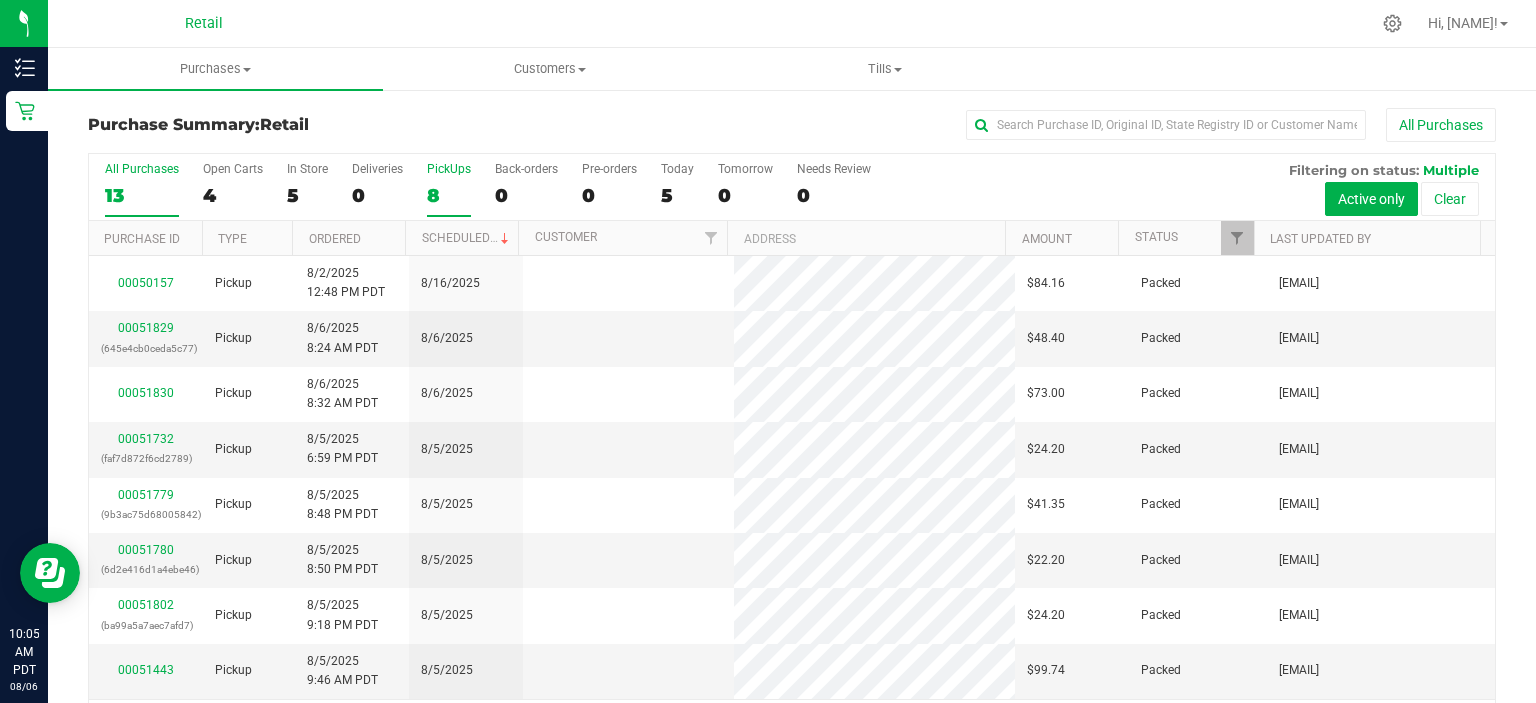 click on "PickUps
8" at bounding box center [449, 189] 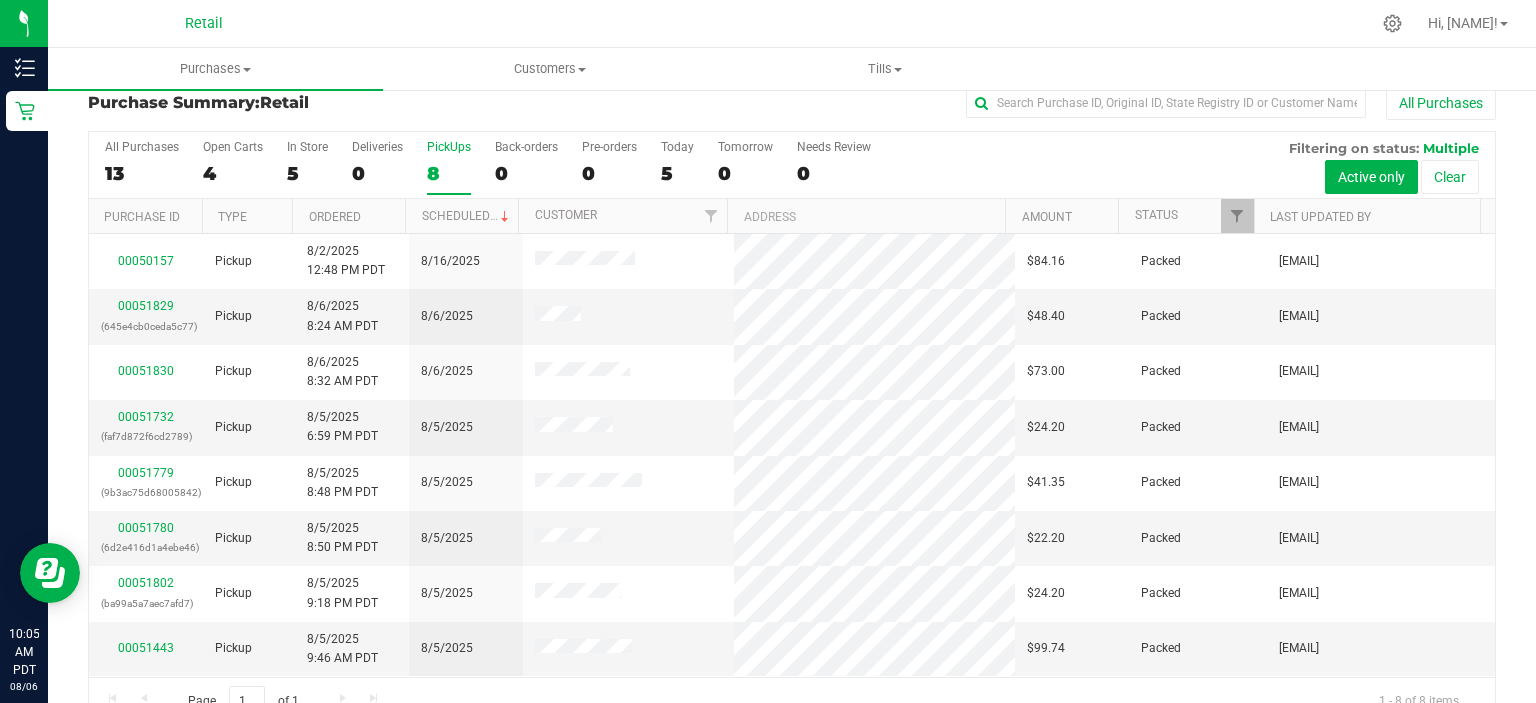 scroll, scrollTop: 0, scrollLeft: 0, axis: both 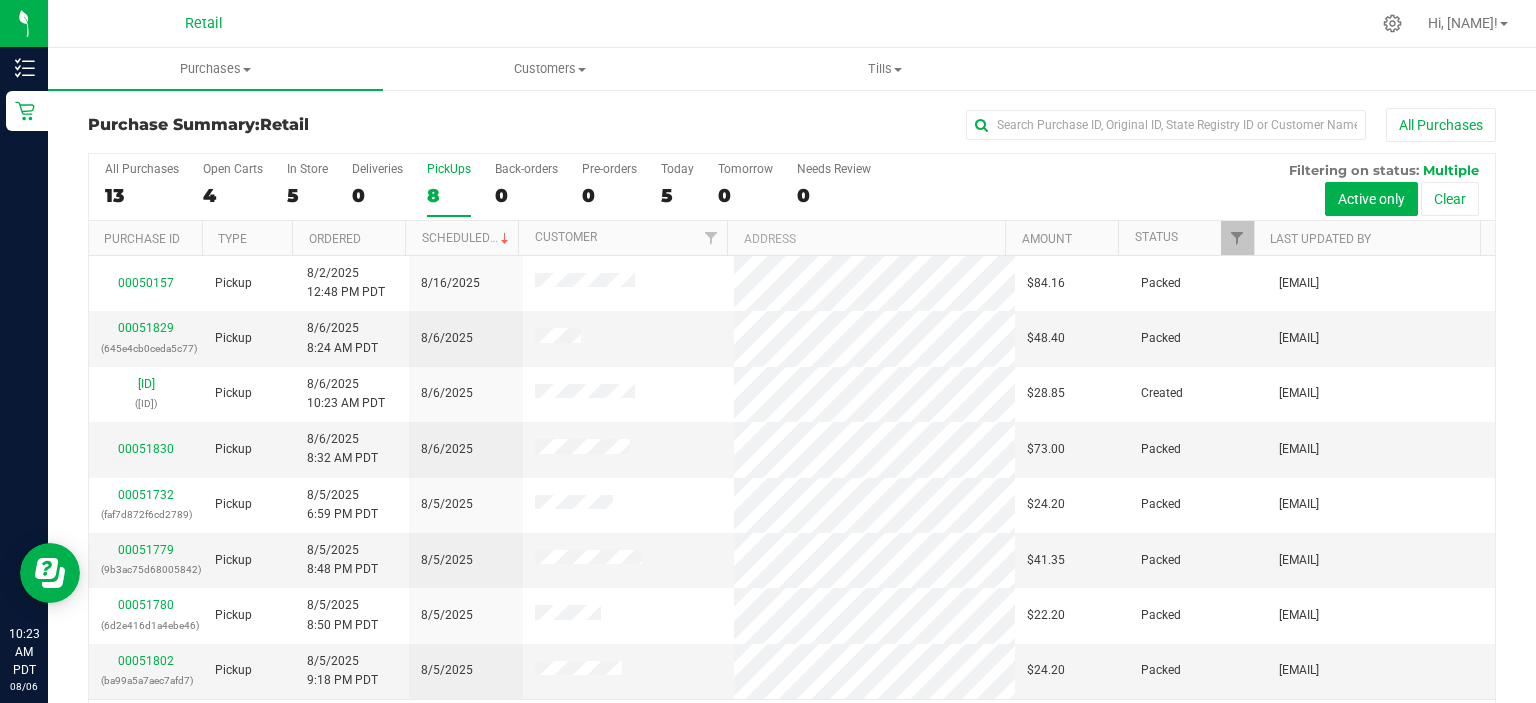 click on "PickUps" at bounding box center (449, 169) 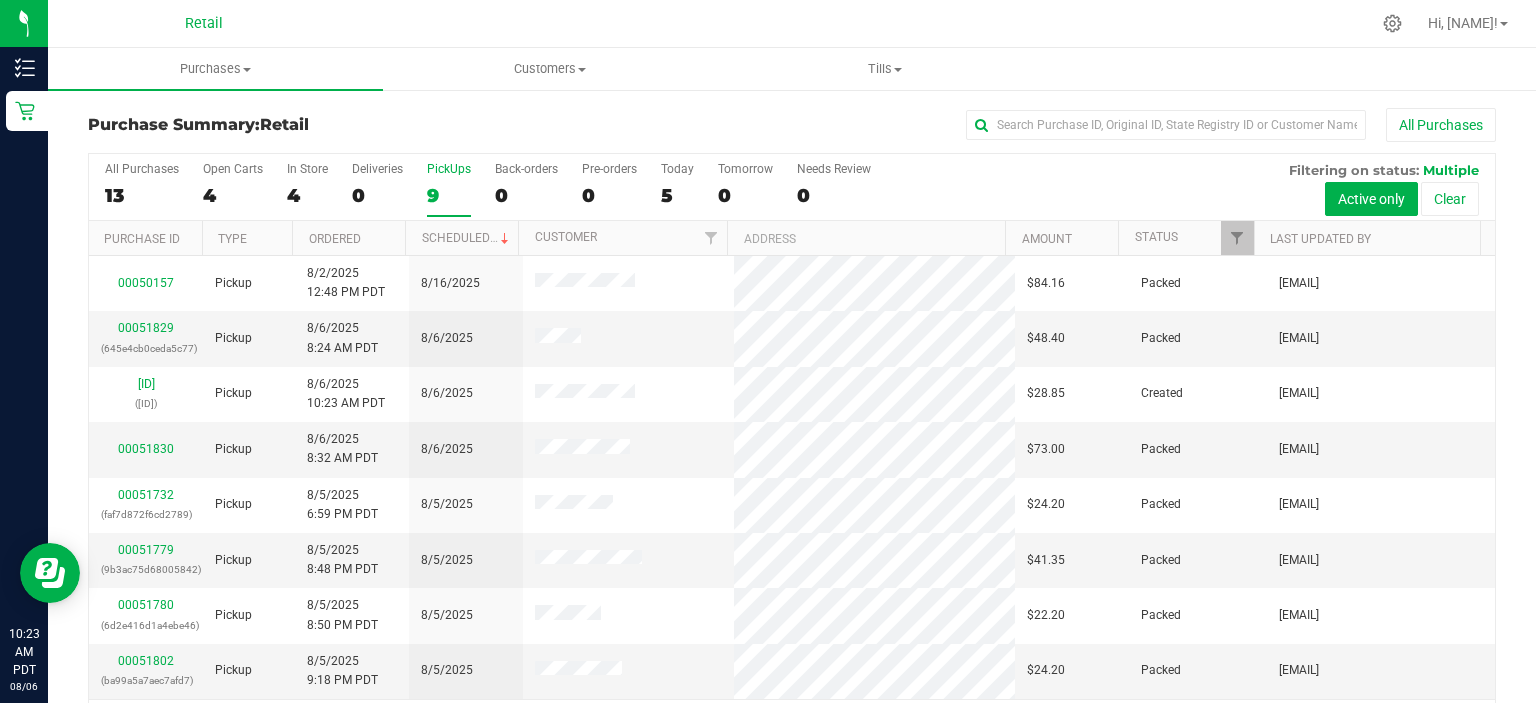scroll, scrollTop: 52, scrollLeft: 0, axis: vertical 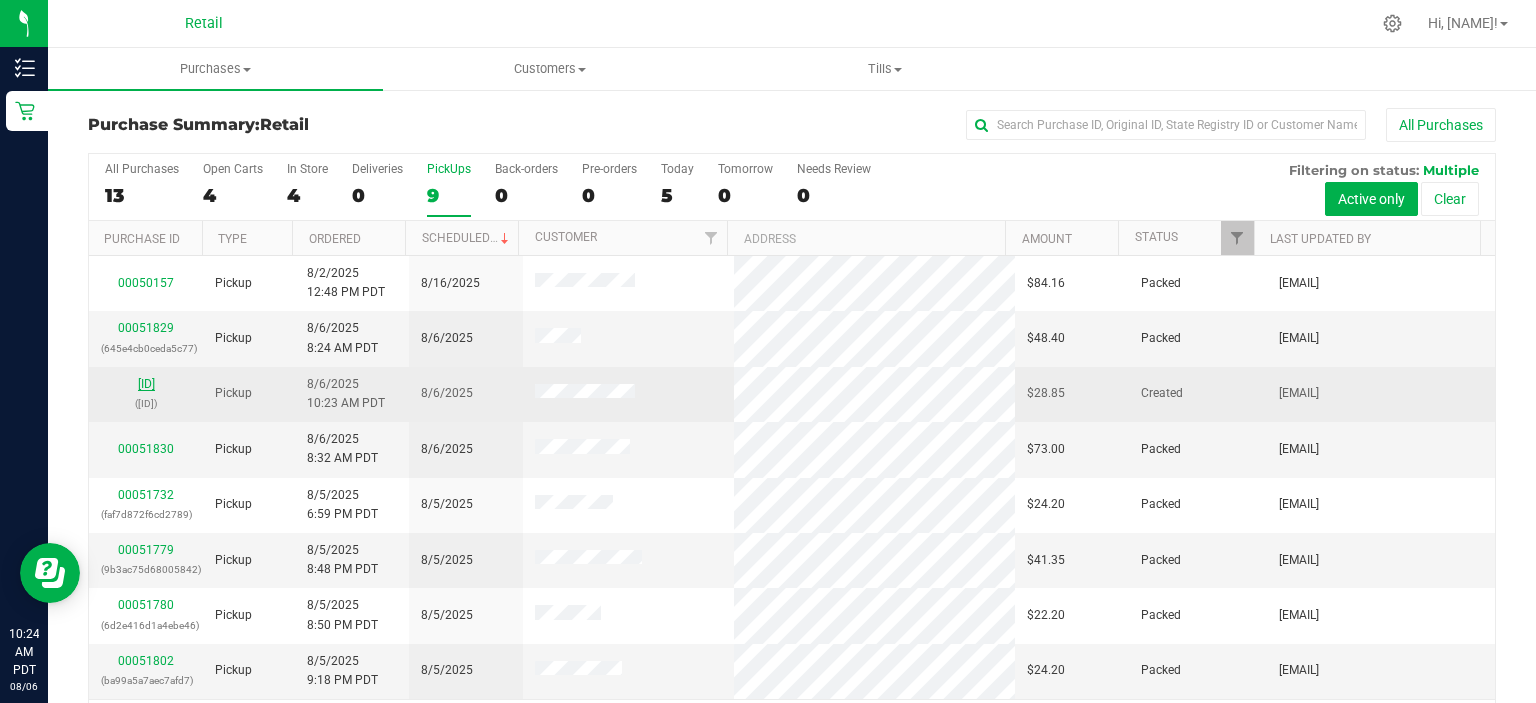 click on "[ID]" at bounding box center [146, 384] 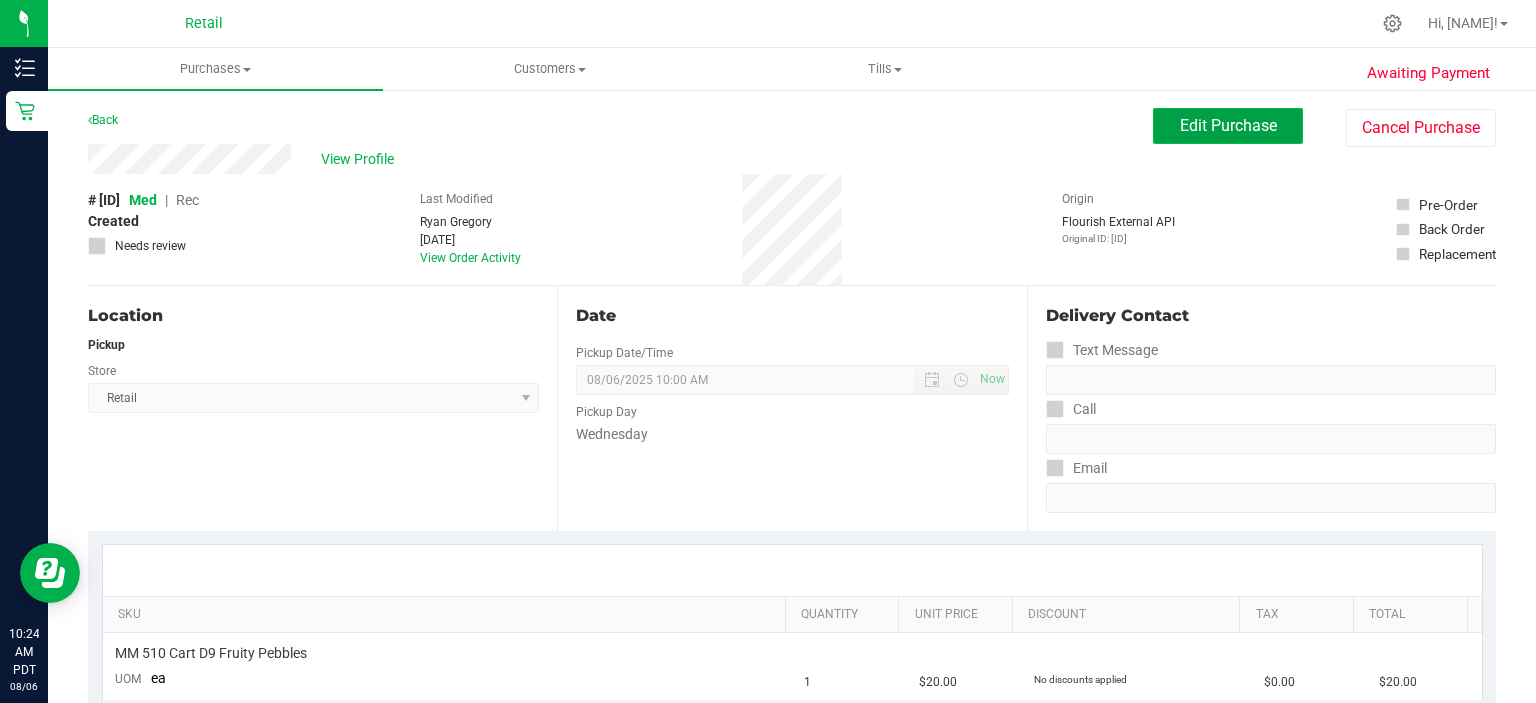 click on "Edit Purchase" at bounding box center [1228, 125] 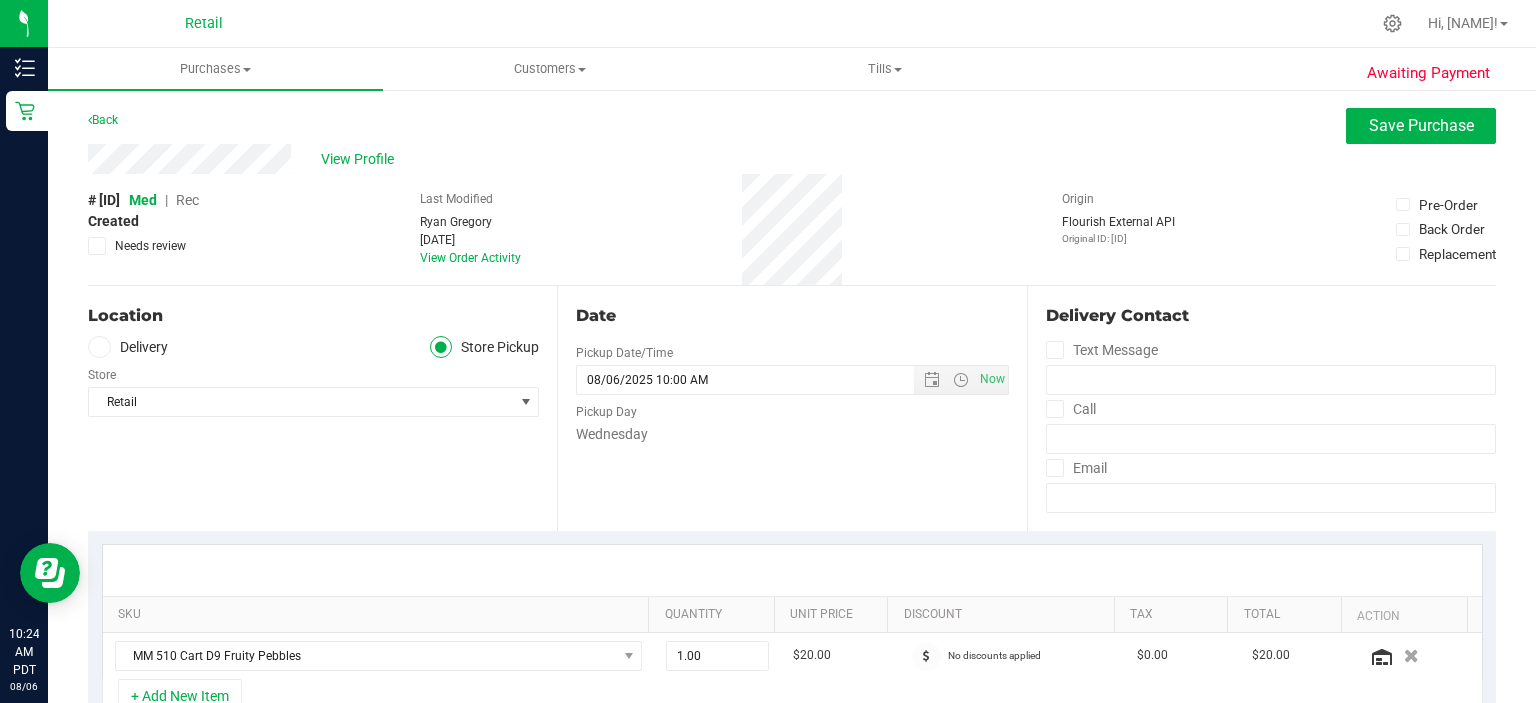 click on "Rec" at bounding box center [187, 200] 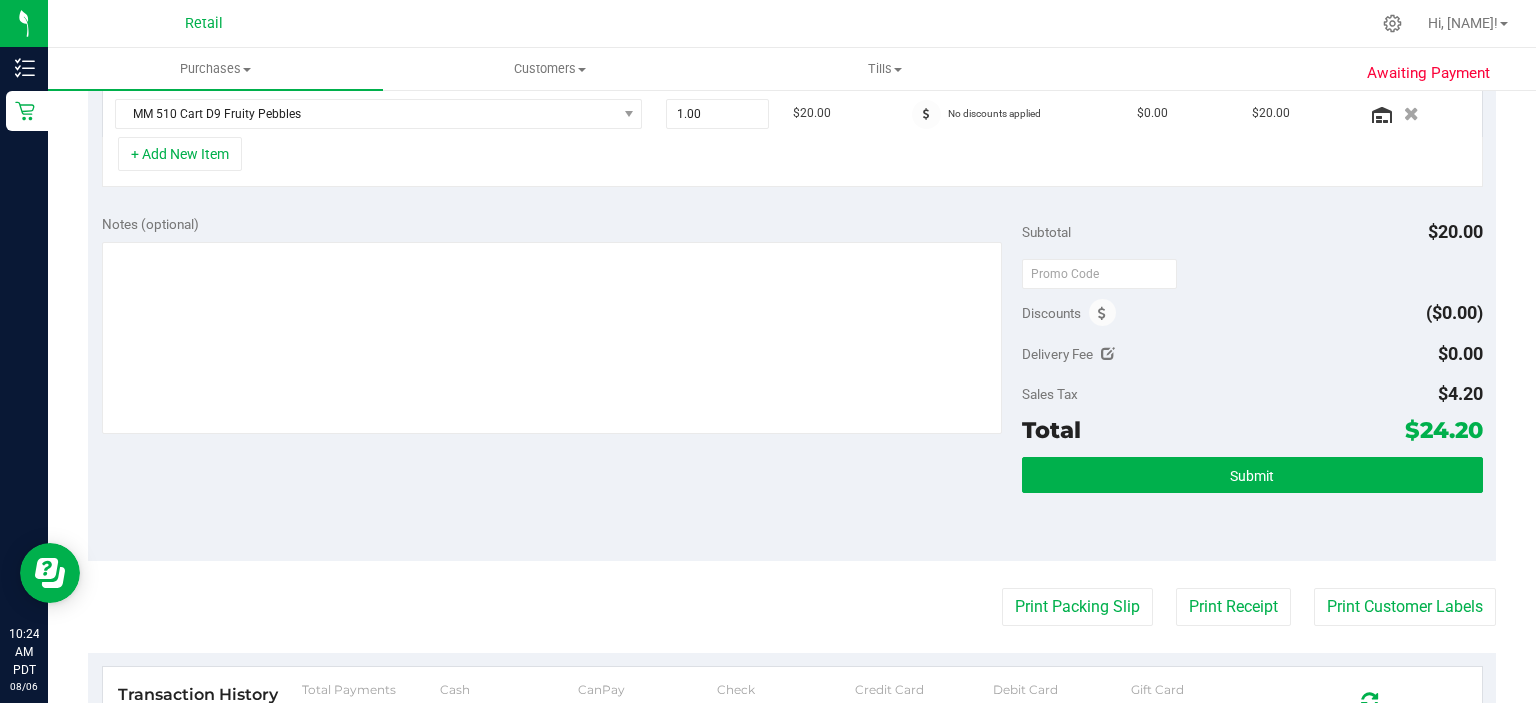scroll, scrollTop: 617, scrollLeft: 0, axis: vertical 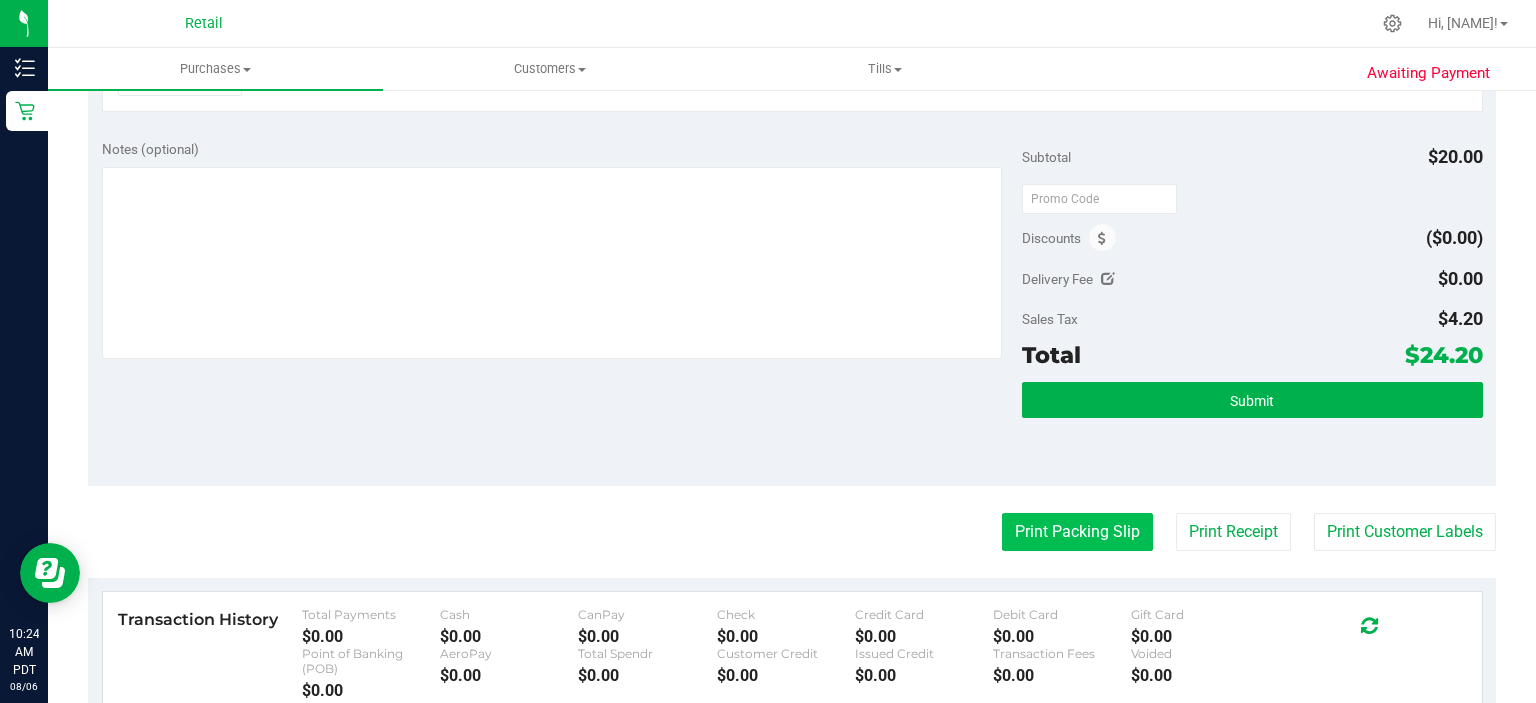 click on "Print Packing Slip" at bounding box center (1077, 532) 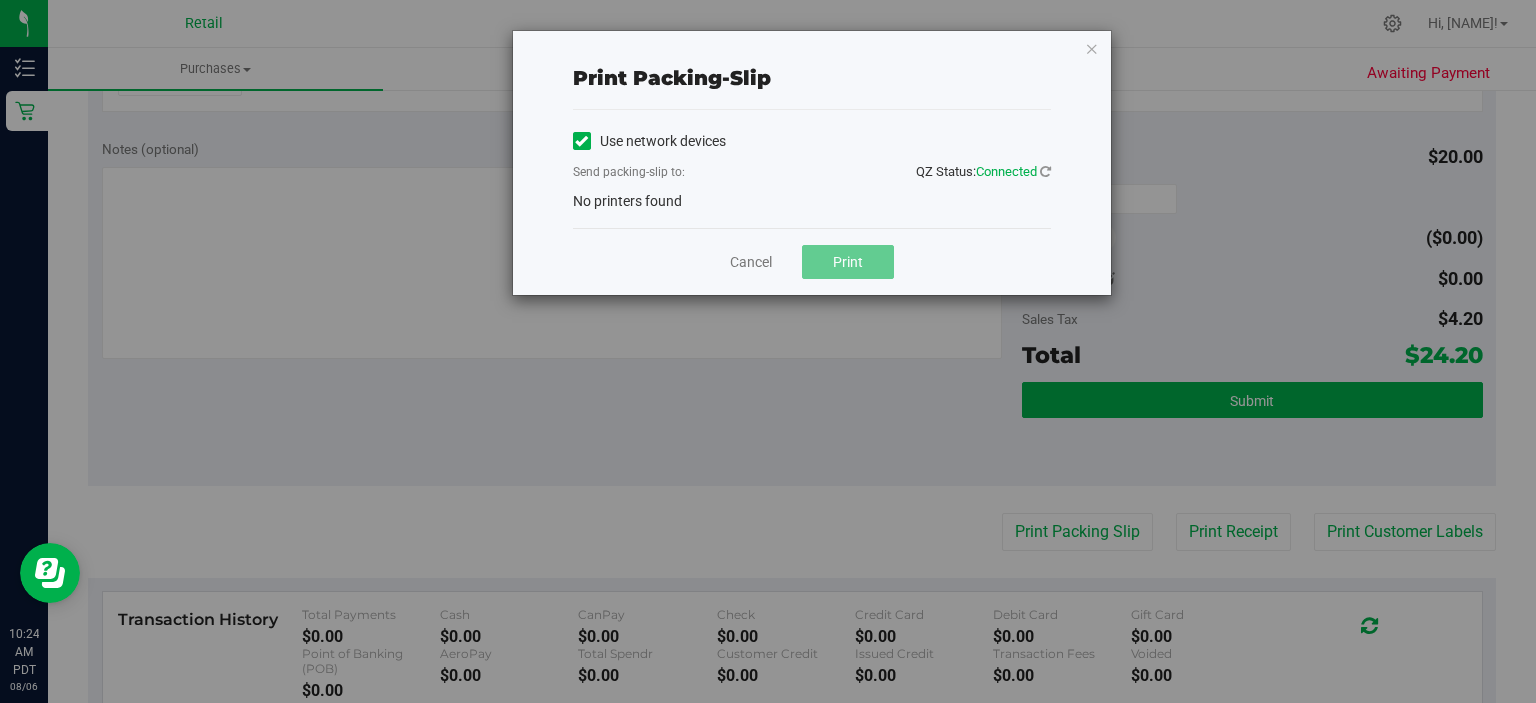 click at bounding box center [581, 141] 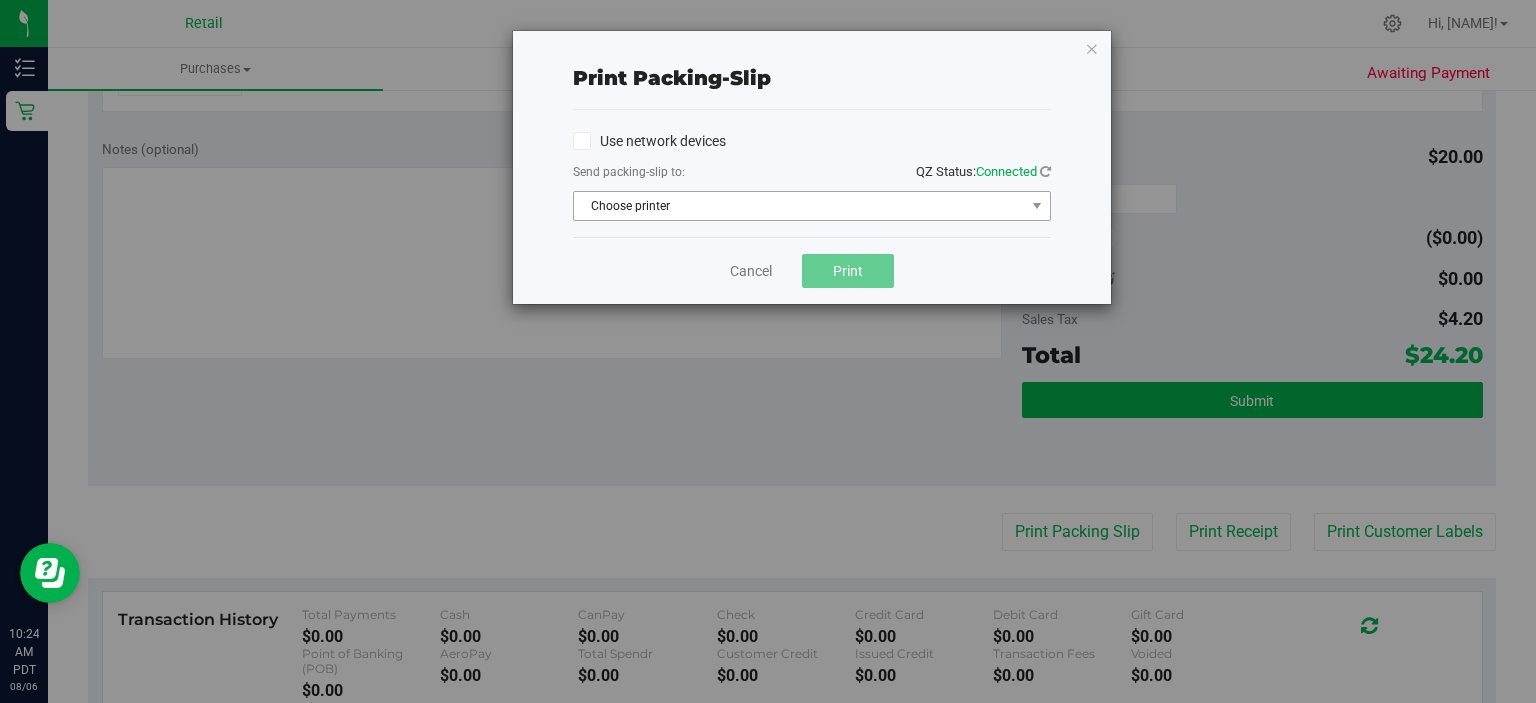 click on "Choose printer" at bounding box center [799, 206] 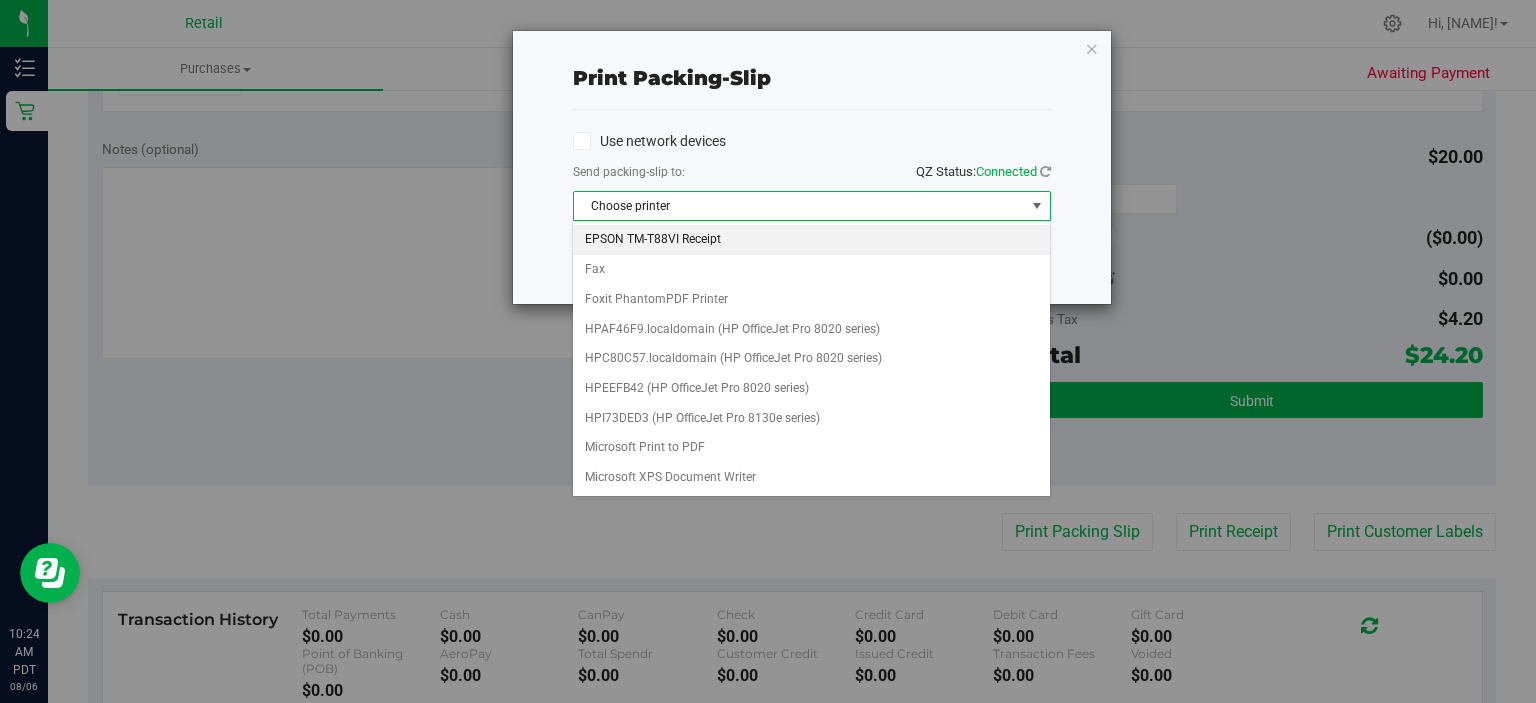 click on "EPSON TM-T88VI Receipt" at bounding box center (811, 240) 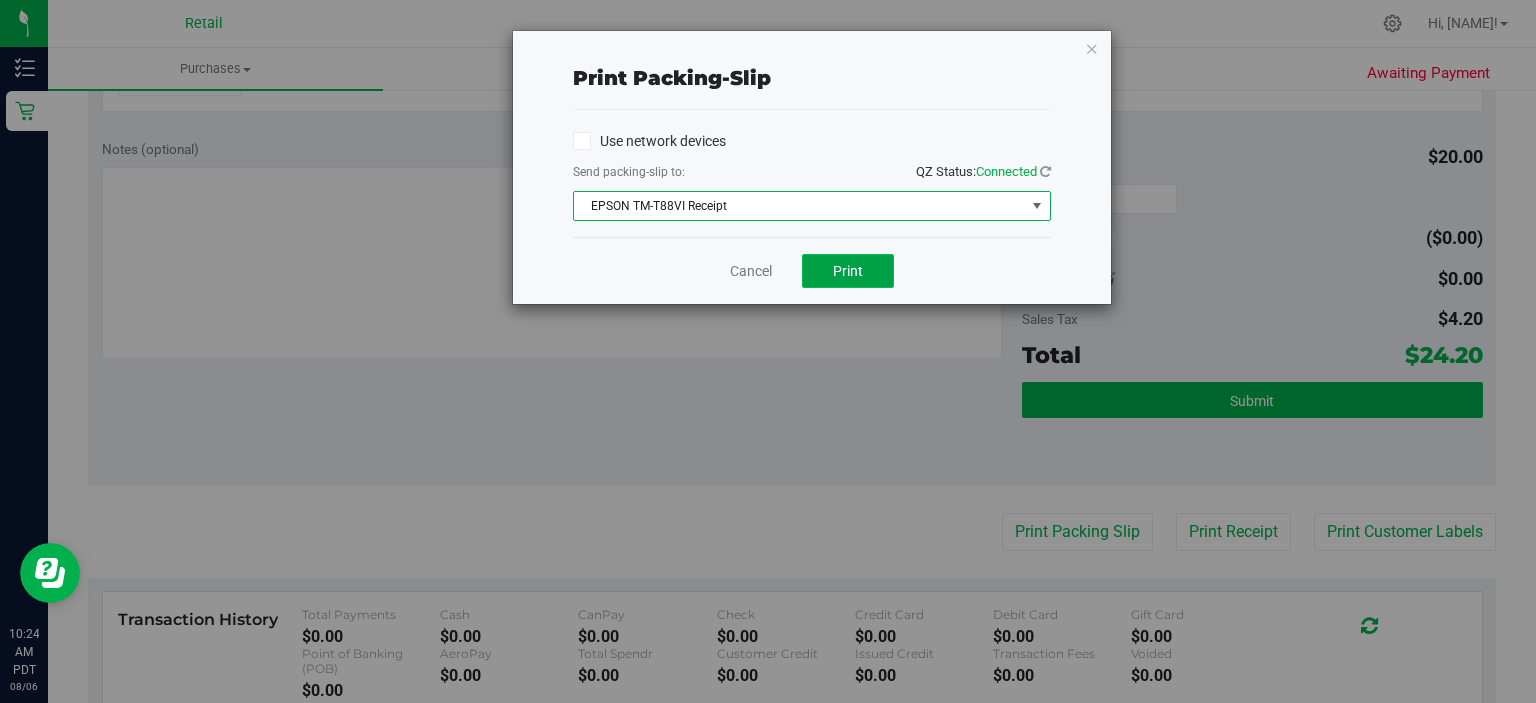 click on "Print" at bounding box center [848, 271] 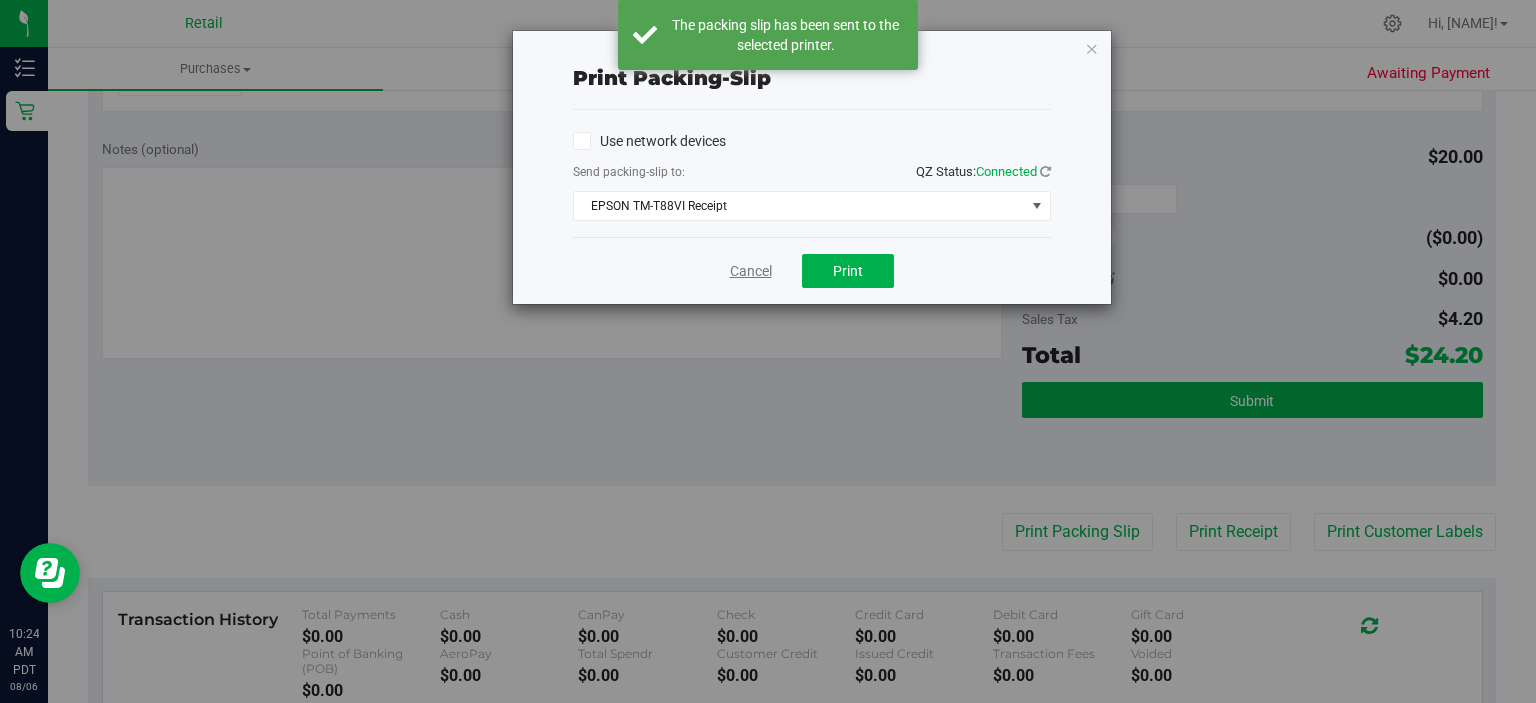 click on "Cancel" at bounding box center [751, 271] 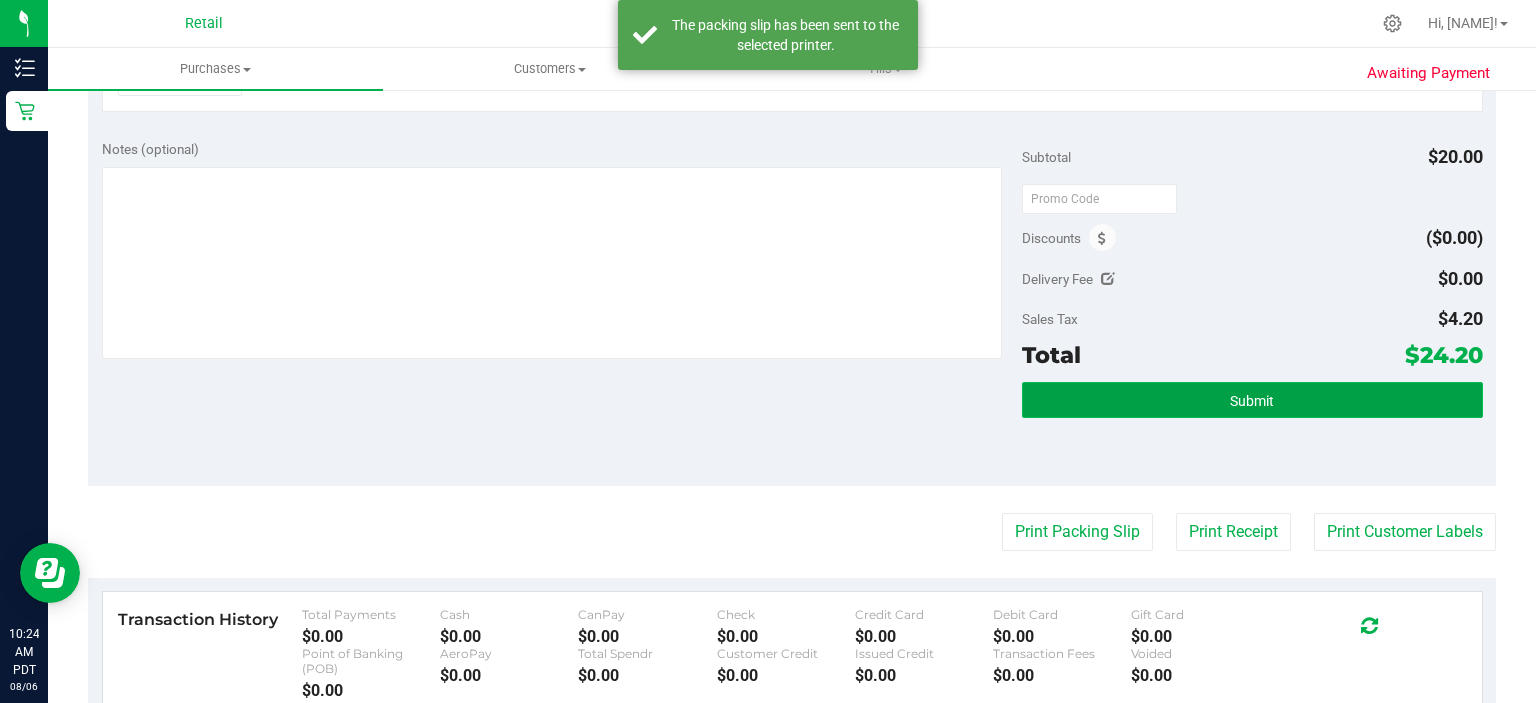 click on "Submit" at bounding box center [1252, 400] 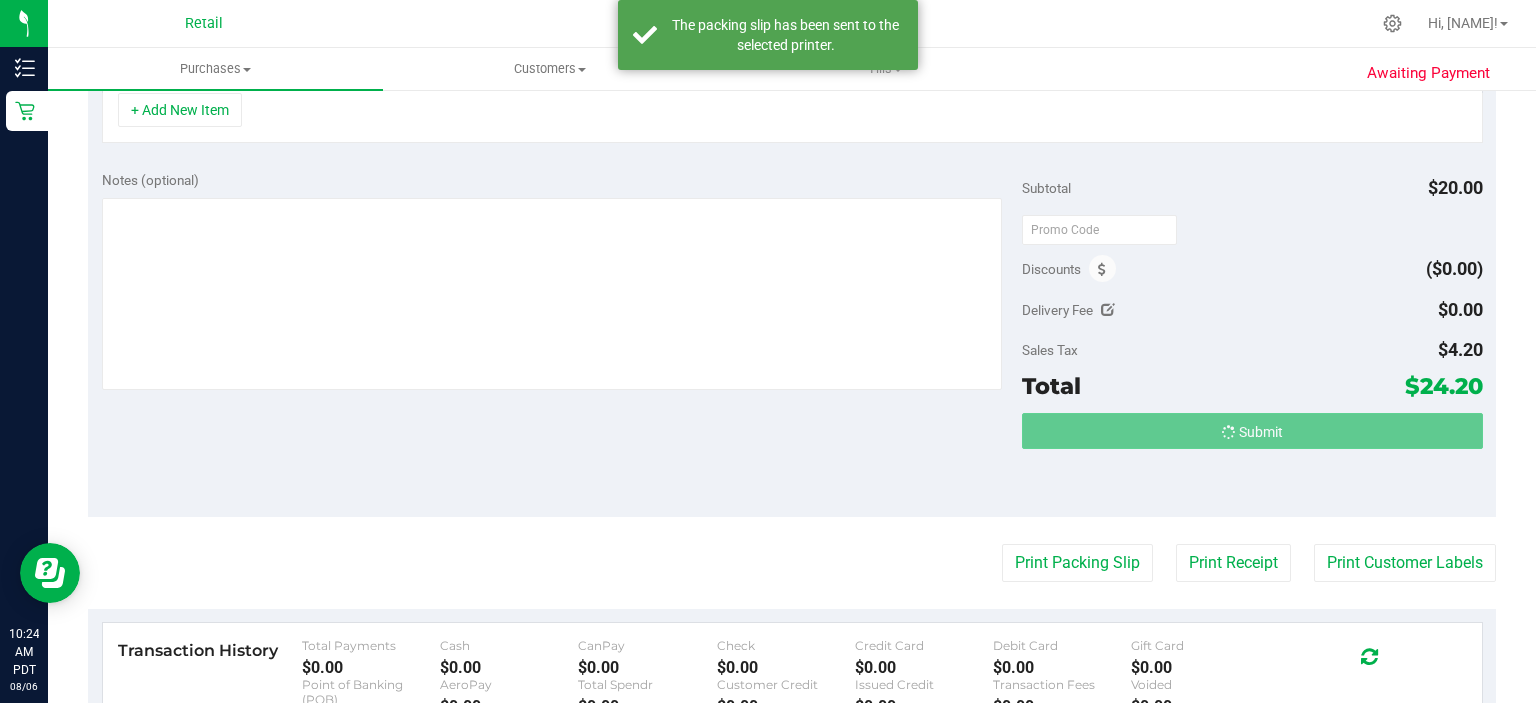 scroll, scrollTop: 555, scrollLeft: 0, axis: vertical 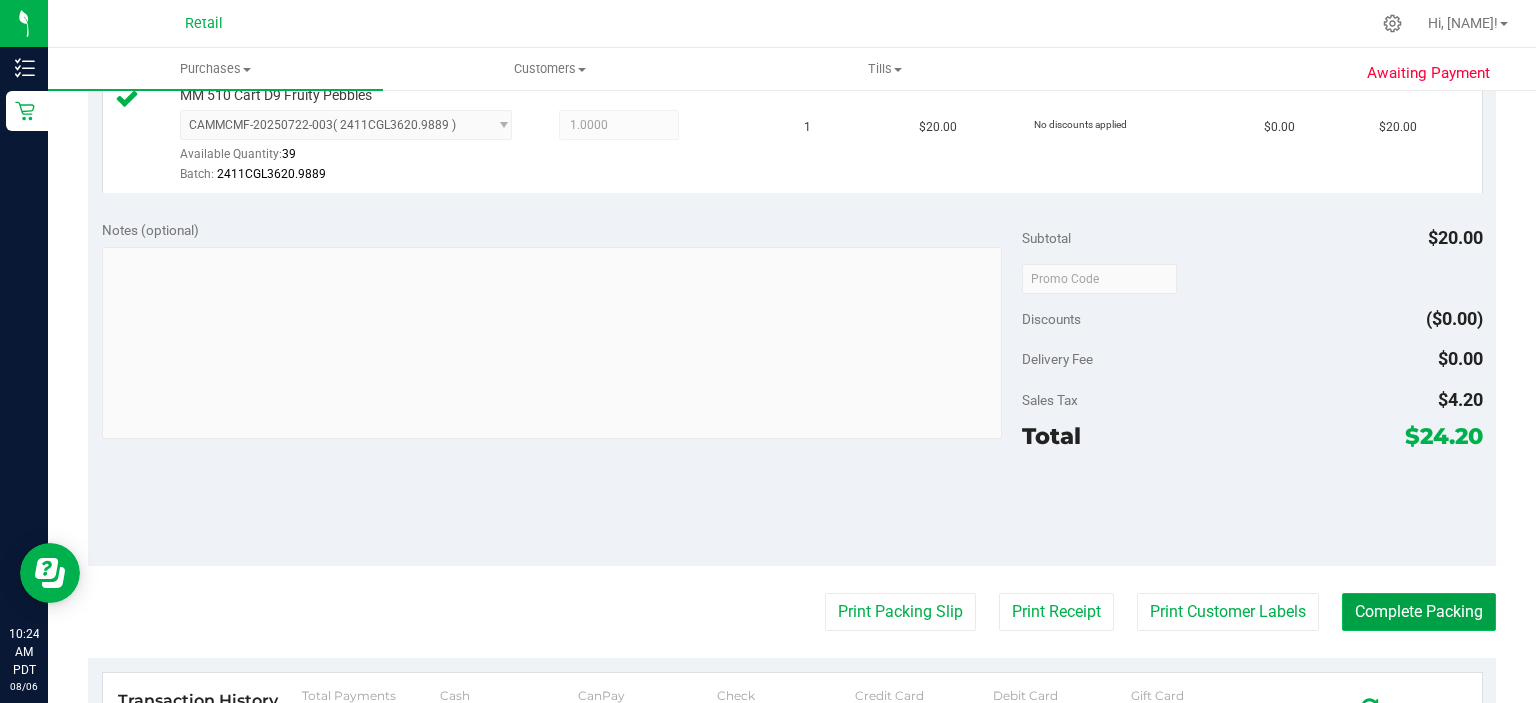 click on "Complete Packing" at bounding box center (1419, 612) 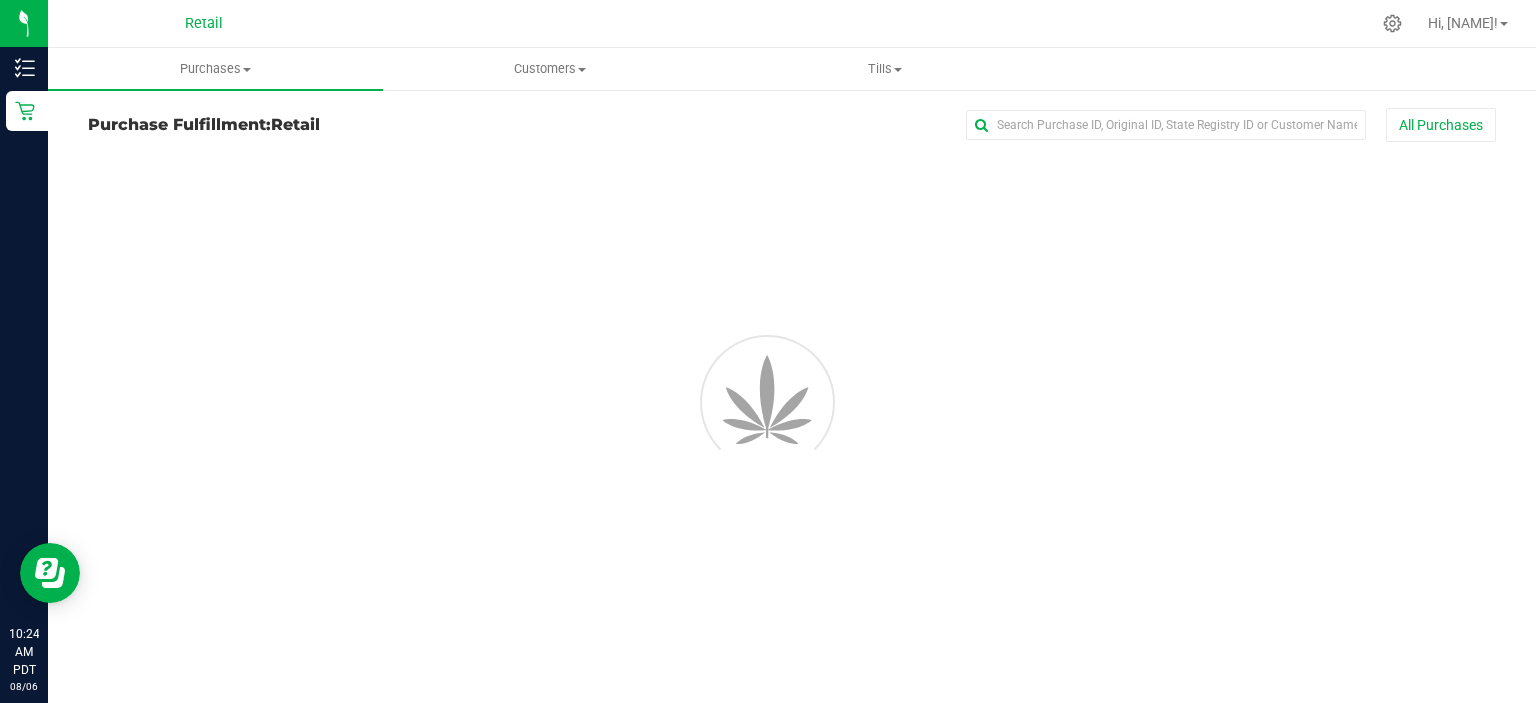 scroll, scrollTop: 0, scrollLeft: 0, axis: both 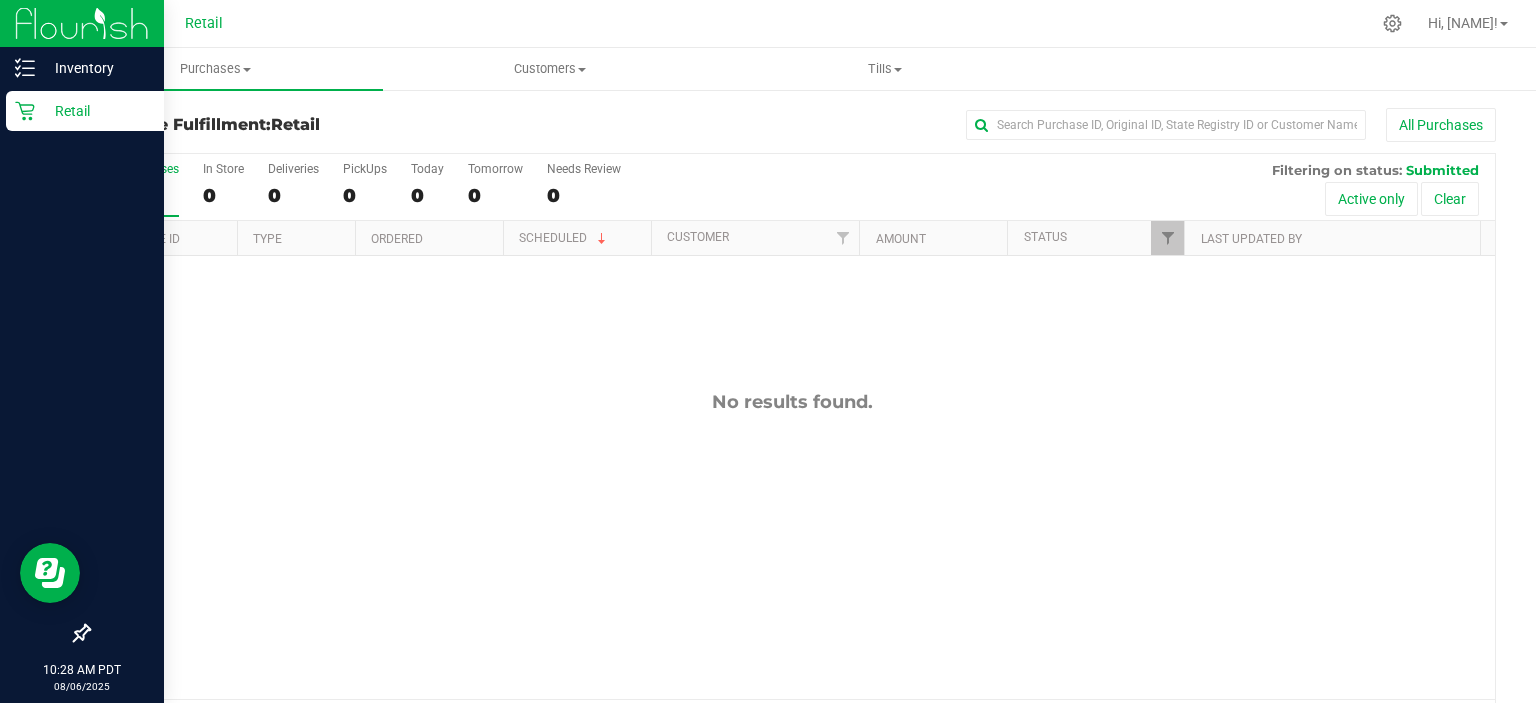click on "Retail" at bounding box center (85, 111) 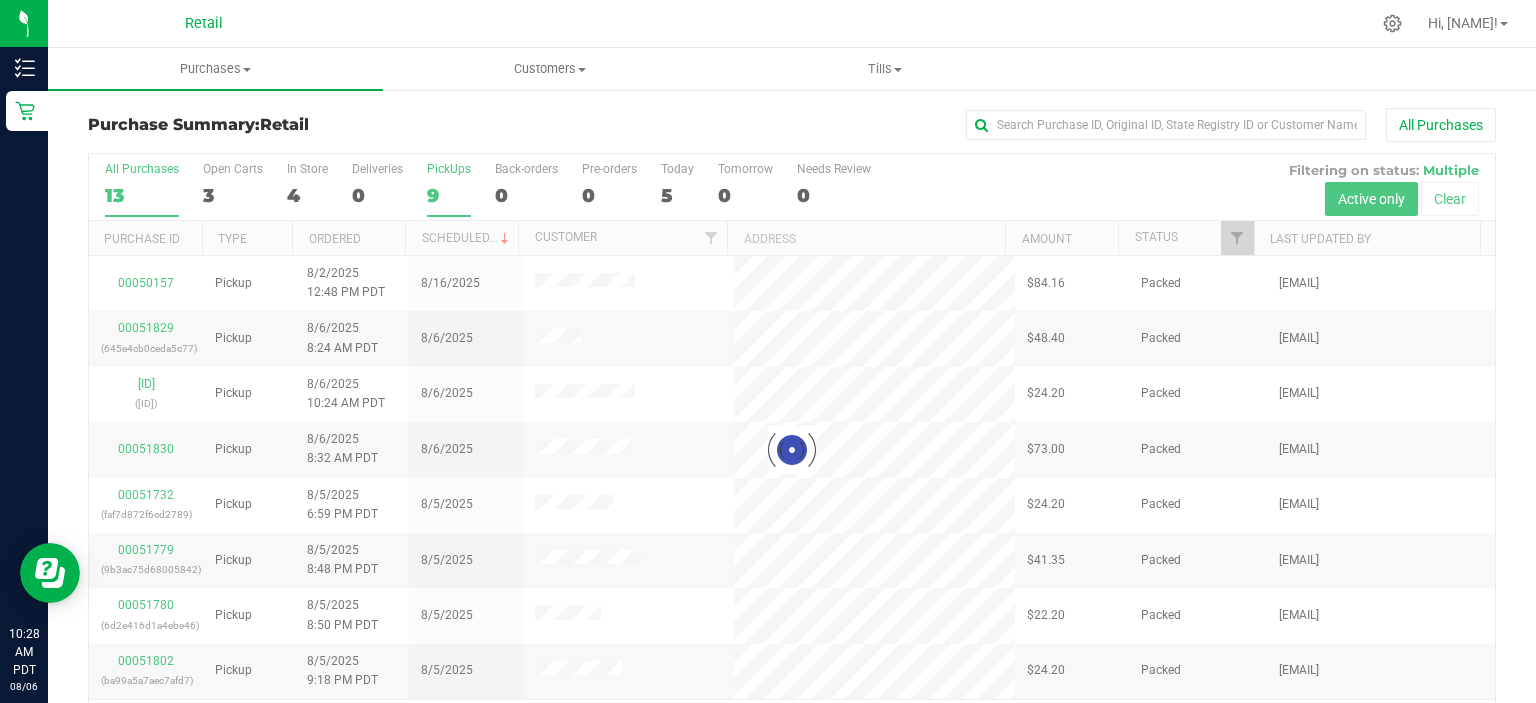 click on "PickUps" at bounding box center (449, 169) 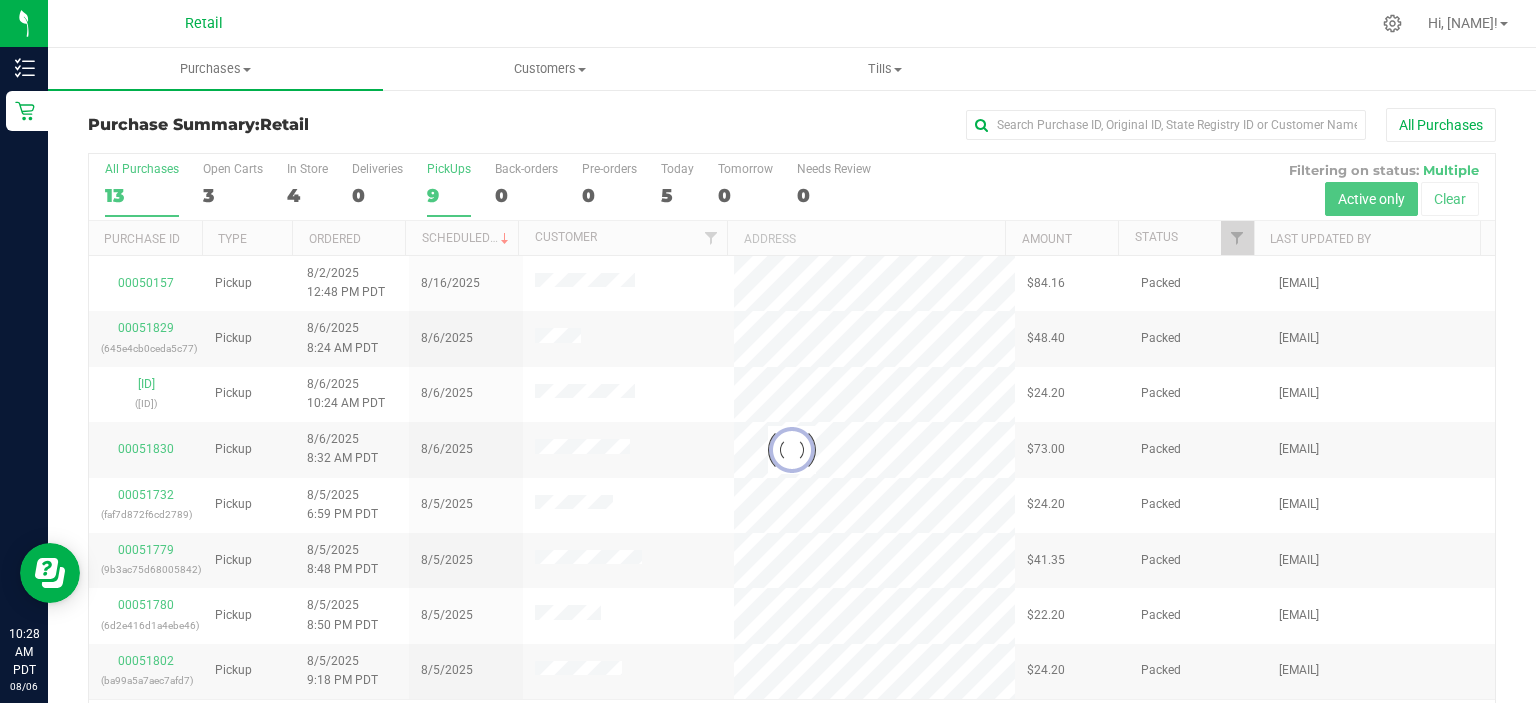 click on "PickUps
9" at bounding box center (0, 0) 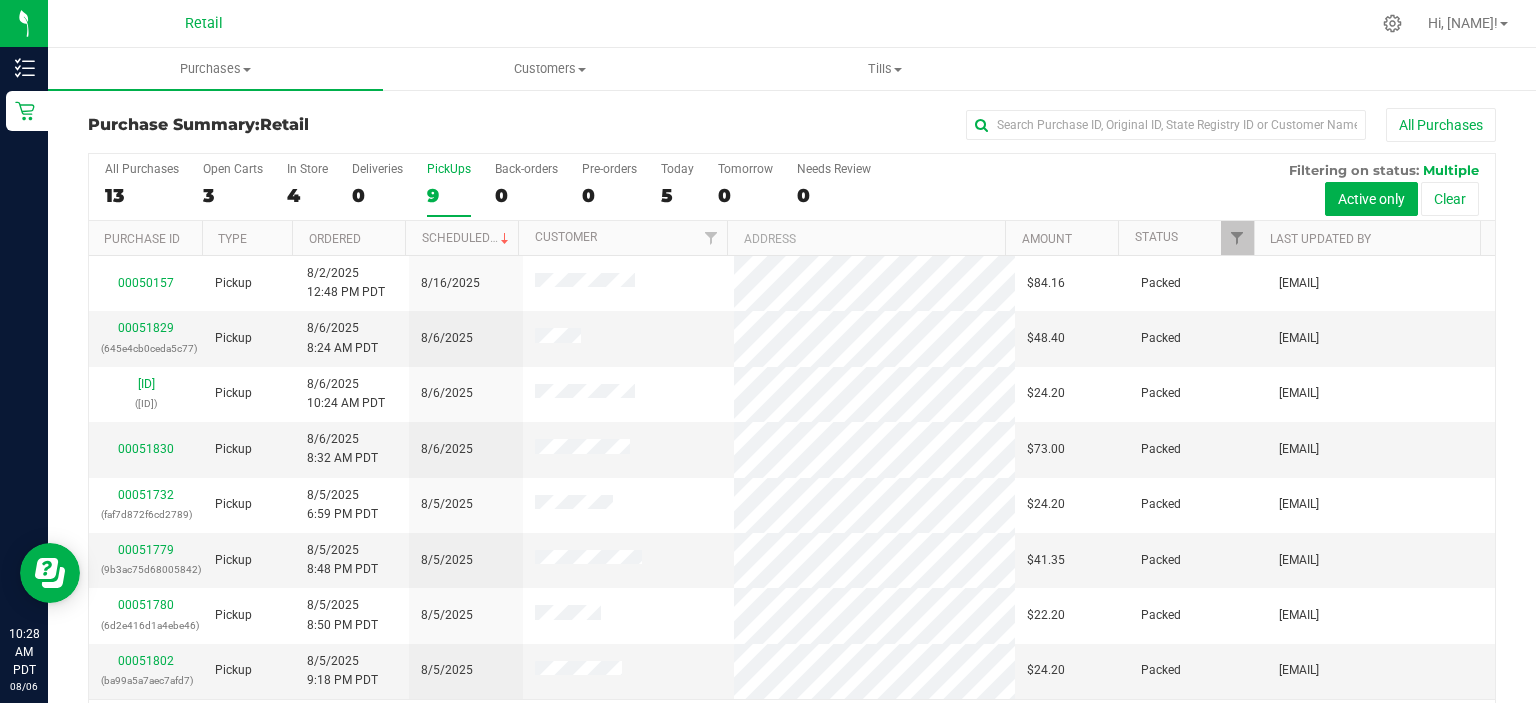 scroll, scrollTop: 52, scrollLeft: 0, axis: vertical 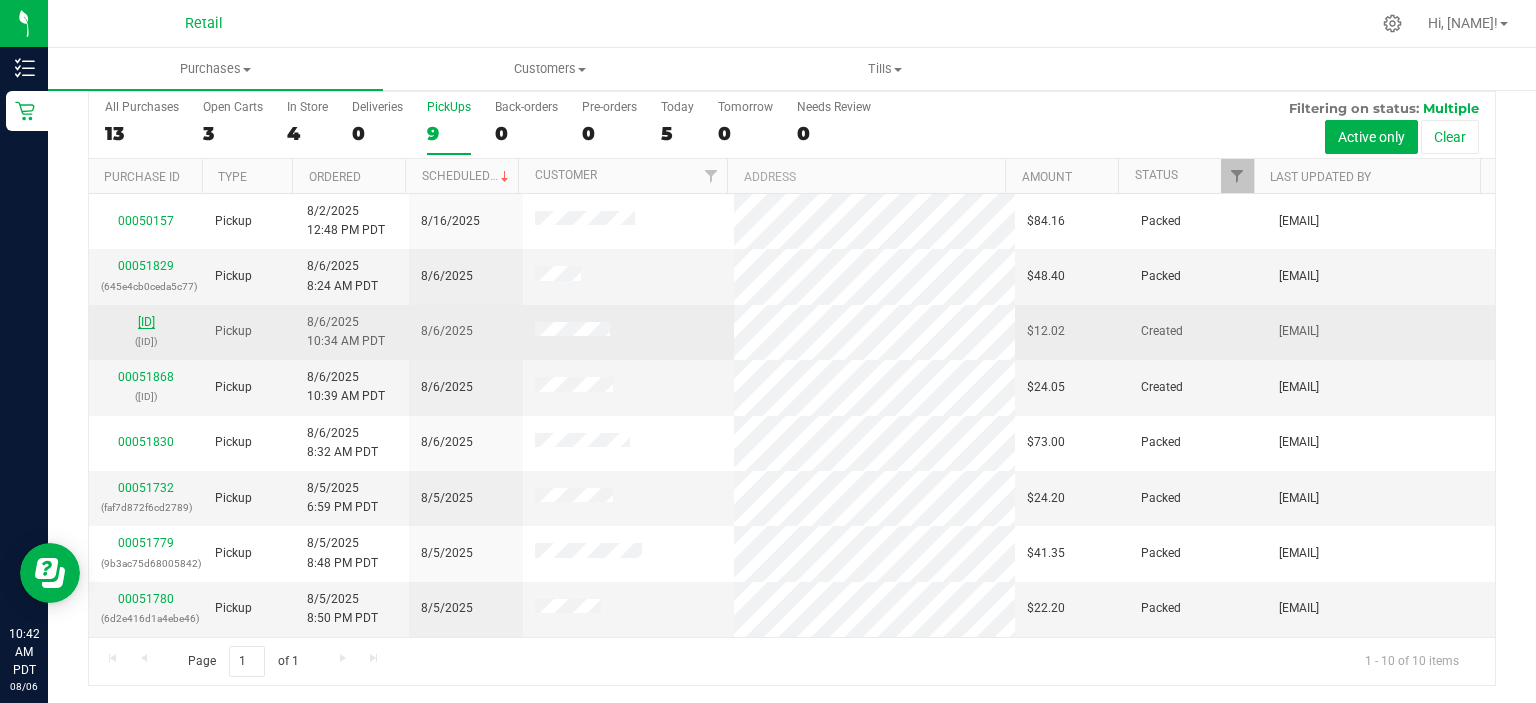 click on "[ID]" at bounding box center (146, 322) 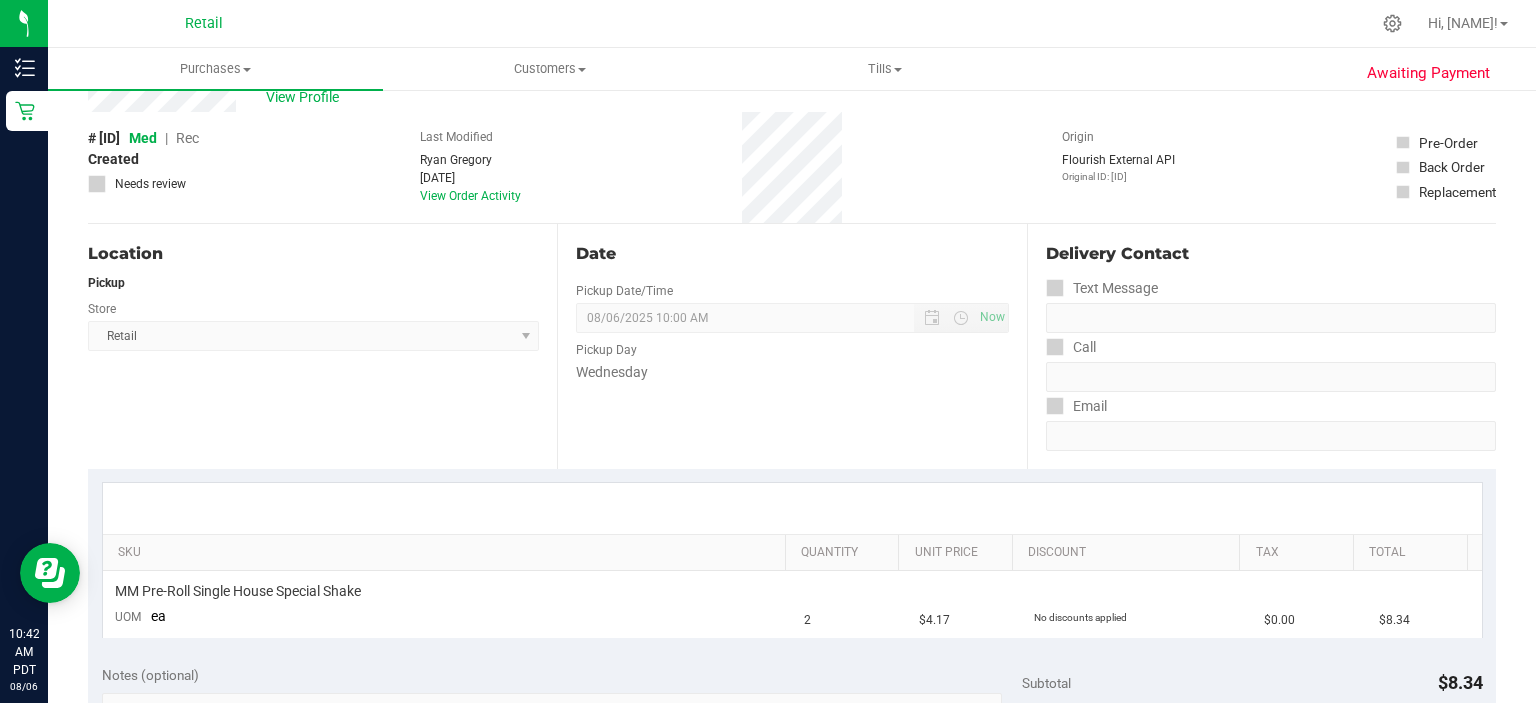 scroll, scrollTop: 0, scrollLeft: 0, axis: both 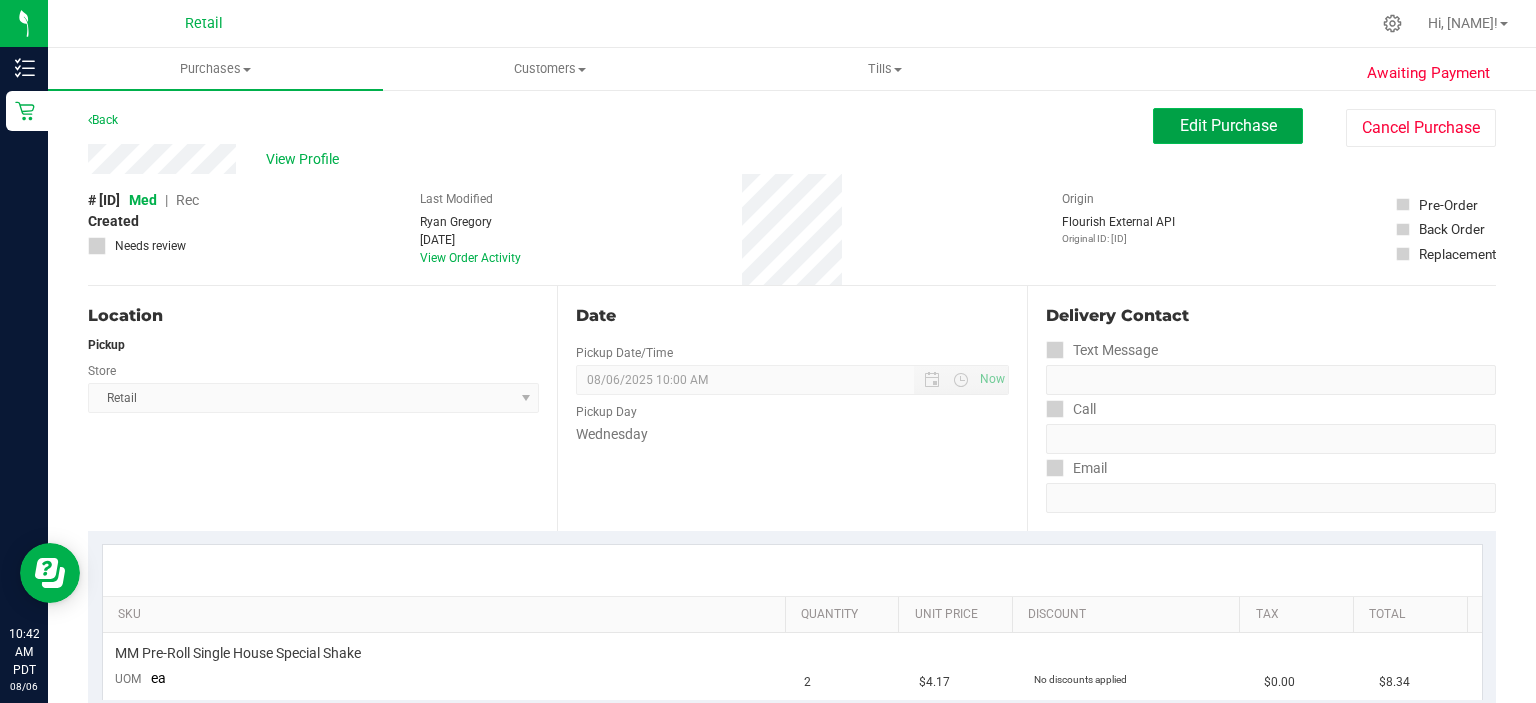 click on "Edit Purchase" at bounding box center [1228, 125] 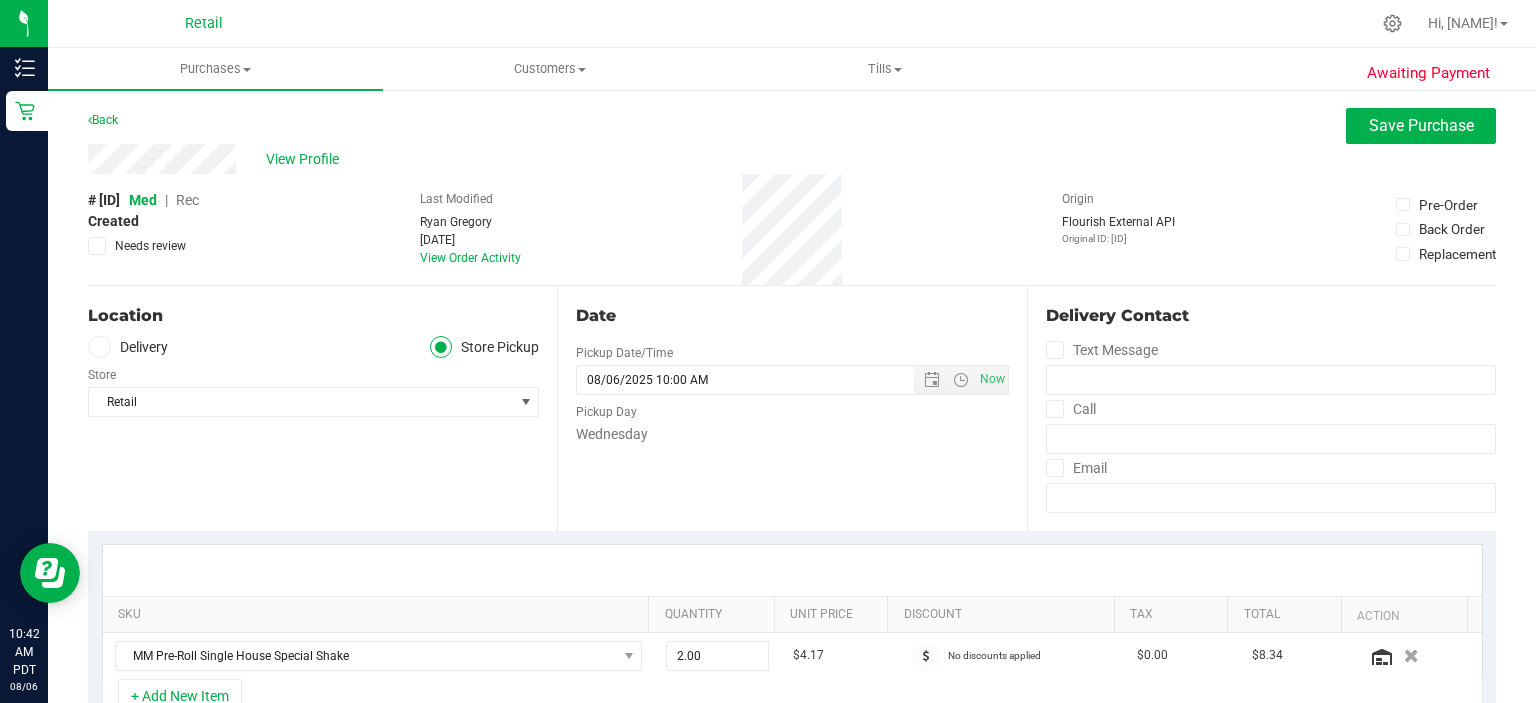 click on "Rec" at bounding box center [187, 200] 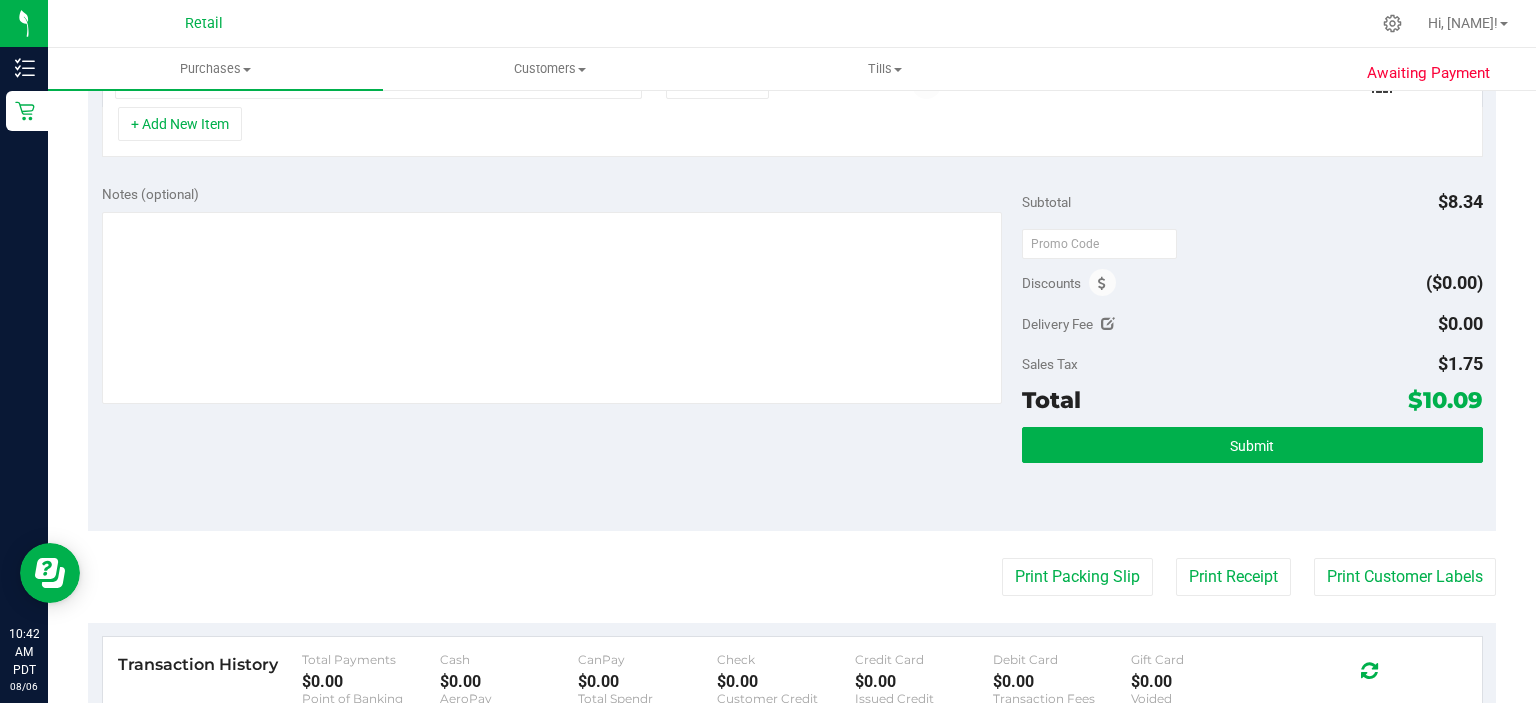 scroll, scrollTop: 591, scrollLeft: 0, axis: vertical 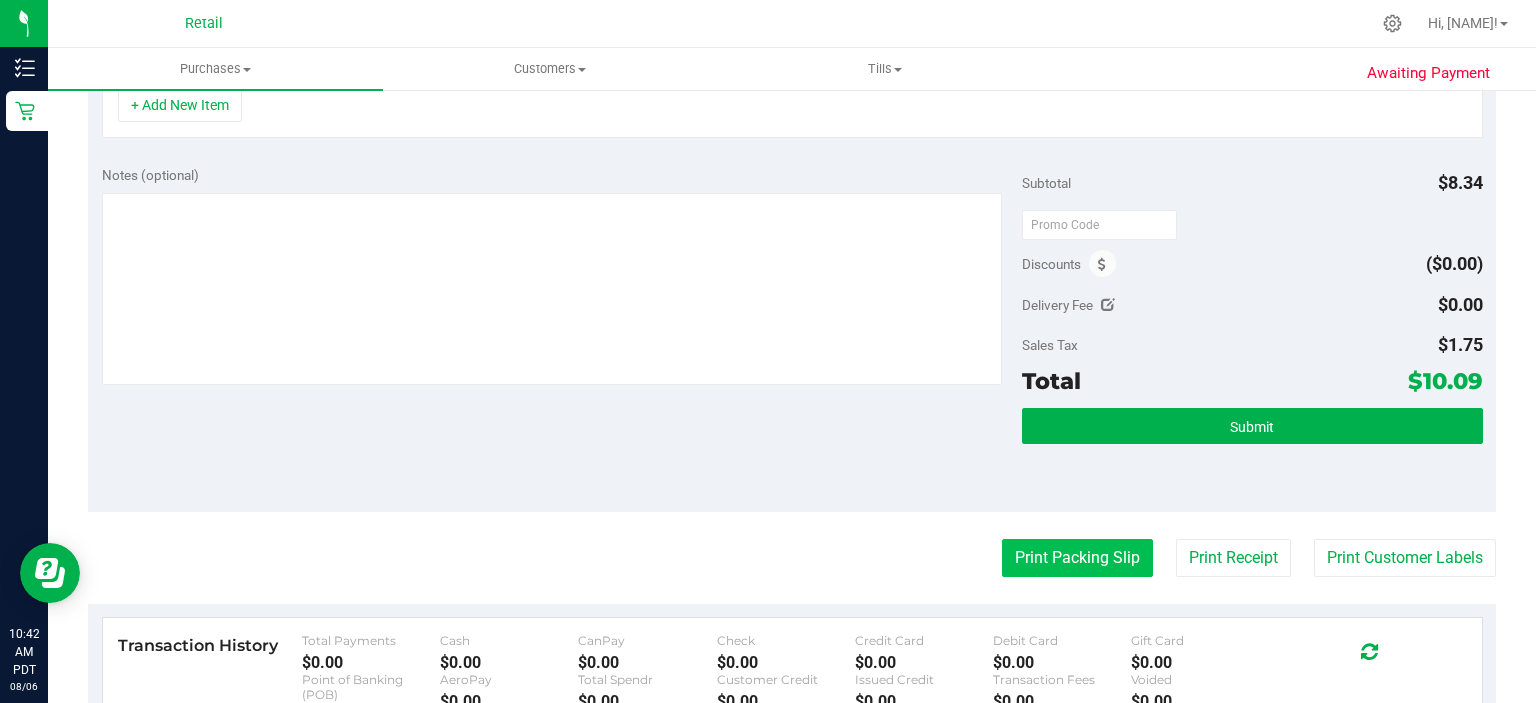 click on "Print Packing Slip" at bounding box center [1077, 558] 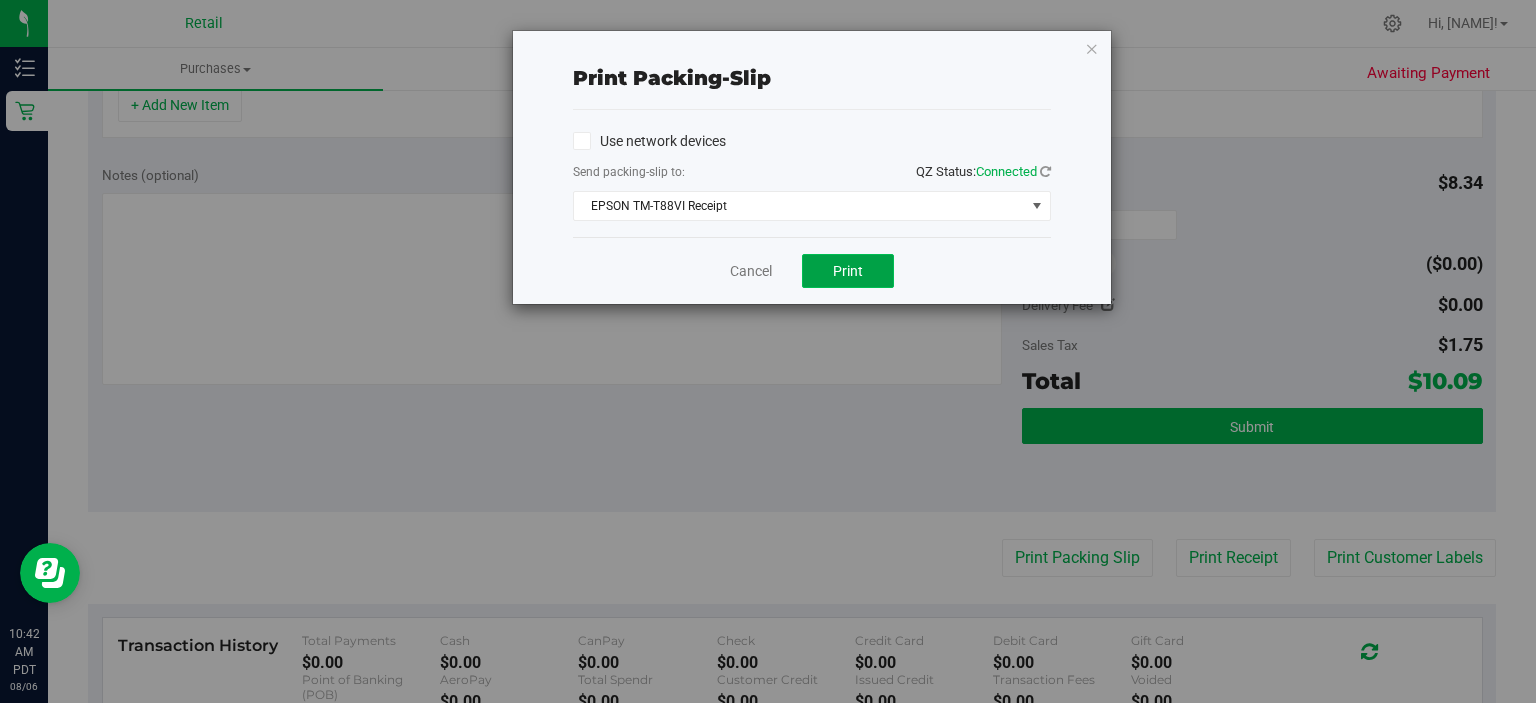 click on "Print" at bounding box center (848, 271) 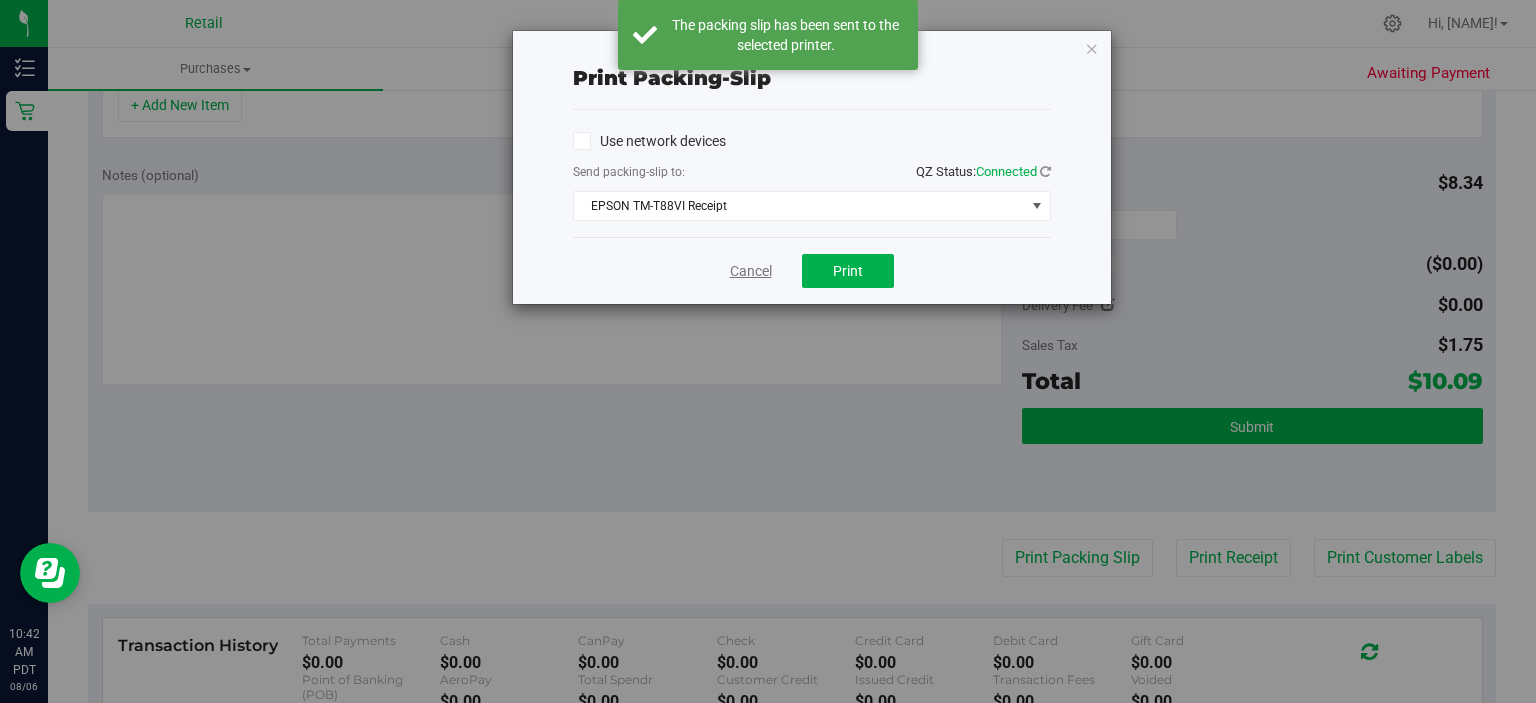click on "Cancel" at bounding box center (751, 271) 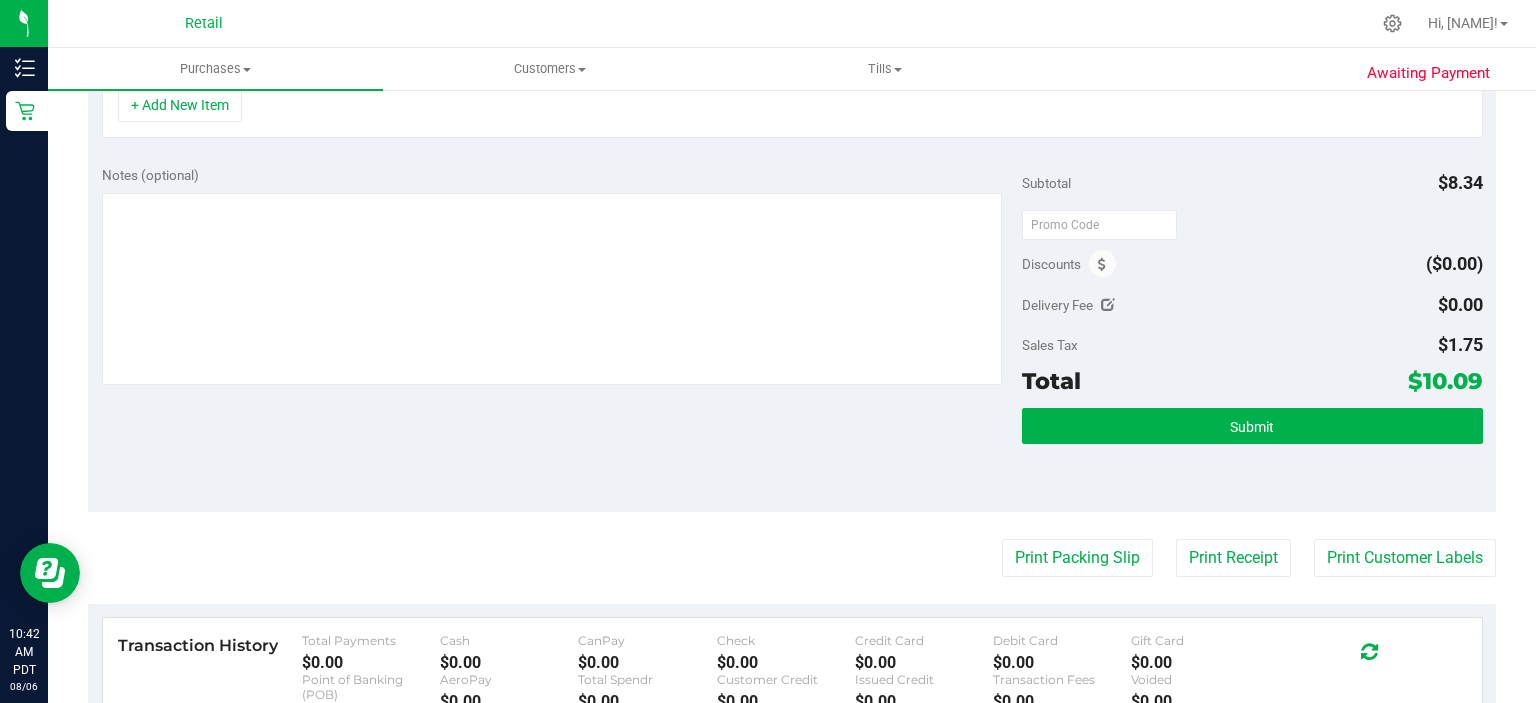 type 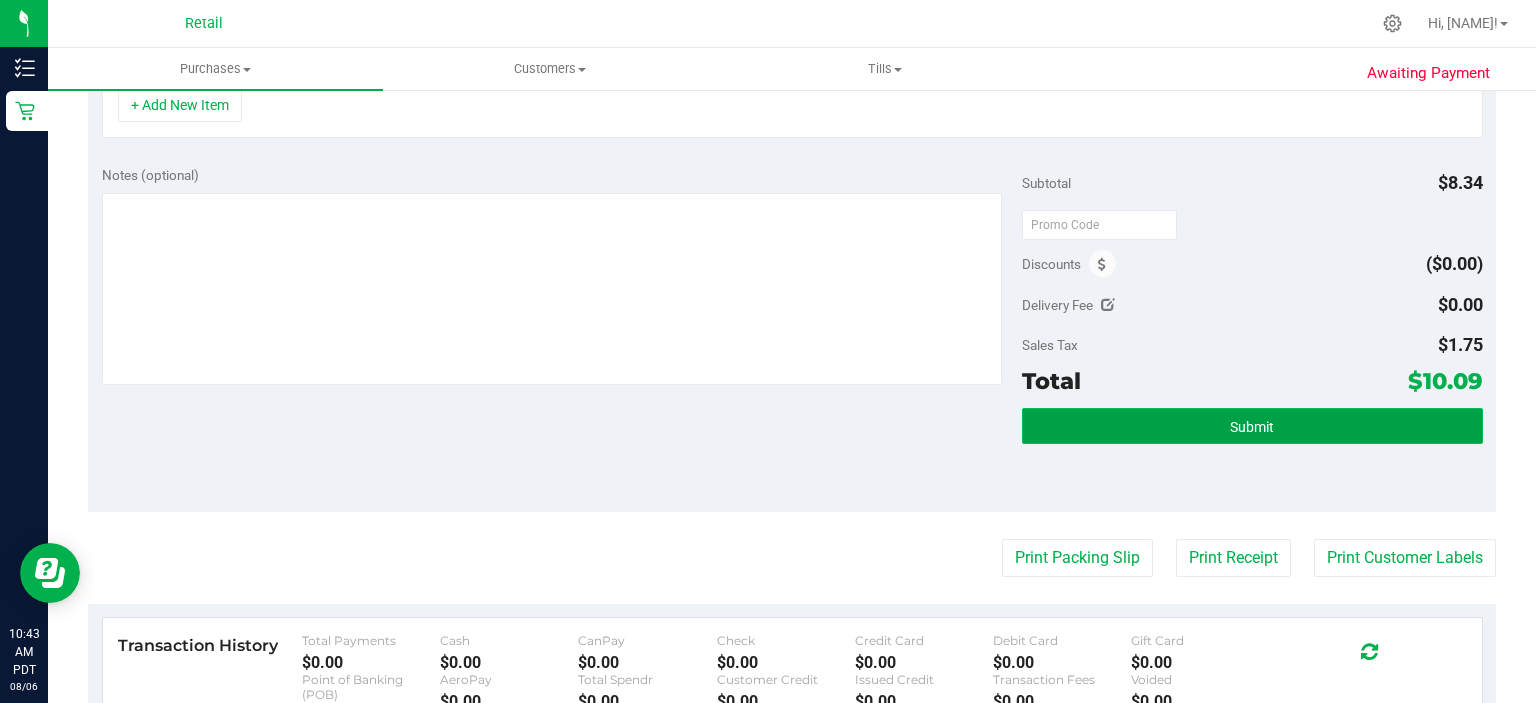 click on "Submit" at bounding box center [1252, 426] 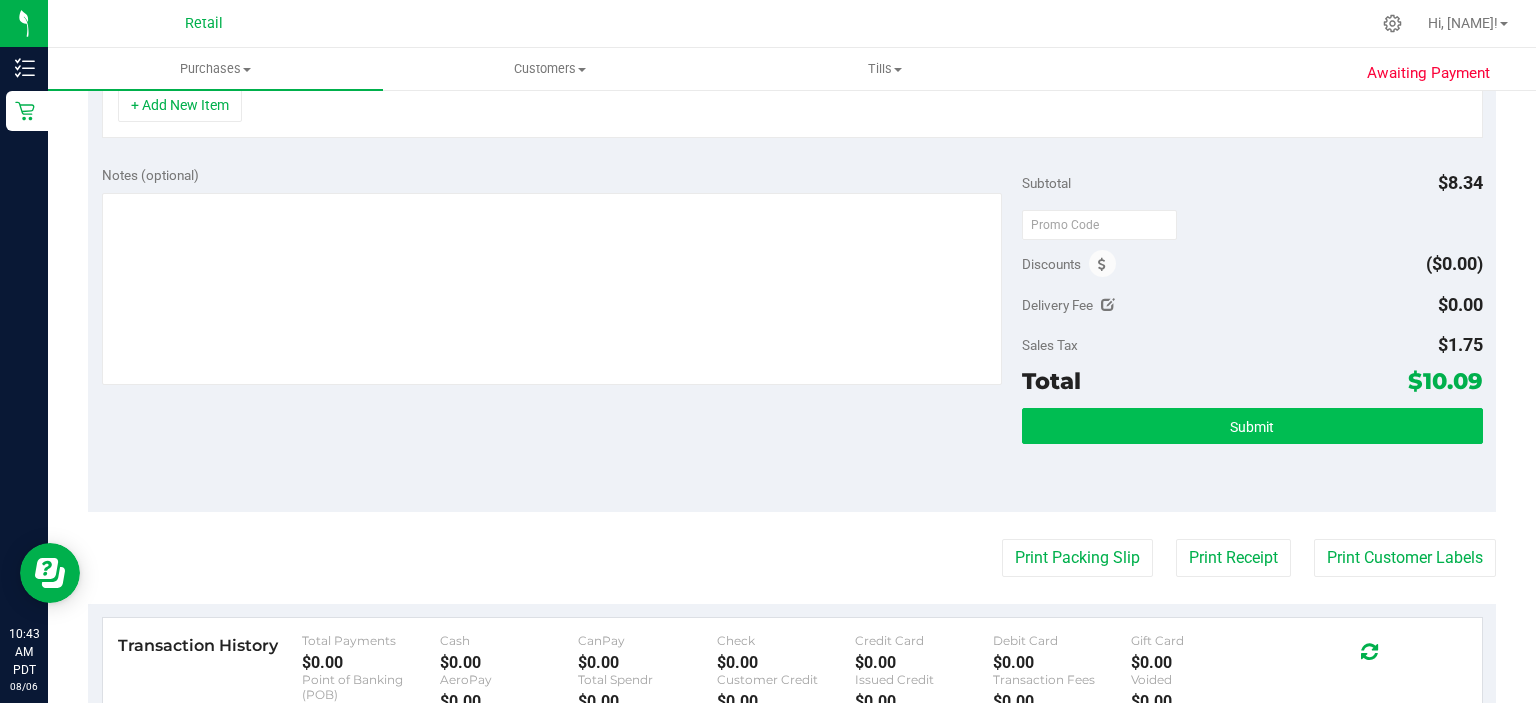 scroll, scrollTop: 560, scrollLeft: 0, axis: vertical 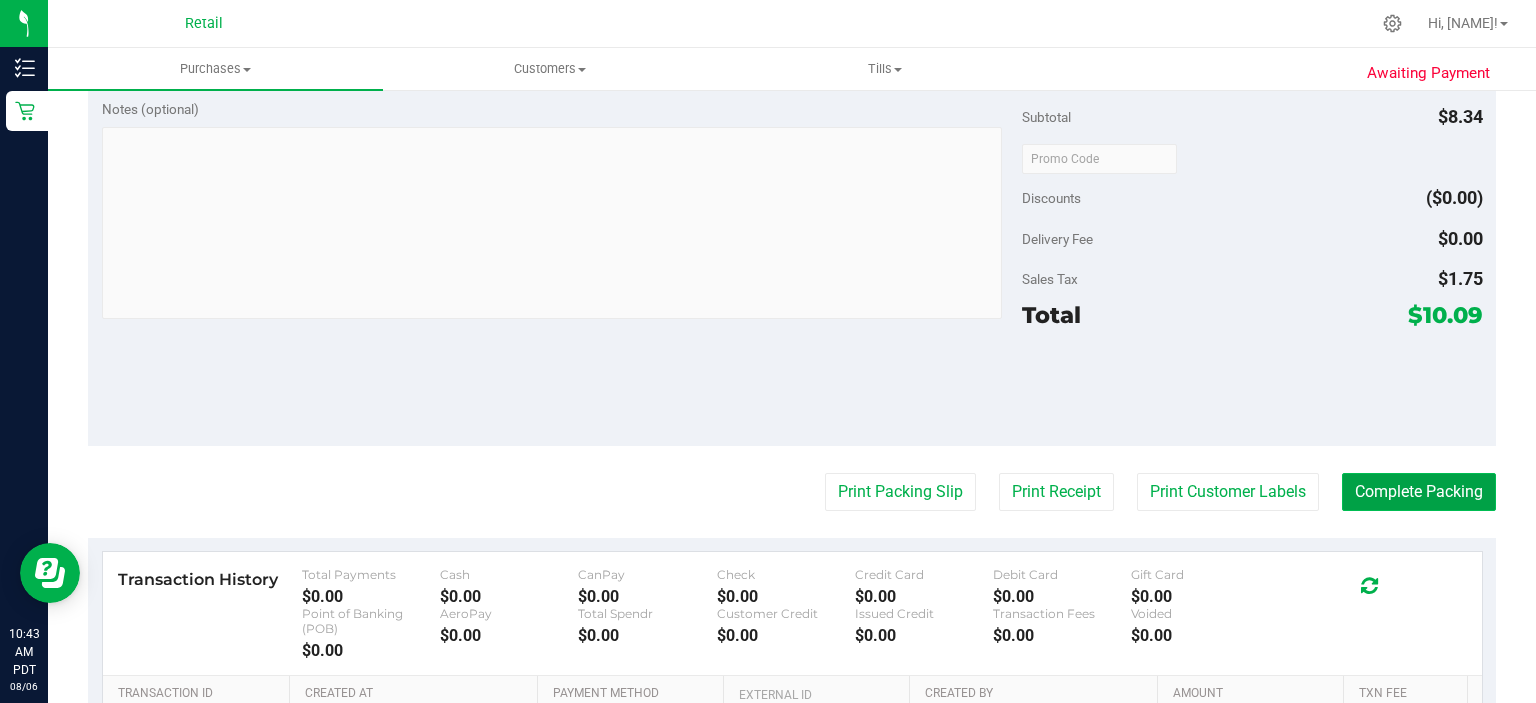 click on "Complete Packing" at bounding box center (1419, 492) 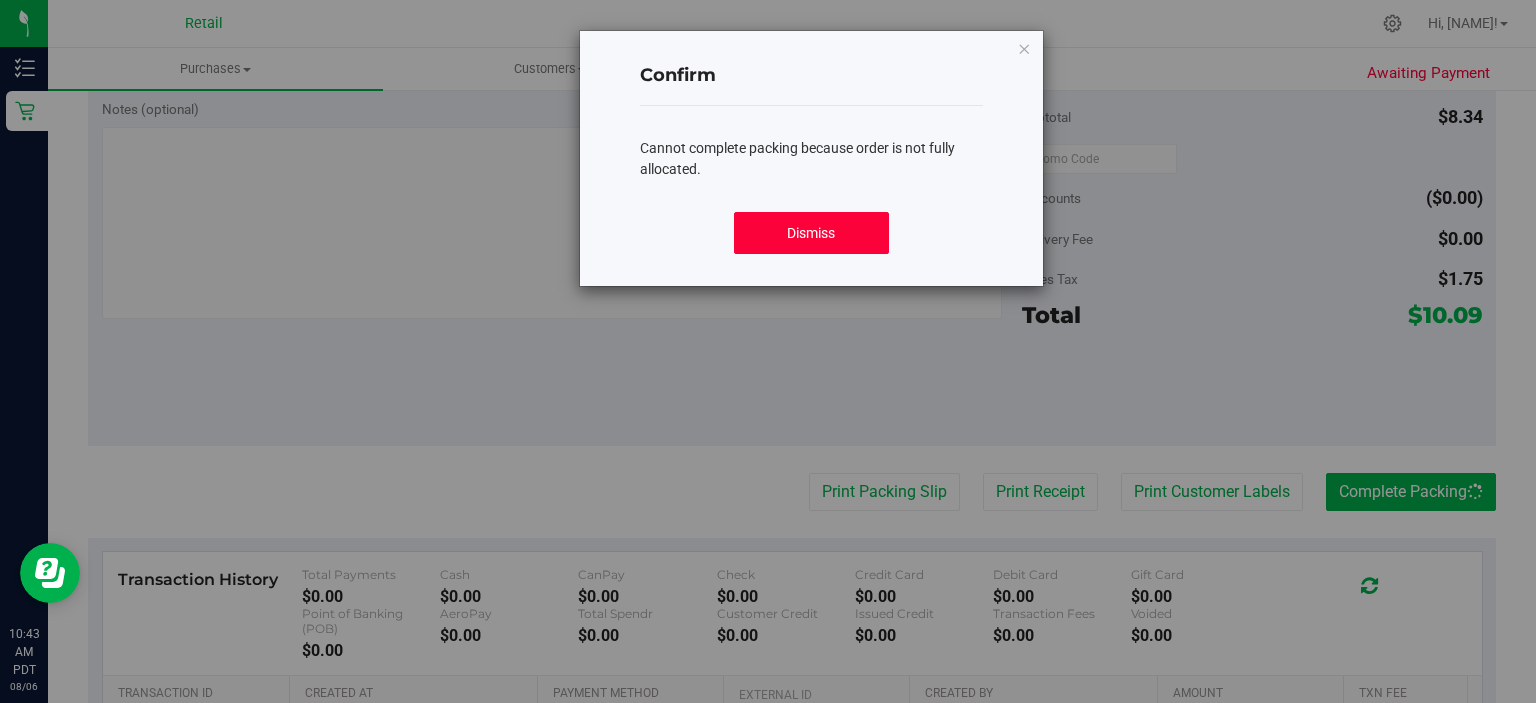 click on "Dismiss" at bounding box center (811, 233) 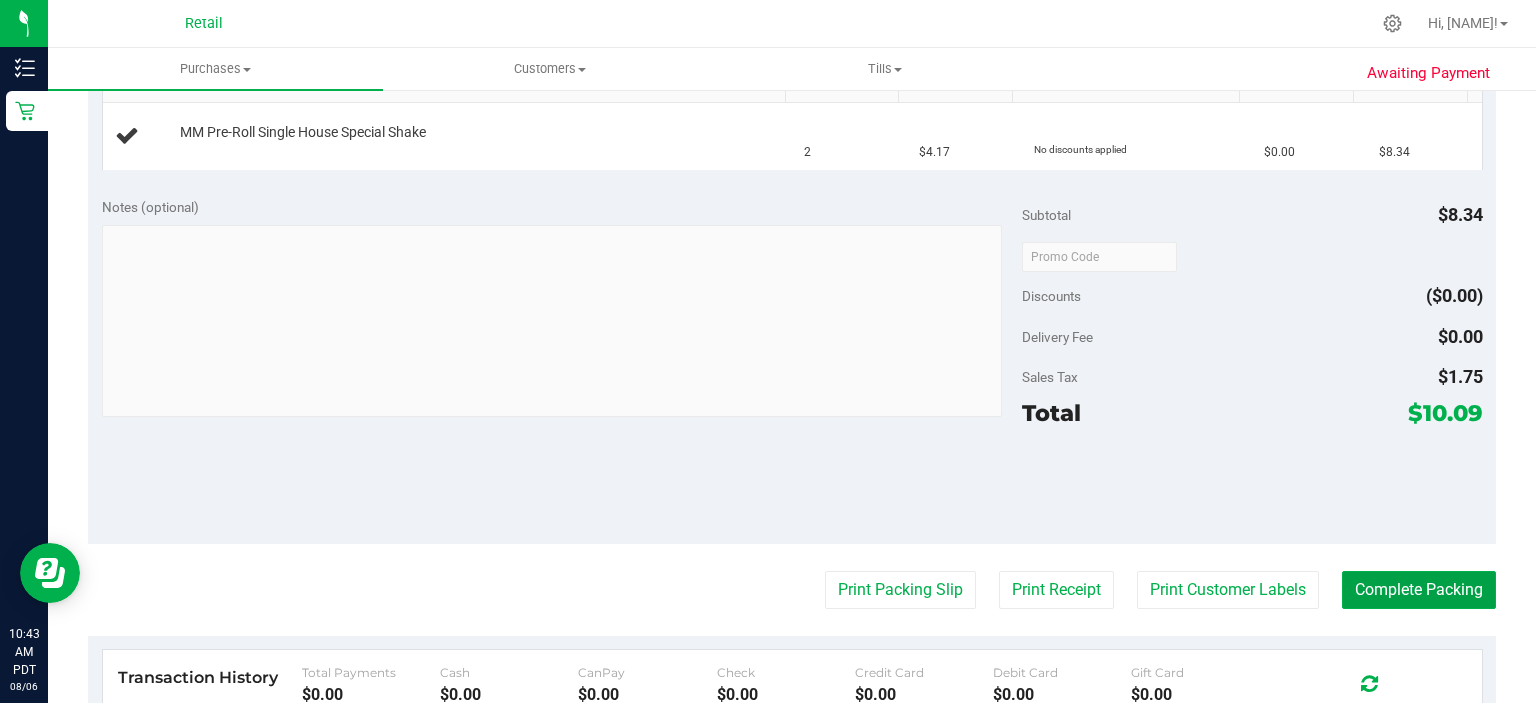 scroll, scrollTop: 531, scrollLeft: 0, axis: vertical 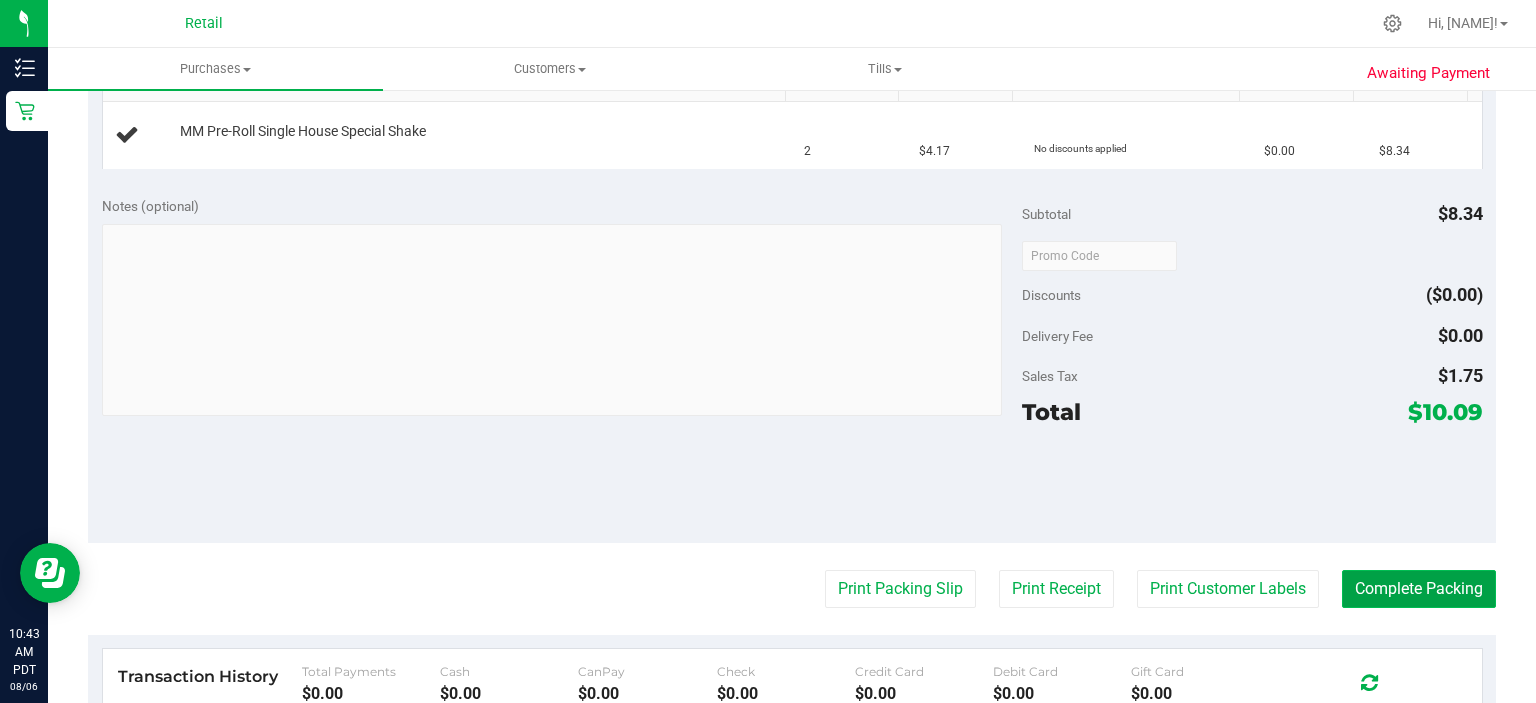 click on "Complete Packing" at bounding box center (1419, 589) 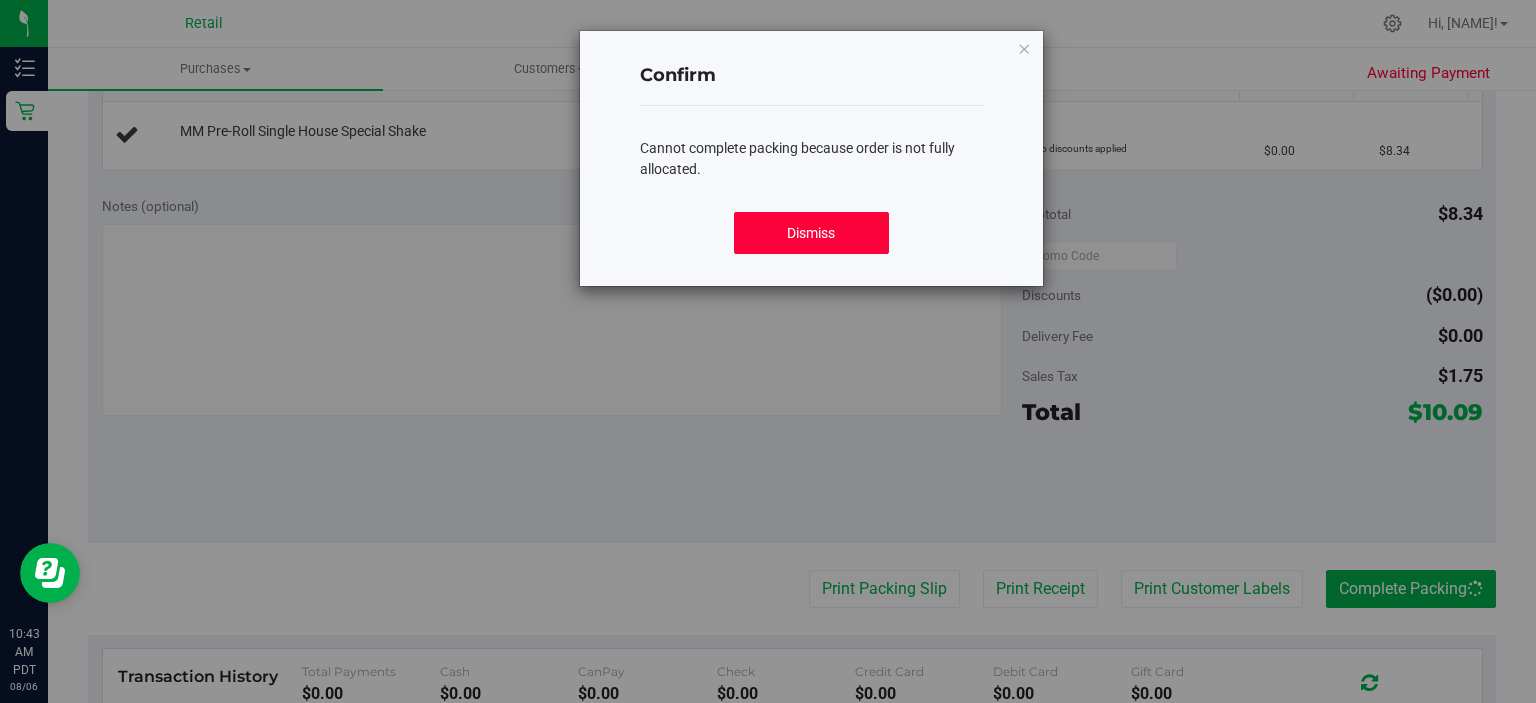 click on "Dismiss" at bounding box center [811, 233] 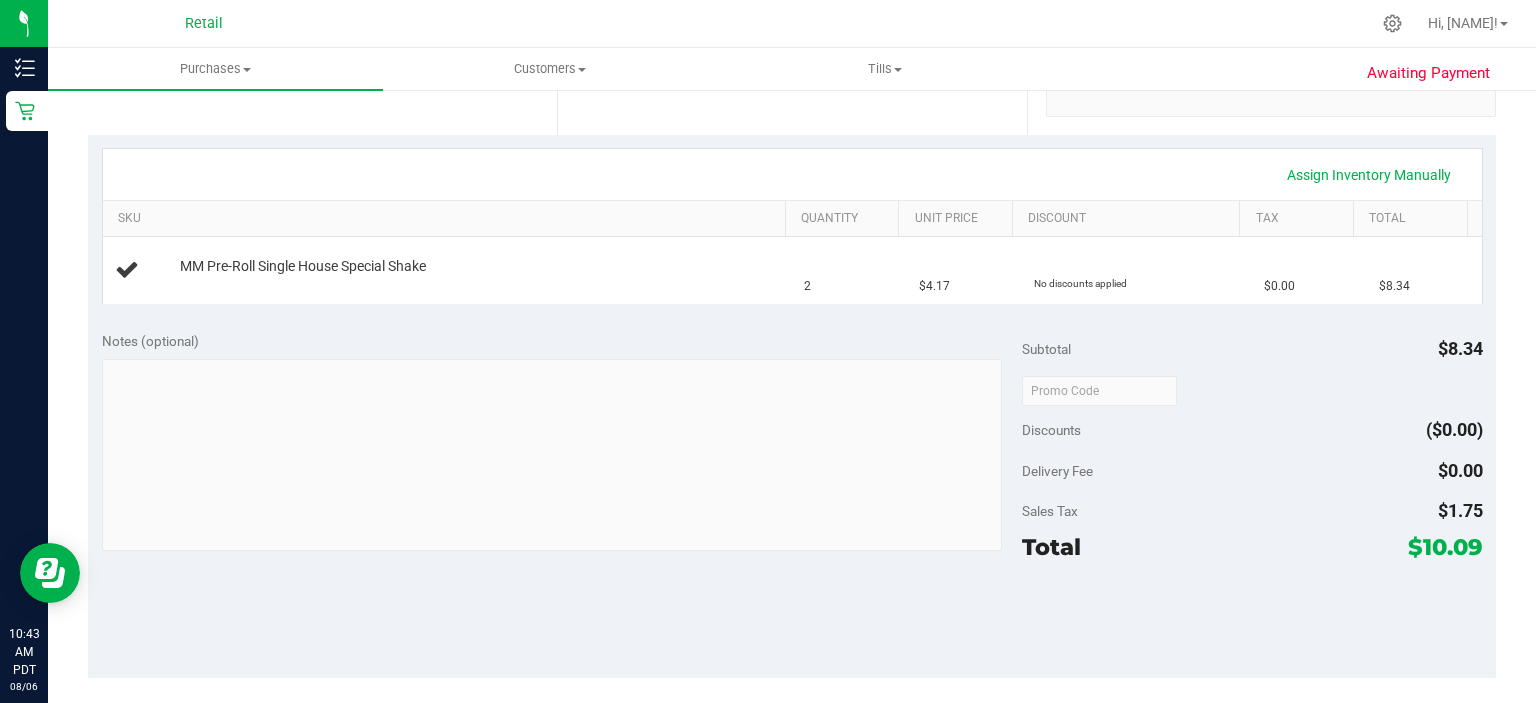 scroll, scrollTop: 369, scrollLeft: 0, axis: vertical 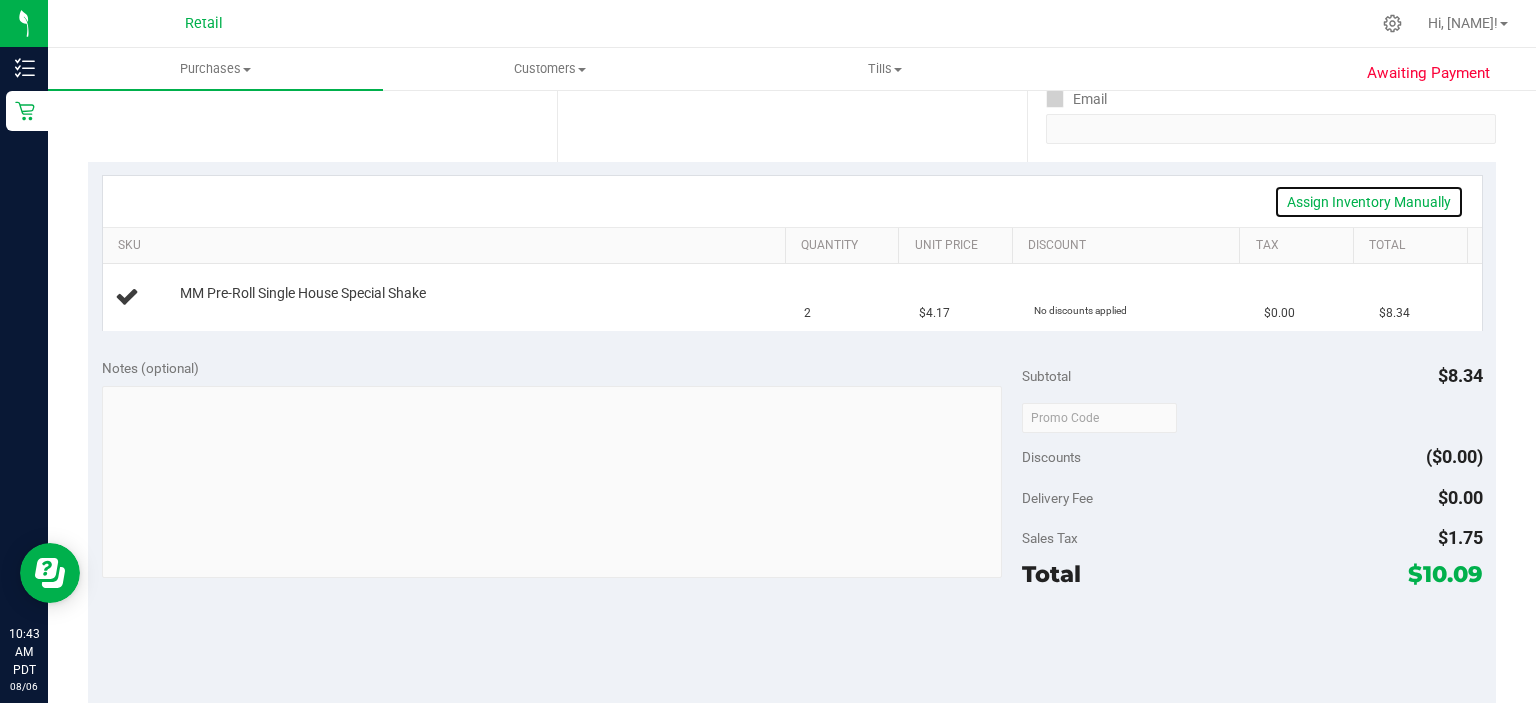 click on "Assign Inventory Manually" at bounding box center [1369, 202] 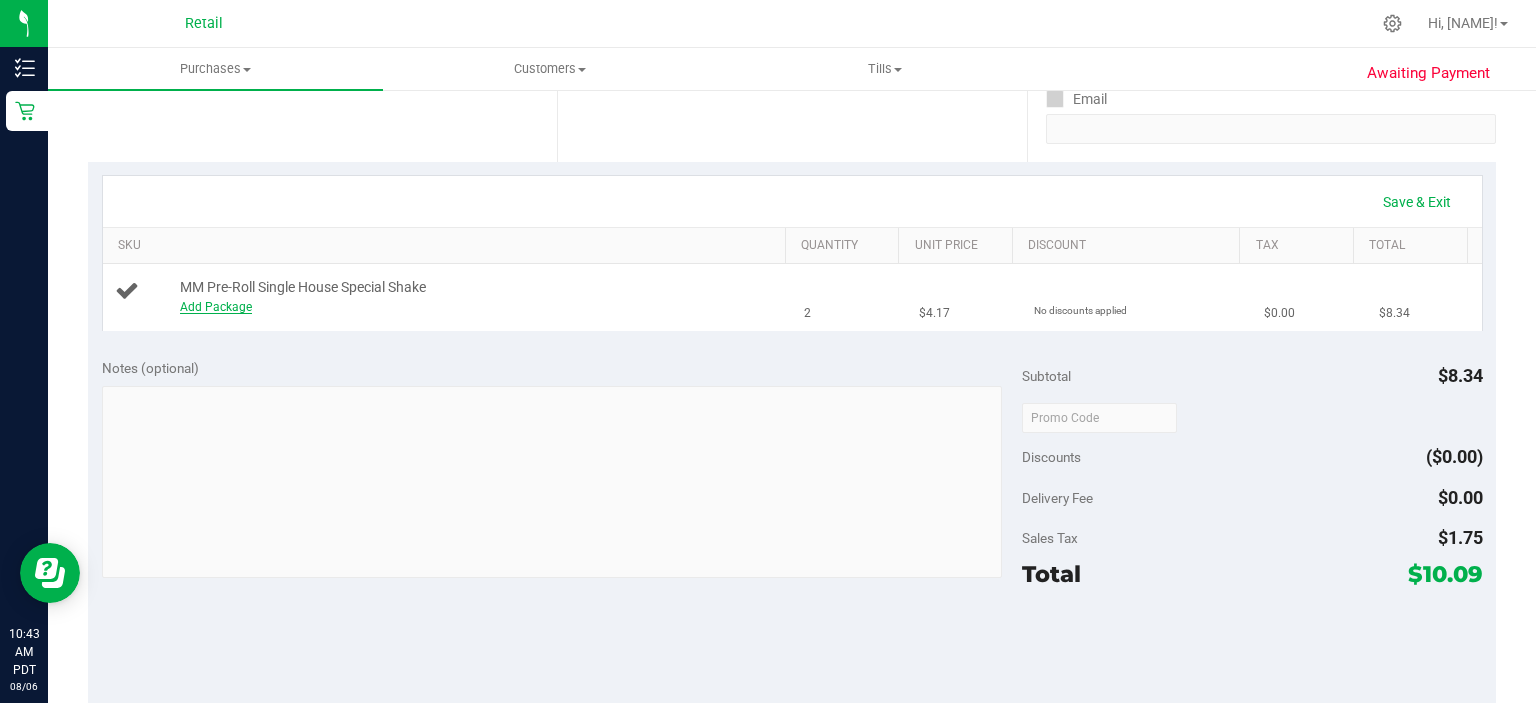 click on "Add Package" at bounding box center (216, 307) 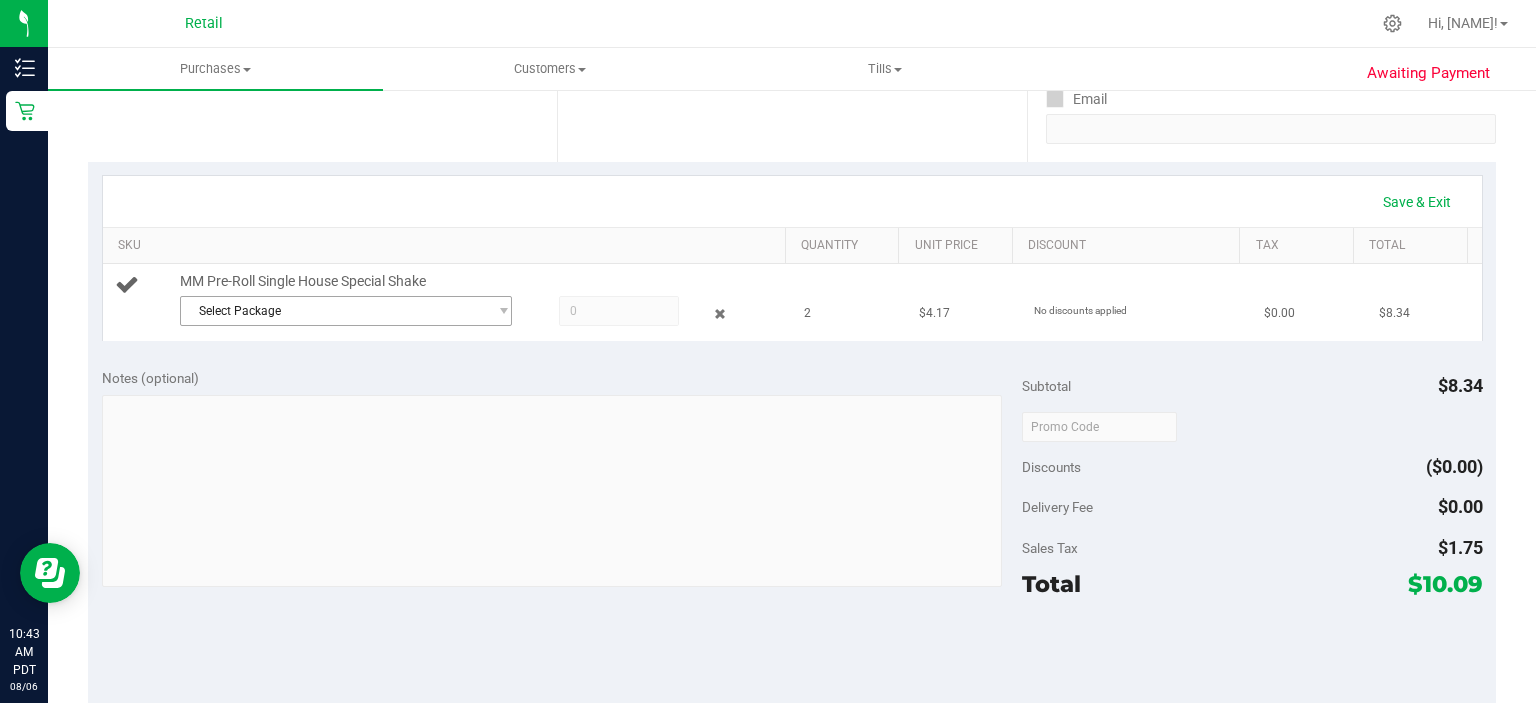 click on "Select Package" at bounding box center (333, 311) 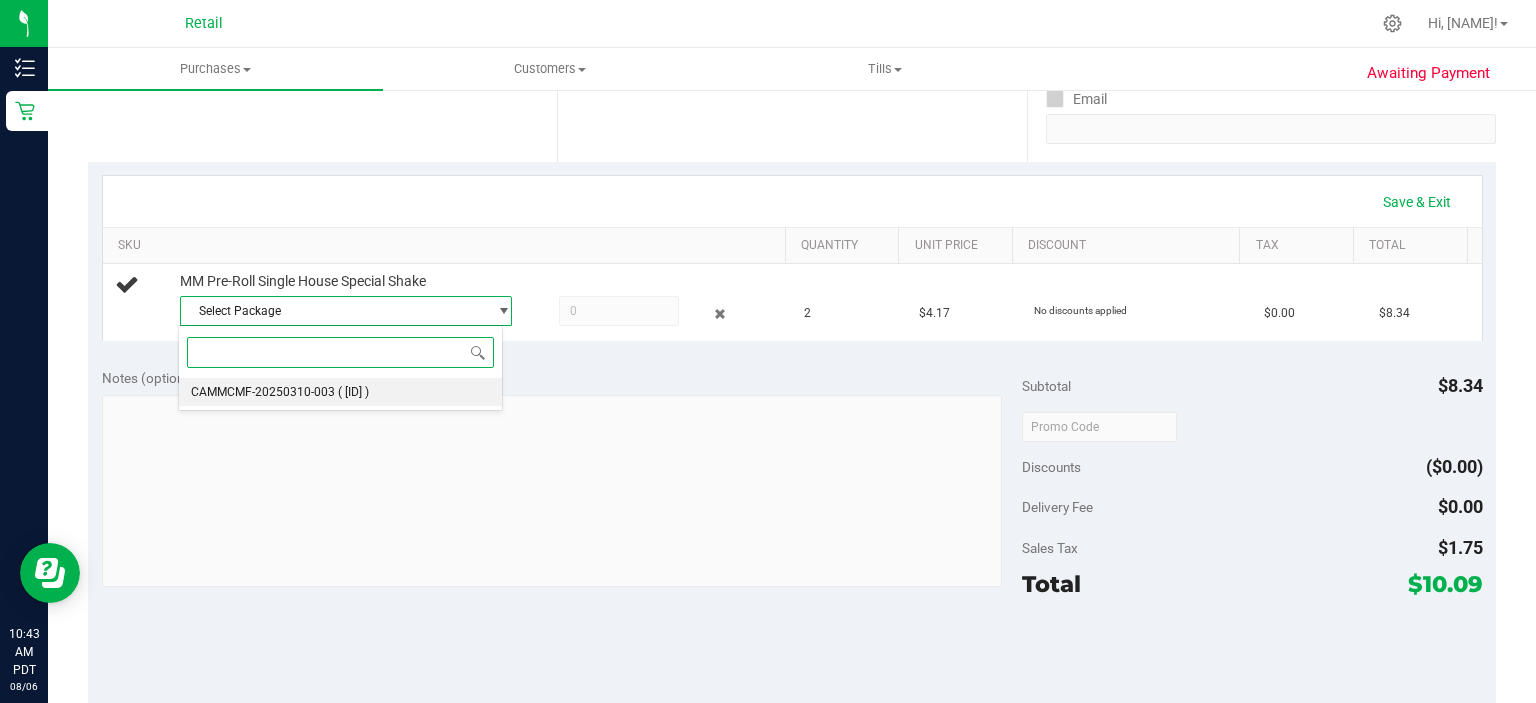 click on "(
[ID]
)" at bounding box center (353, 392) 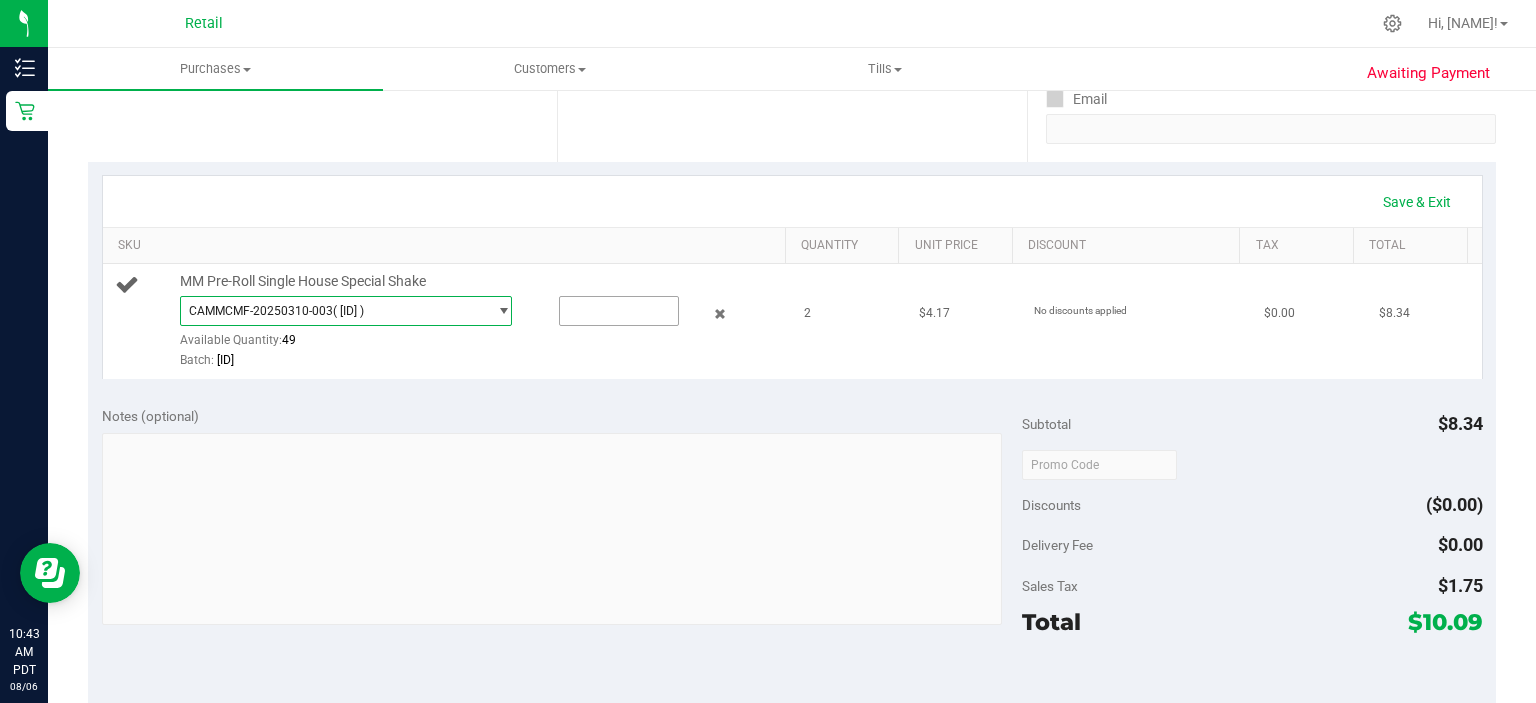 click at bounding box center [619, 311] 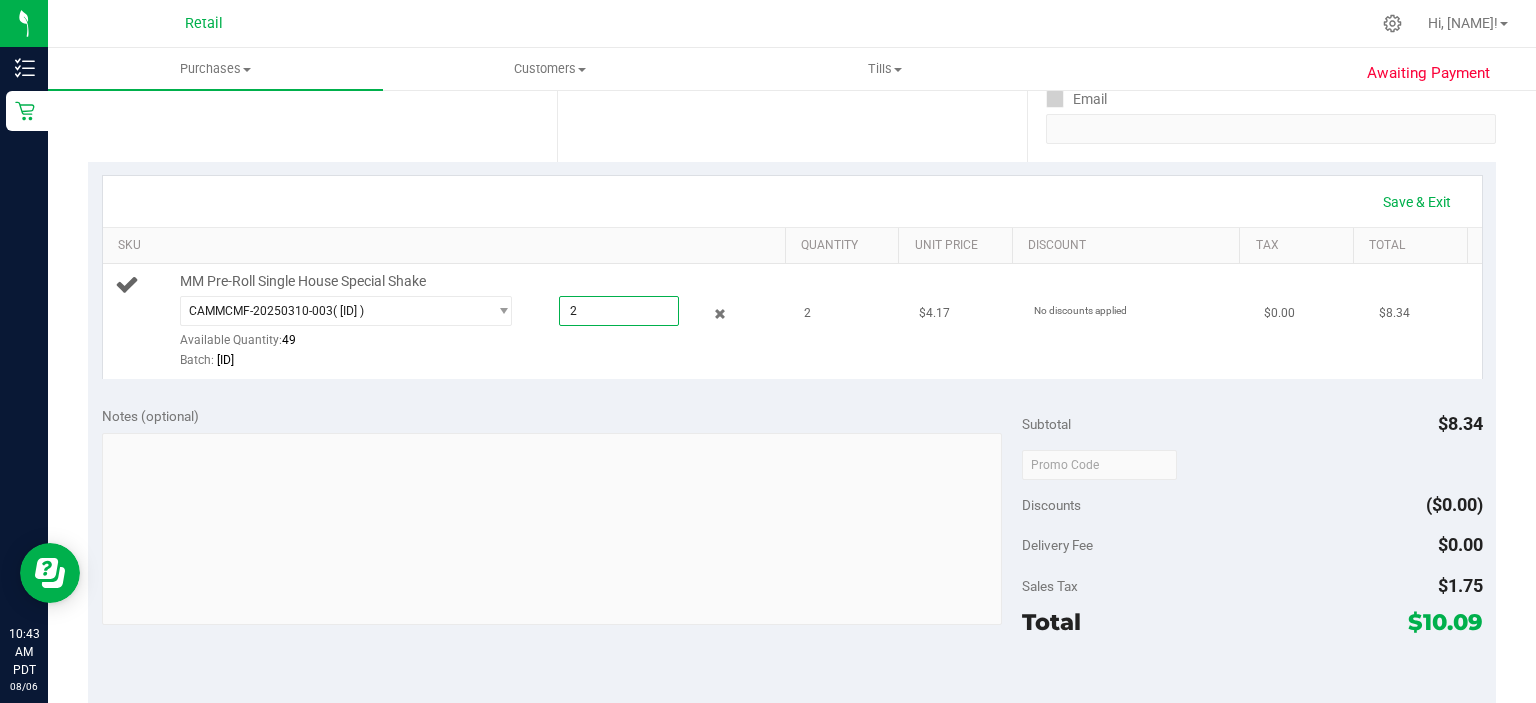 type on "2" 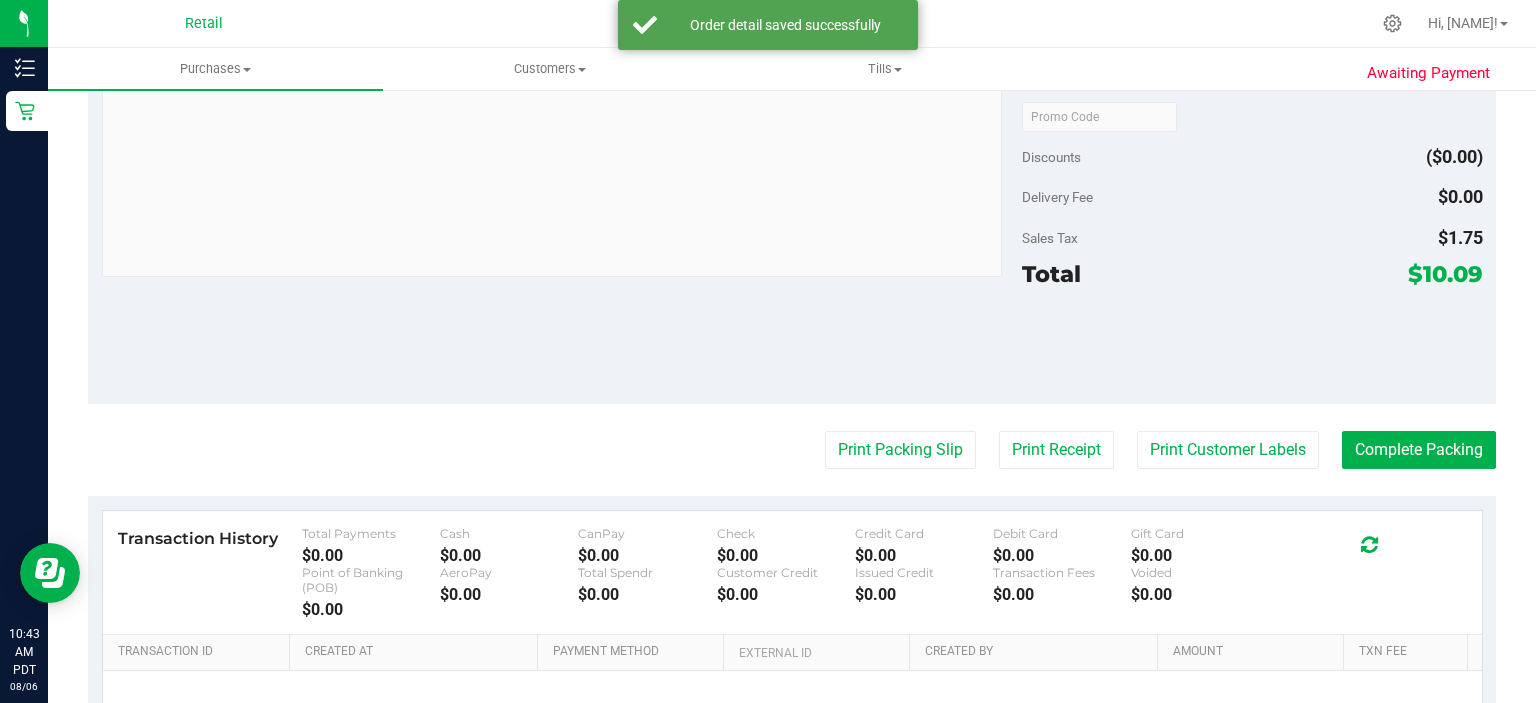 scroll, scrollTop: 721, scrollLeft: 0, axis: vertical 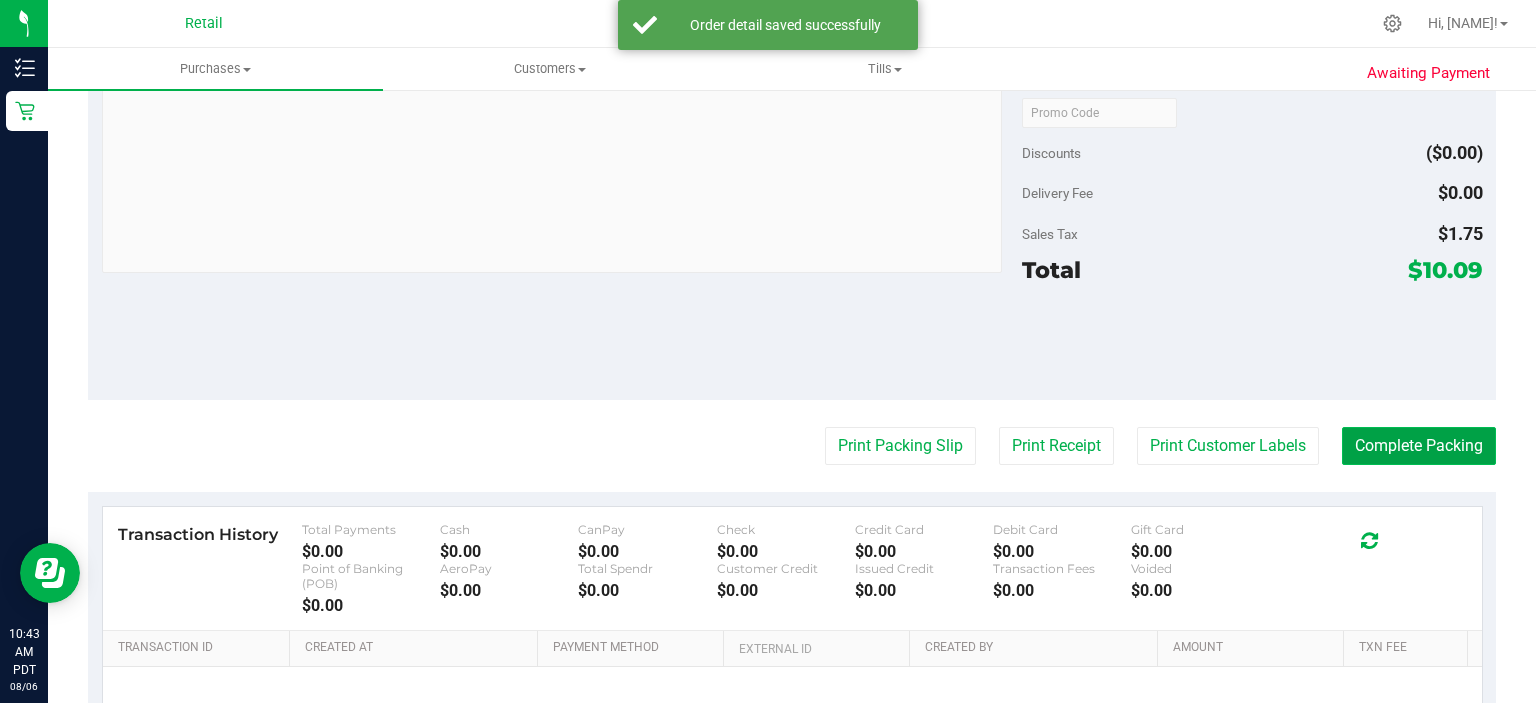 click on "Complete Packing" at bounding box center (1419, 446) 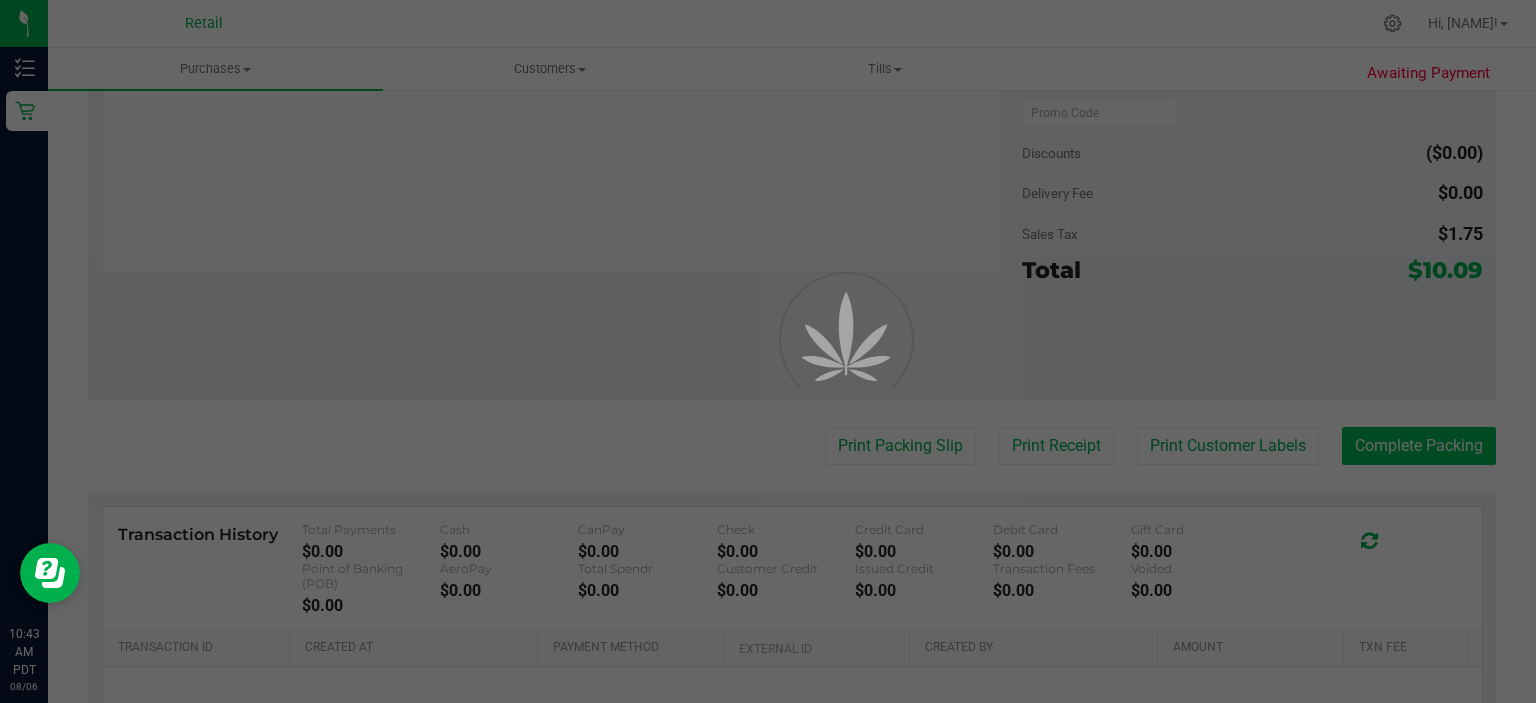 scroll, scrollTop: 0, scrollLeft: 0, axis: both 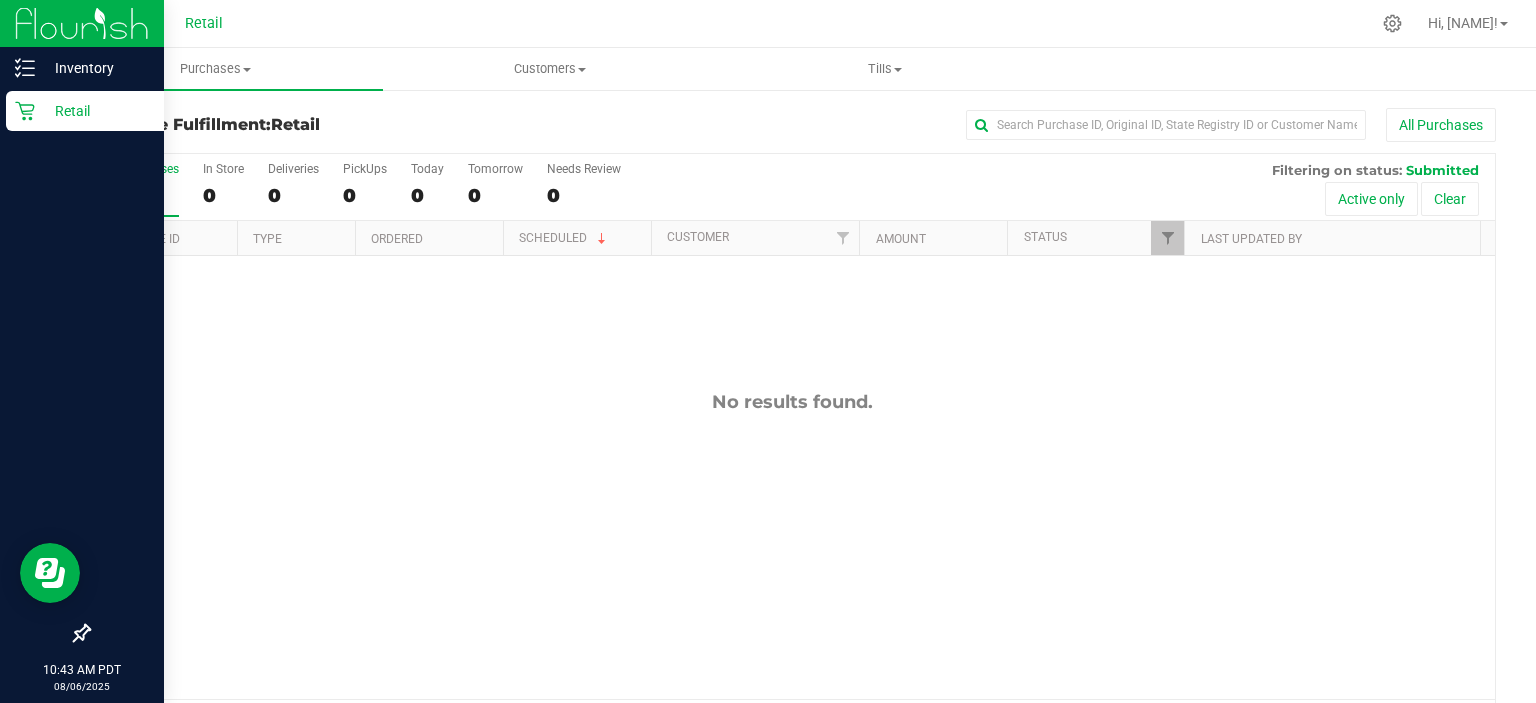 click on "Retail" at bounding box center (85, 111) 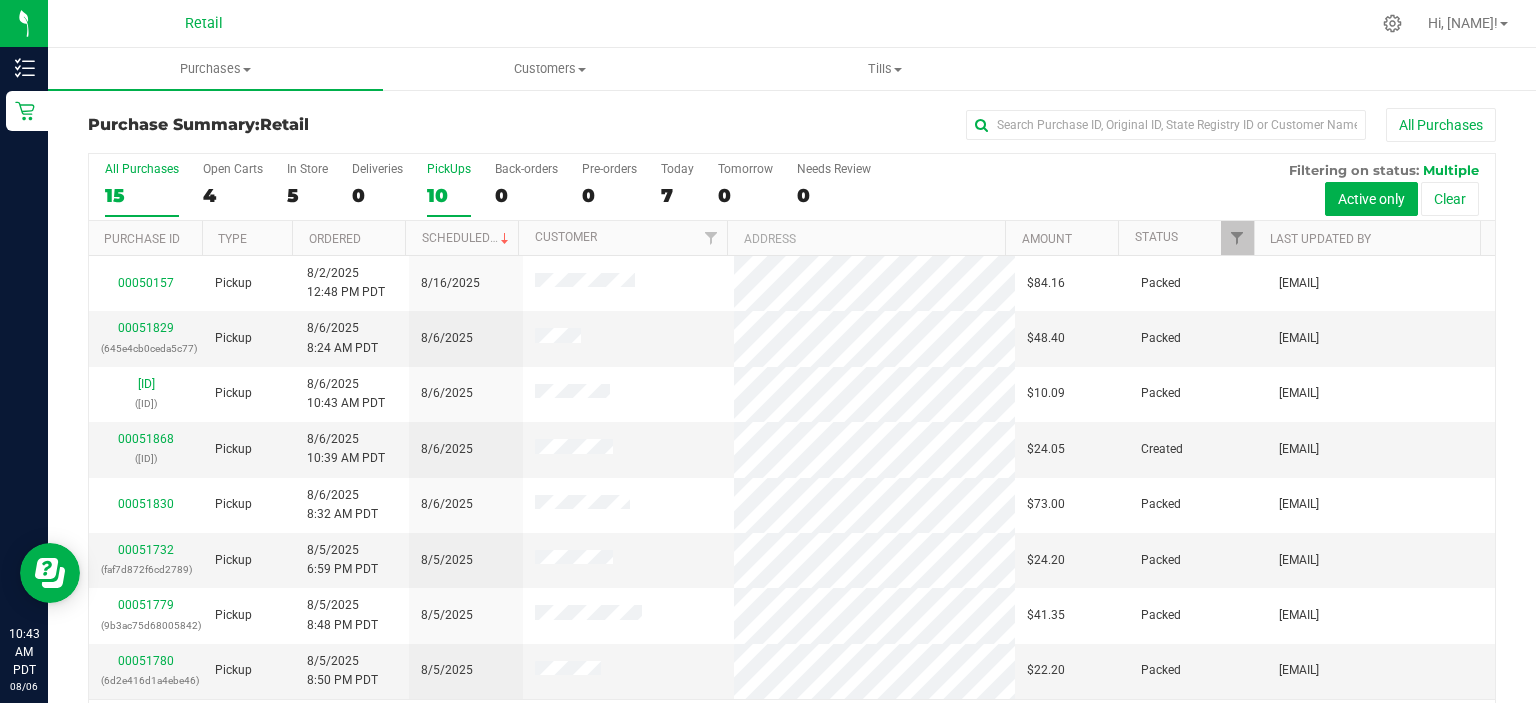 click on "10" at bounding box center [449, 195] 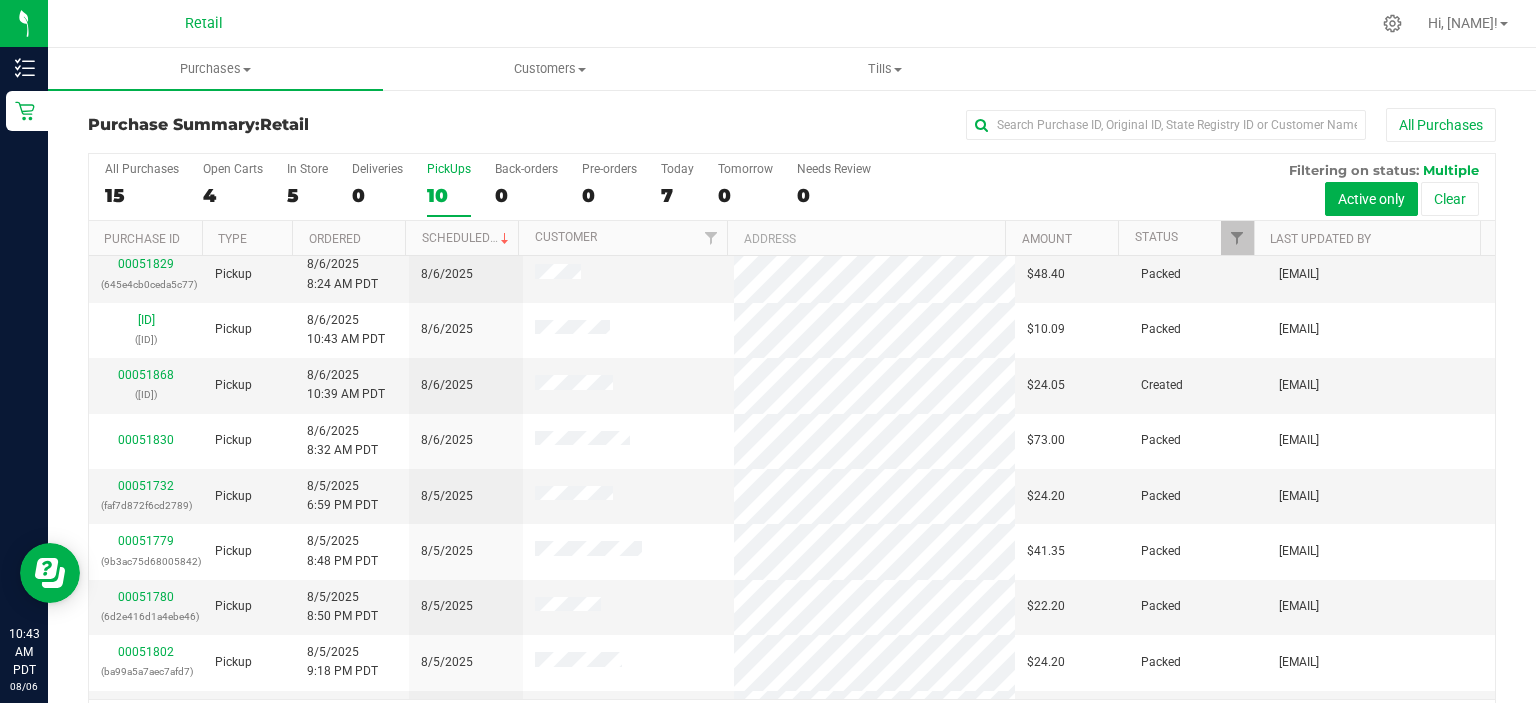 scroll, scrollTop: 61, scrollLeft: 0, axis: vertical 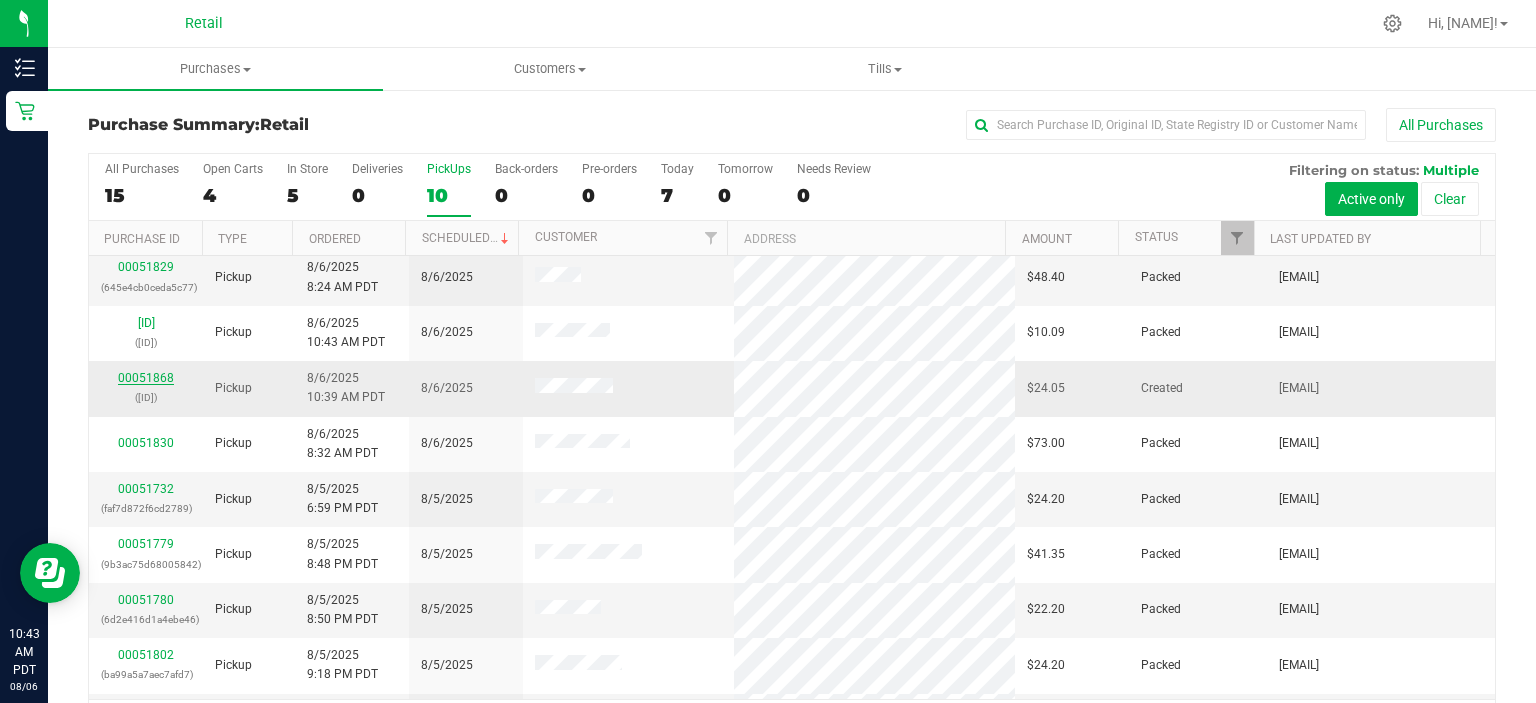 click on "00051868" at bounding box center (146, 378) 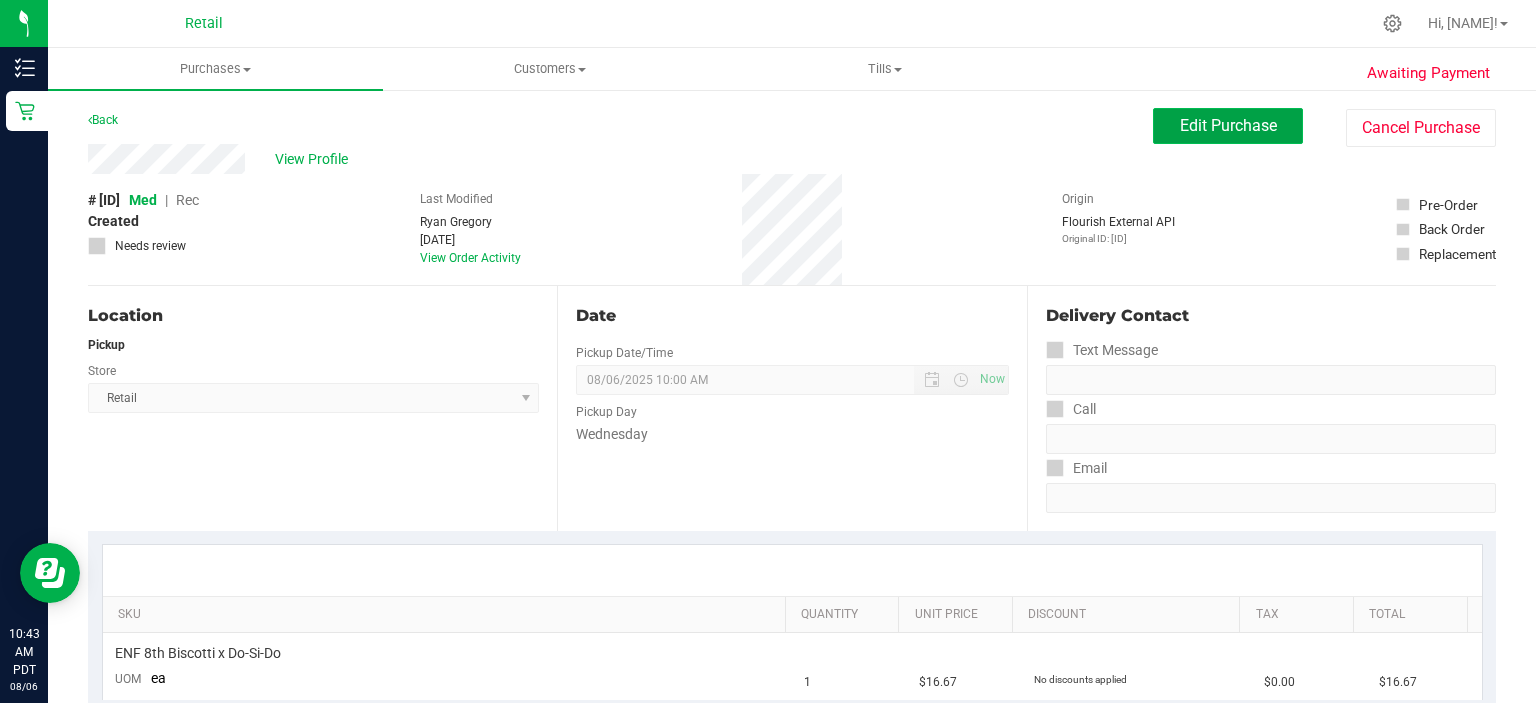 click on "Edit Purchase" at bounding box center [1228, 125] 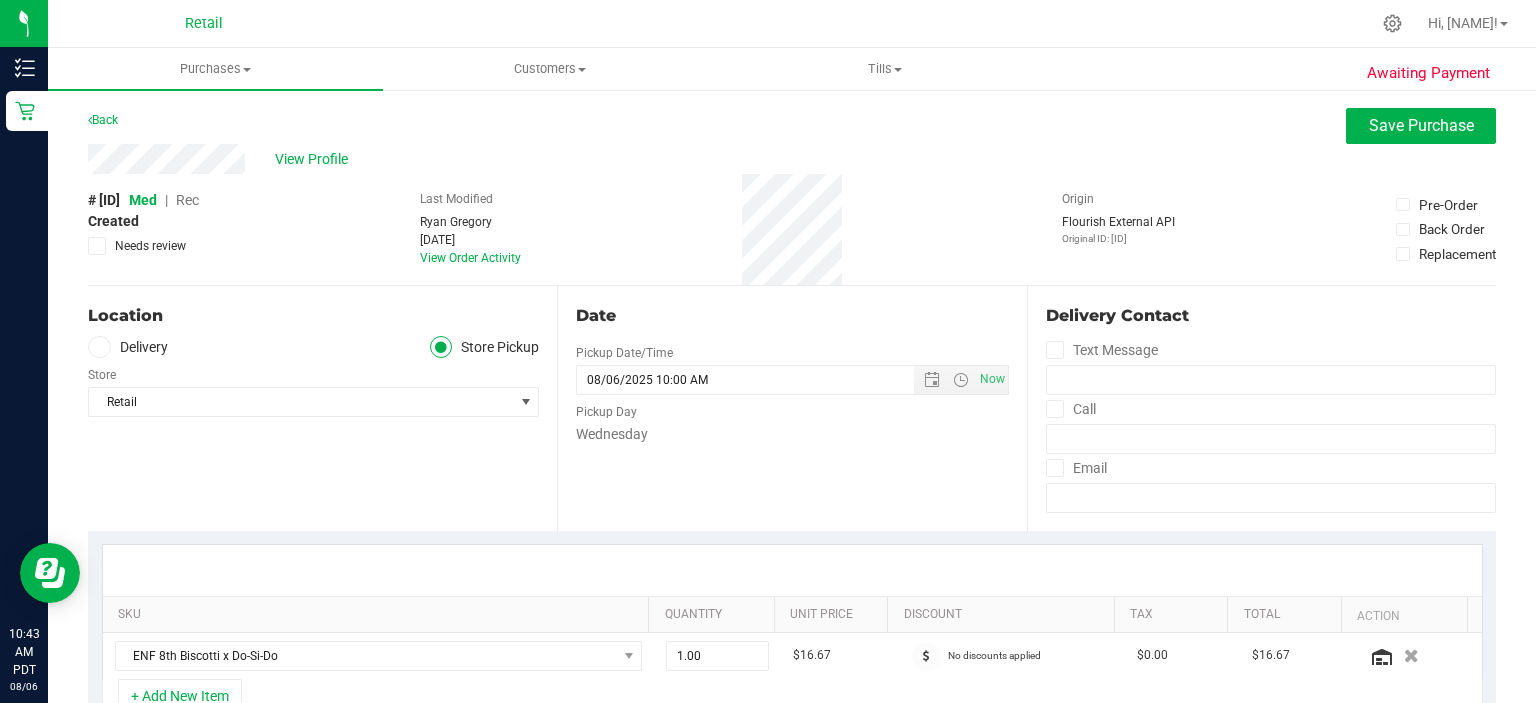 click on "Rec" at bounding box center [187, 200] 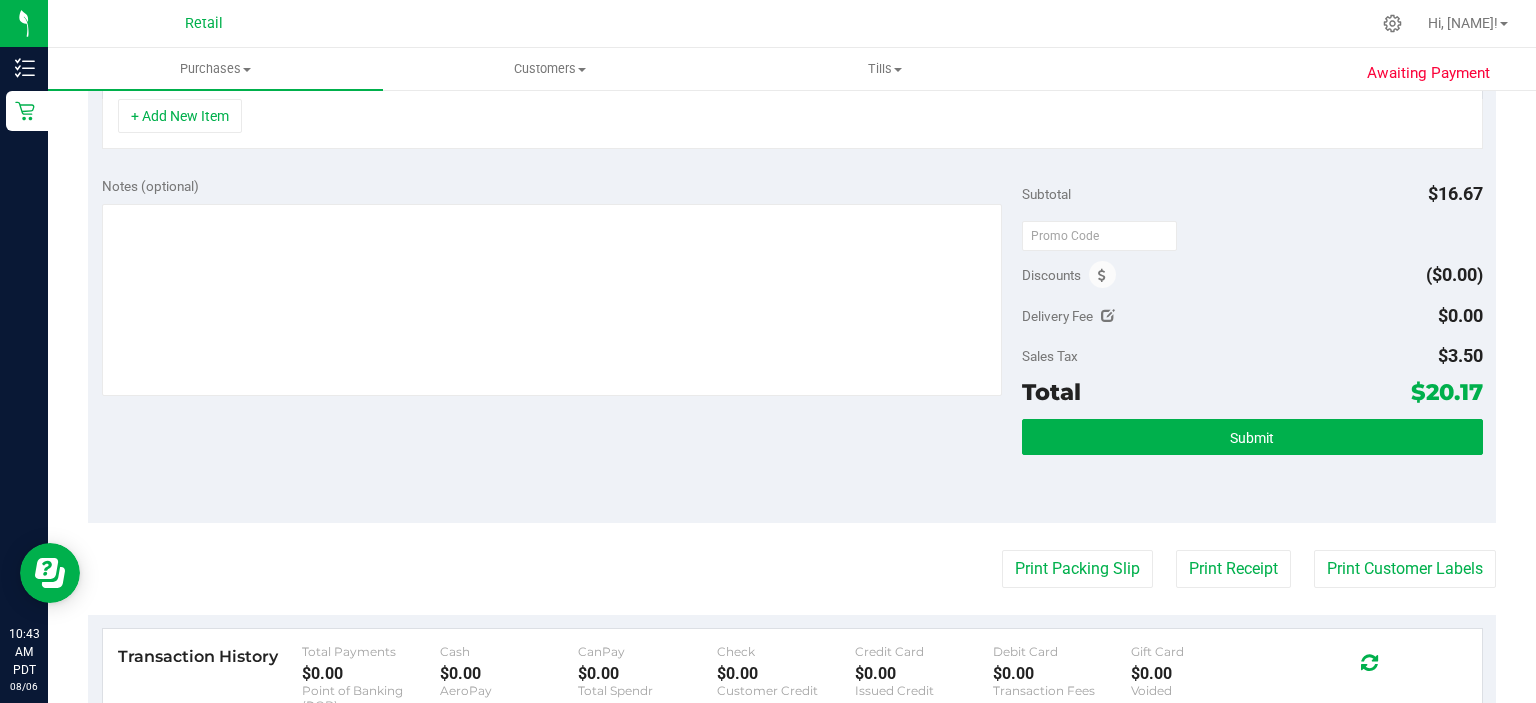 scroll, scrollTop: 612, scrollLeft: 0, axis: vertical 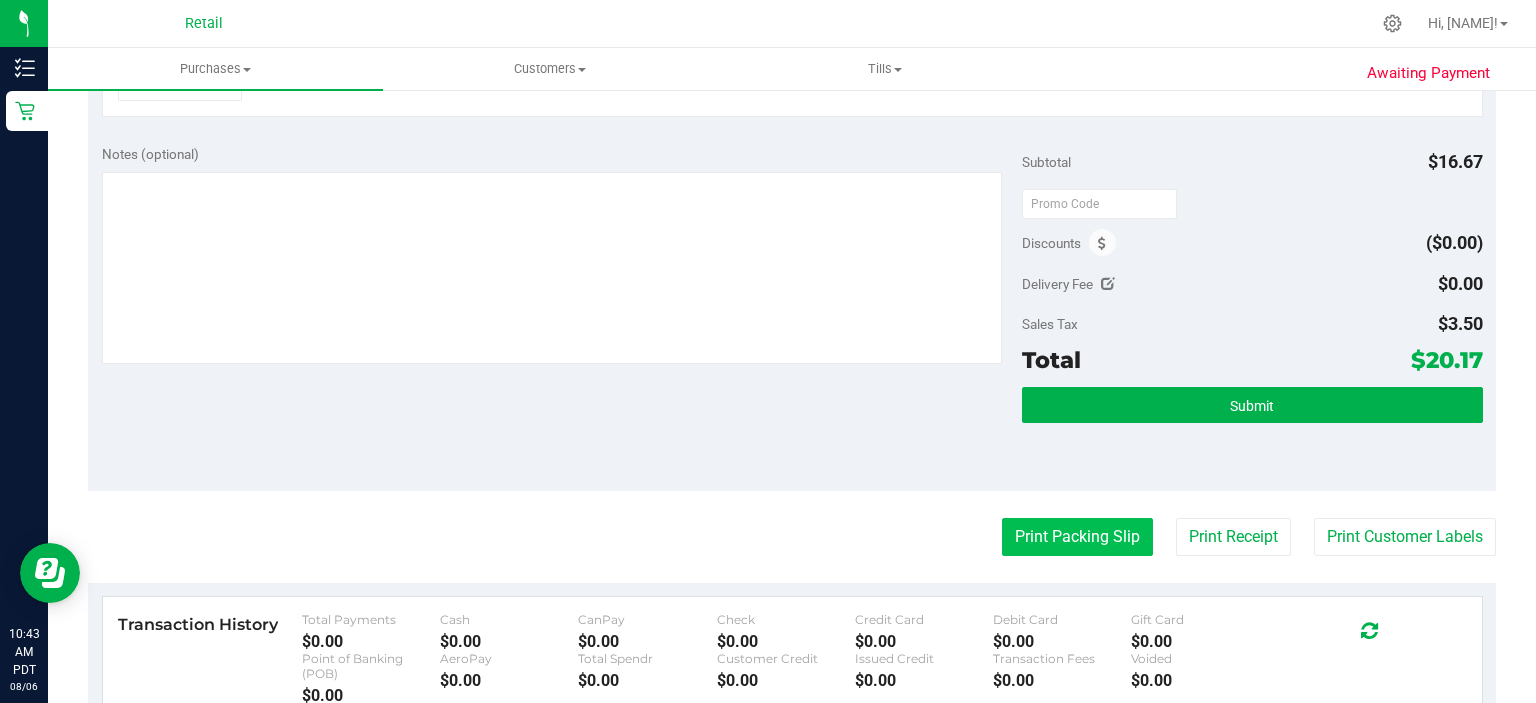 click on "Print Packing Slip" at bounding box center (1077, 537) 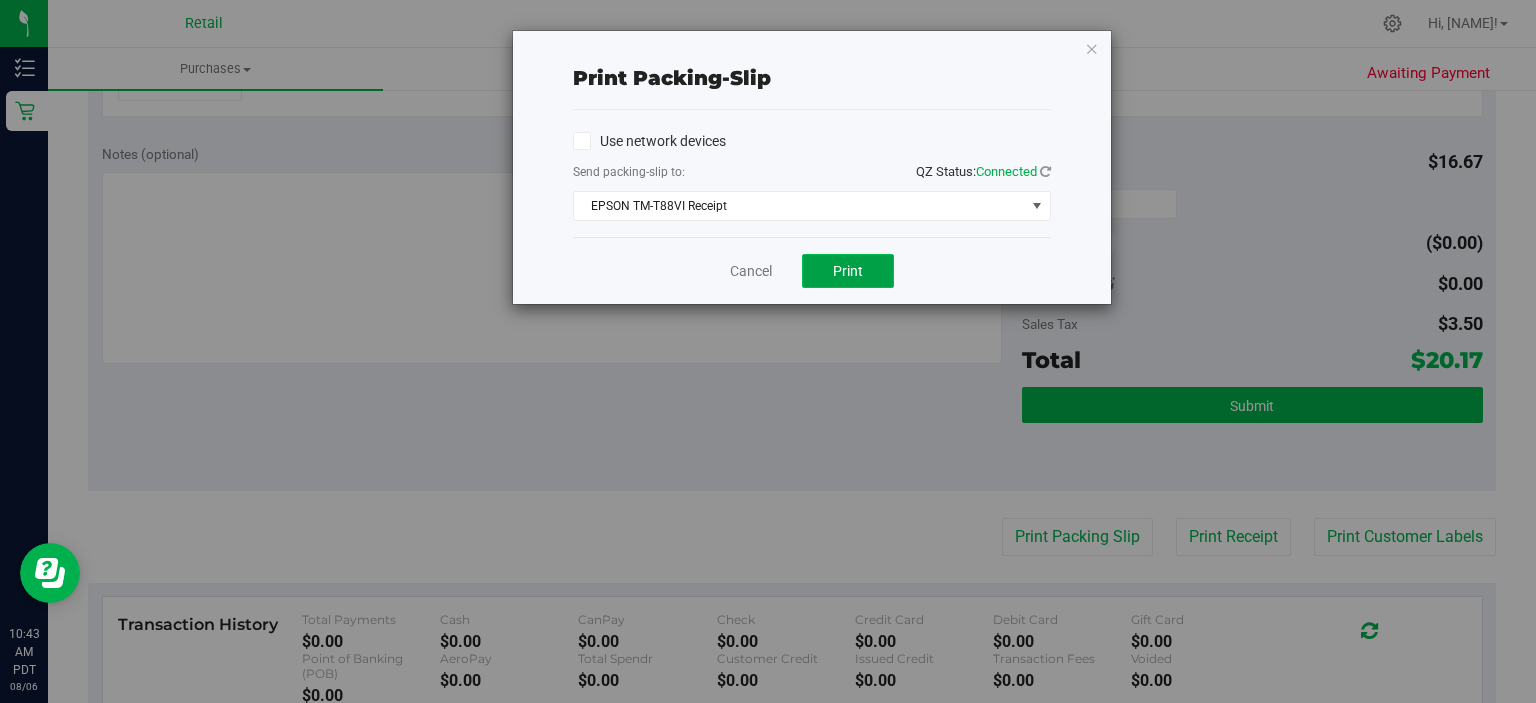 click on "Print" at bounding box center (848, 271) 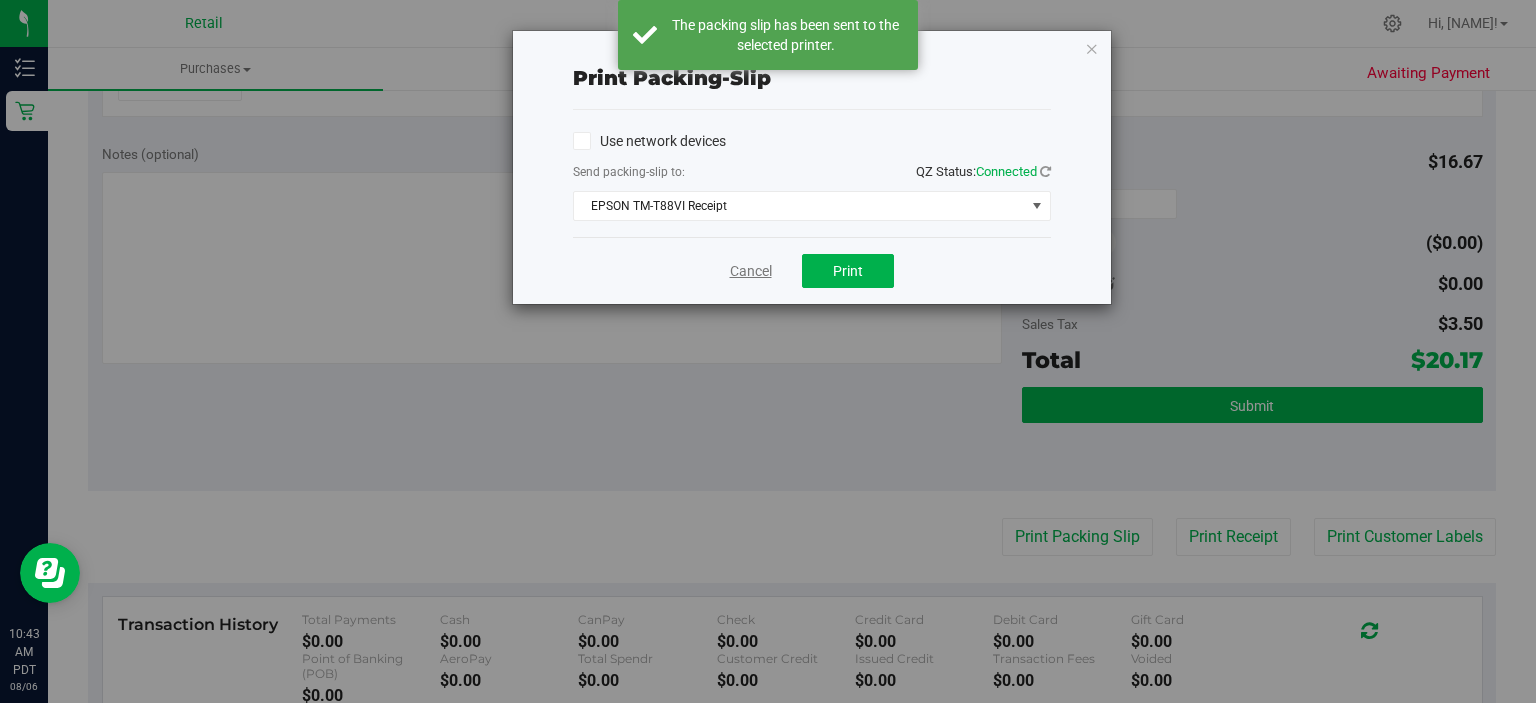 click on "Cancel" at bounding box center (751, 271) 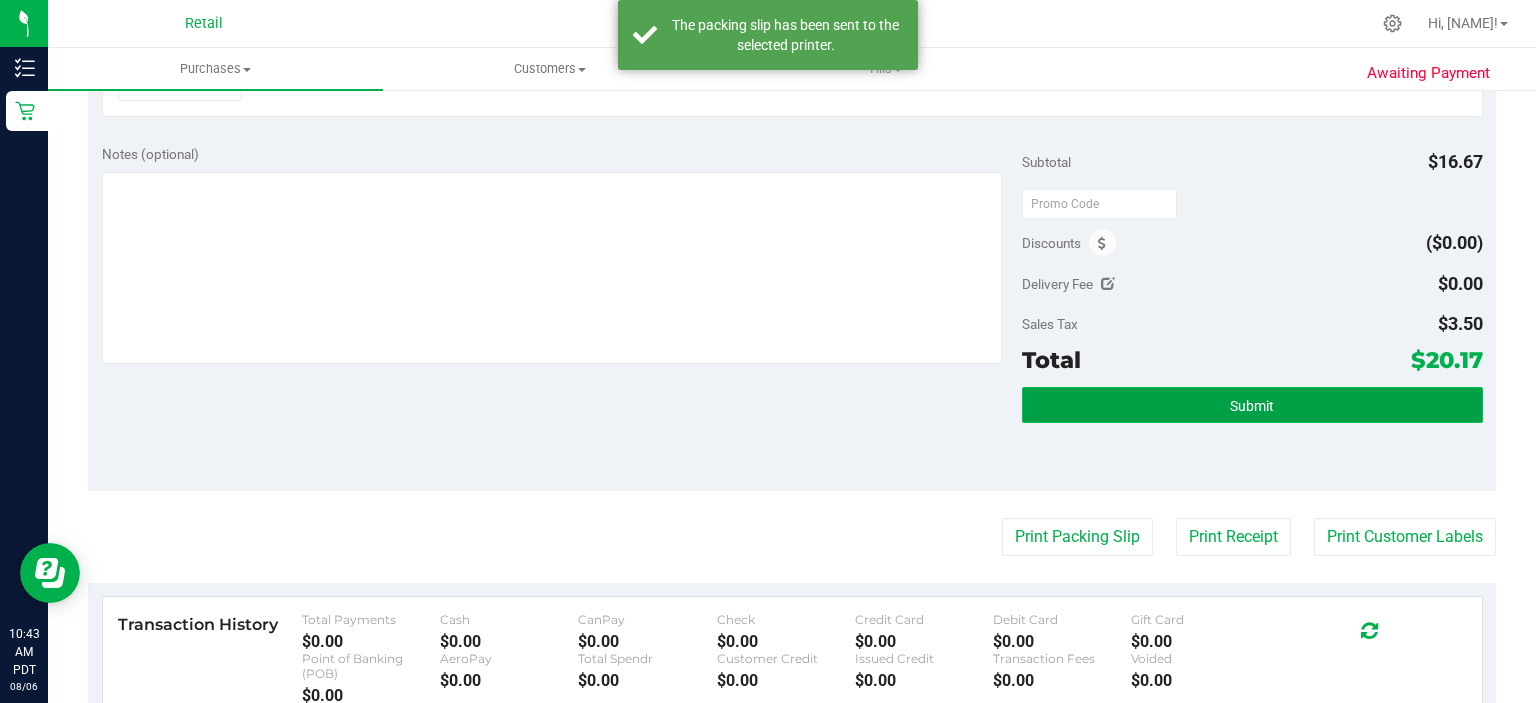 click on "Submit" at bounding box center [1252, 405] 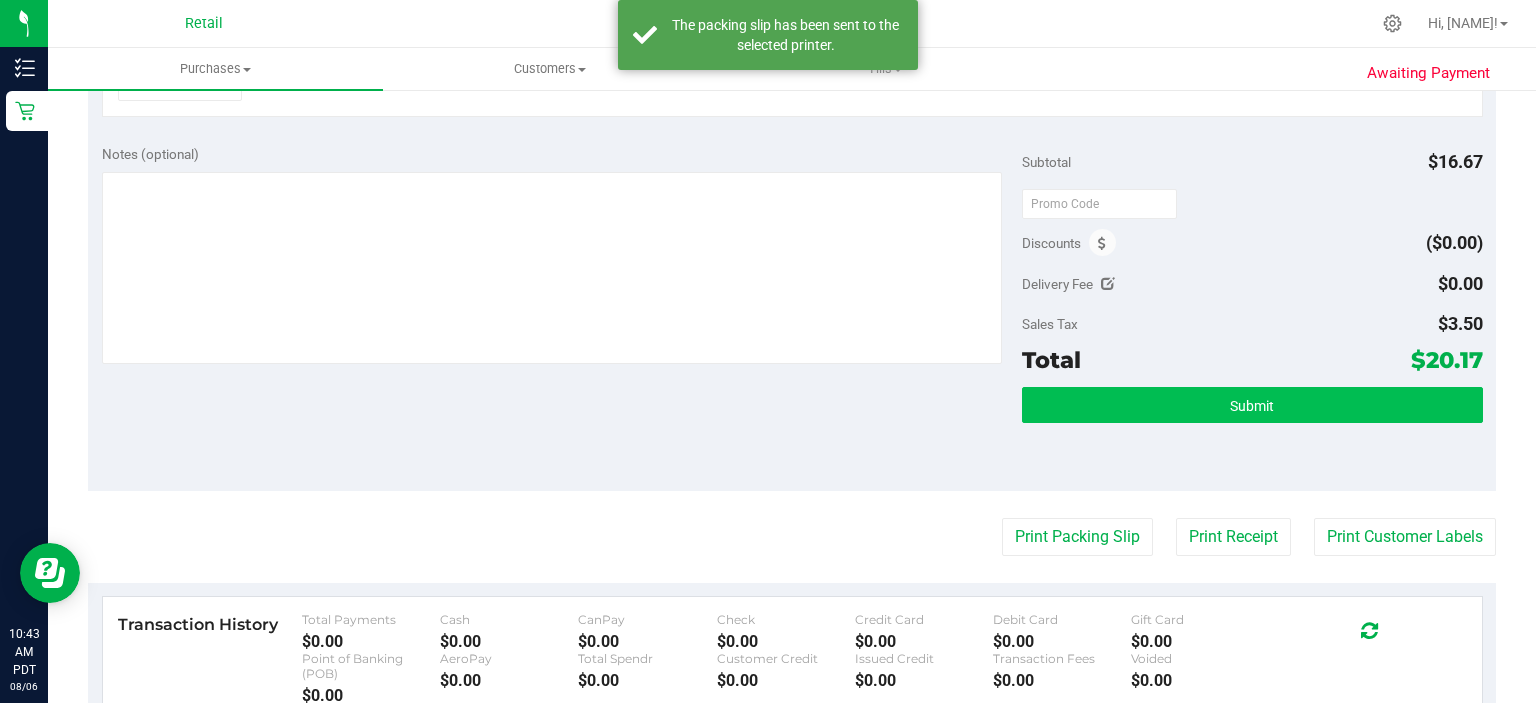 scroll, scrollTop: 581, scrollLeft: 0, axis: vertical 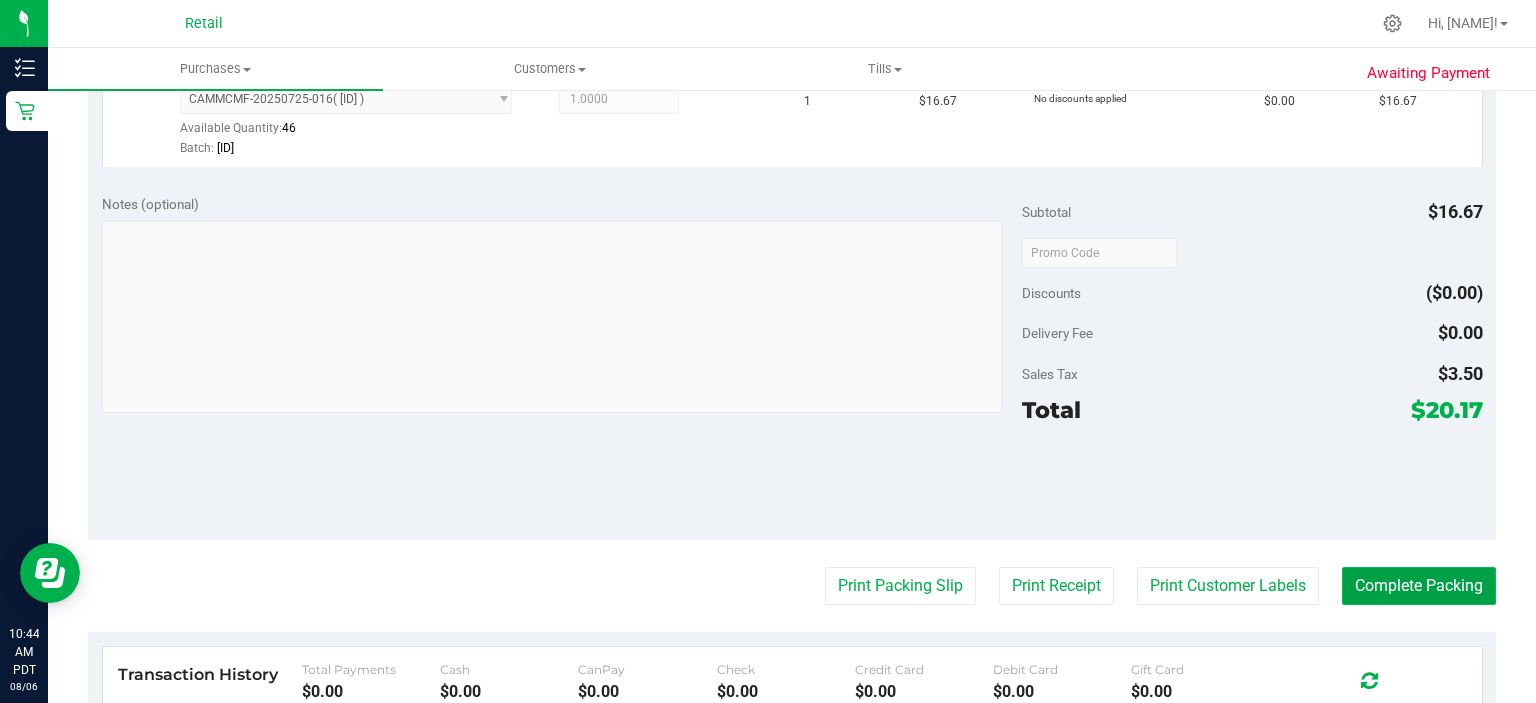click on "Complete Packing" at bounding box center [1419, 586] 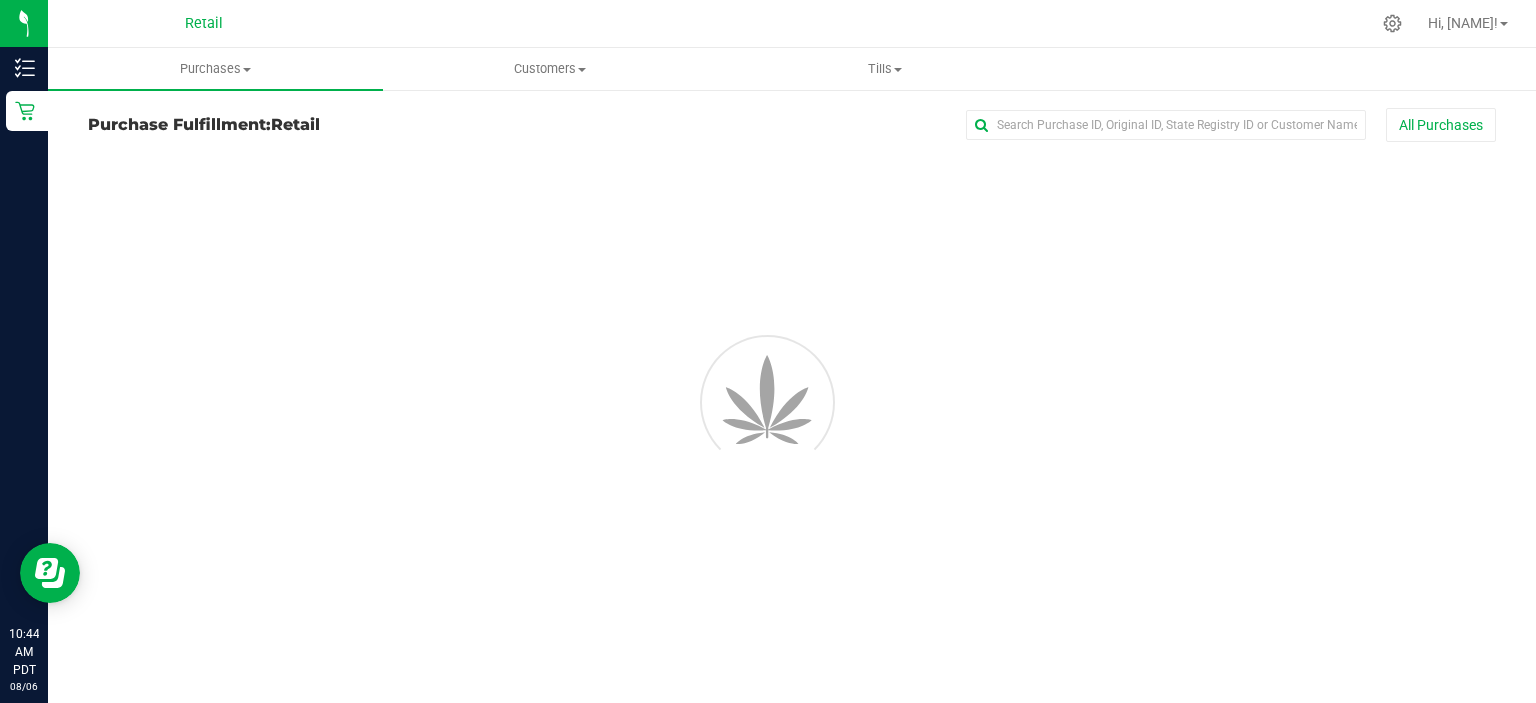 scroll, scrollTop: 0, scrollLeft: 0, axis: both 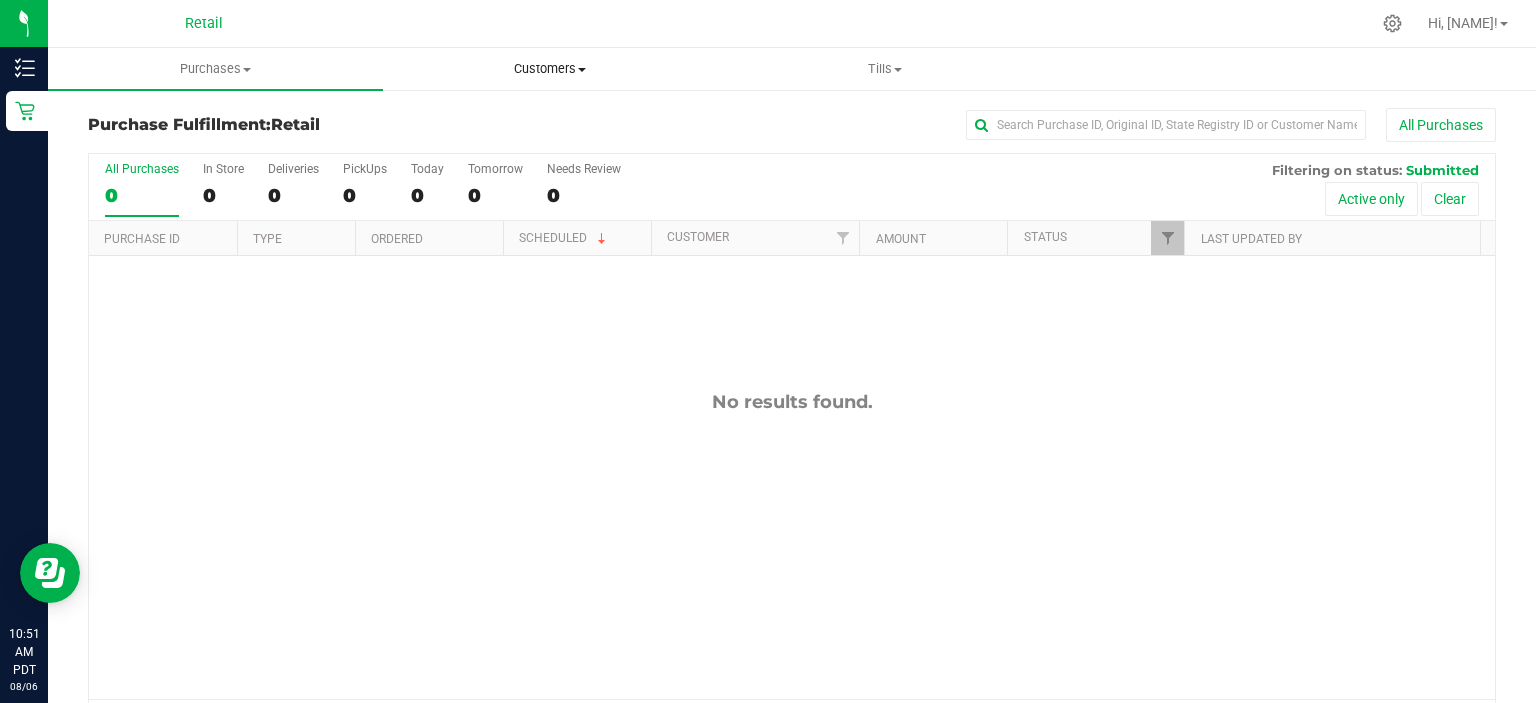 drag, startPoint x: 572, startPoint y: 75, endPoint x: 565, endPoint y: 100, distance: 25.96151 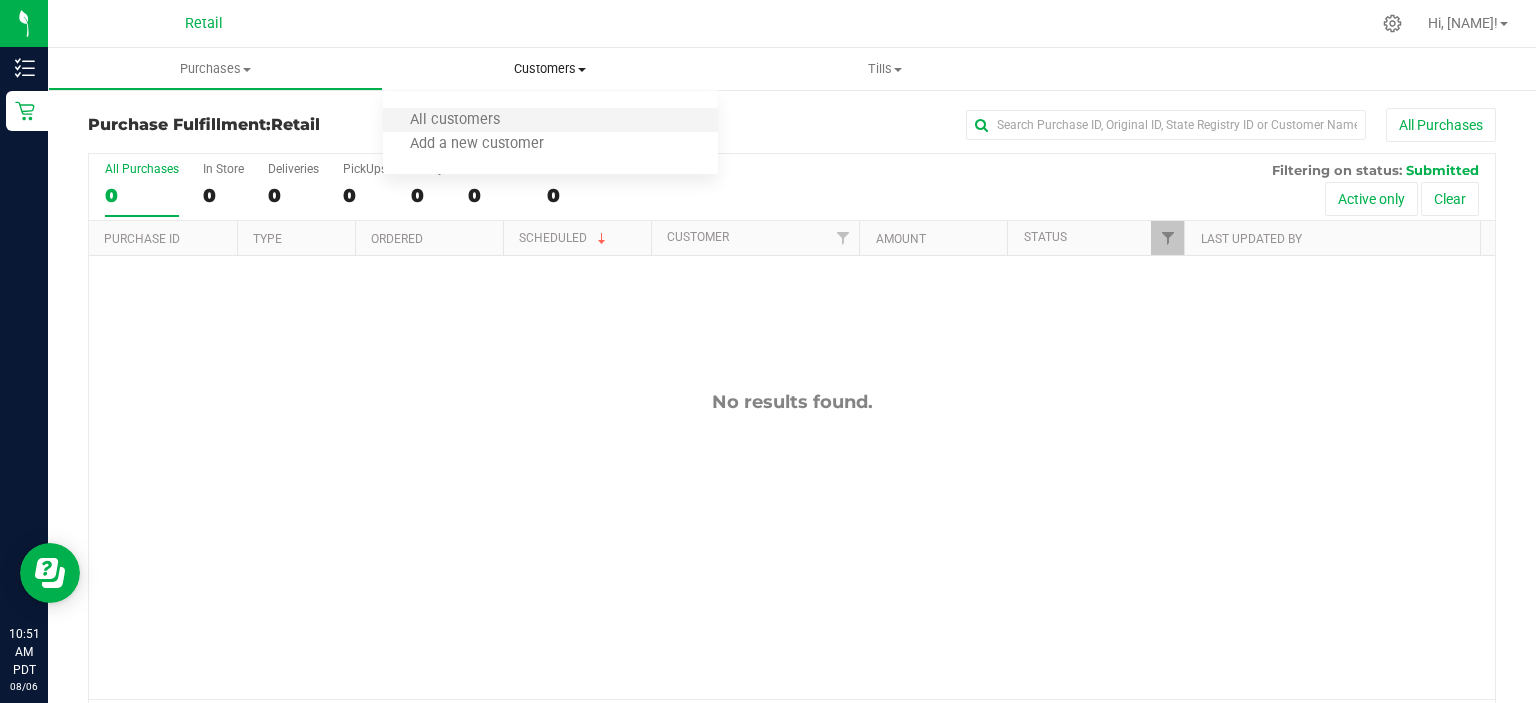 click on "All customers" at bounding box center [550, 121] 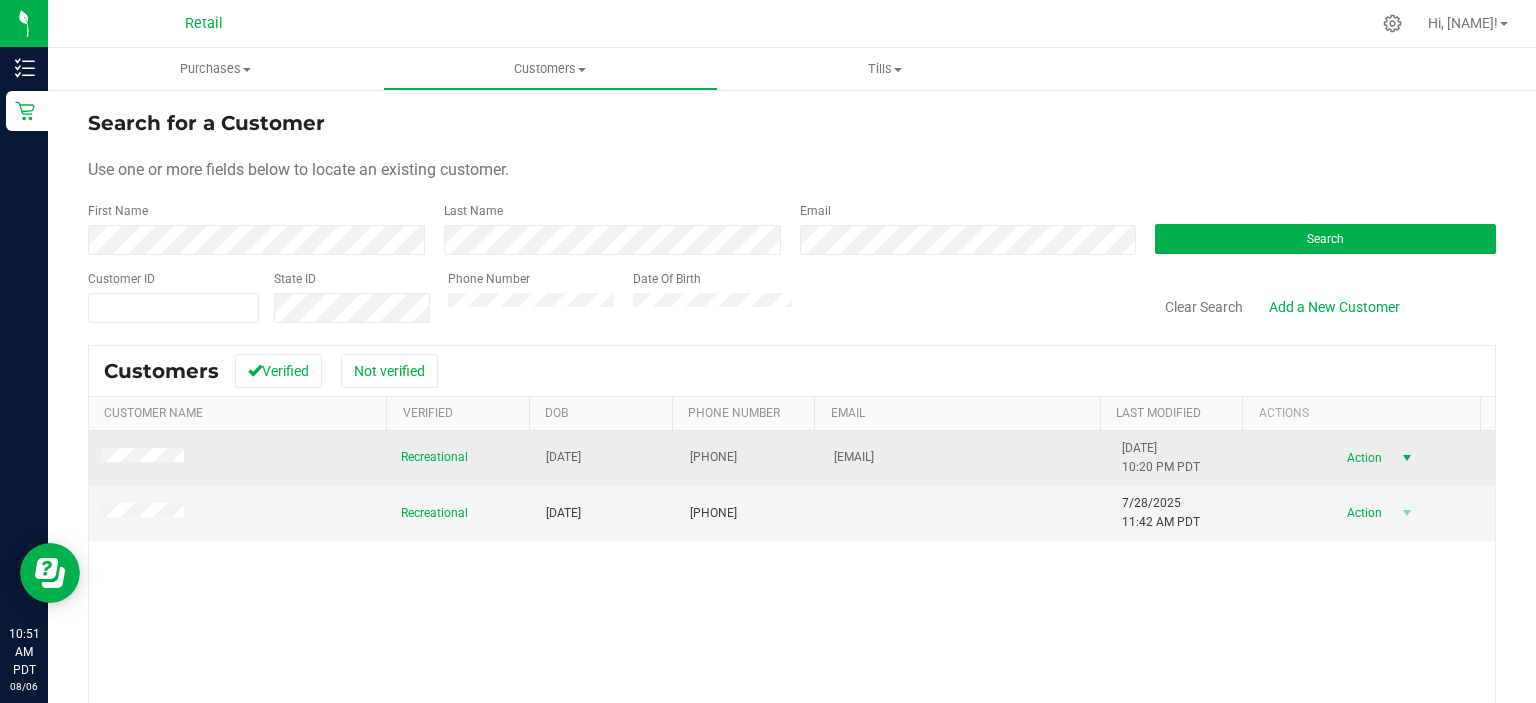 click on "Action" at bounding box center [1362, 458] 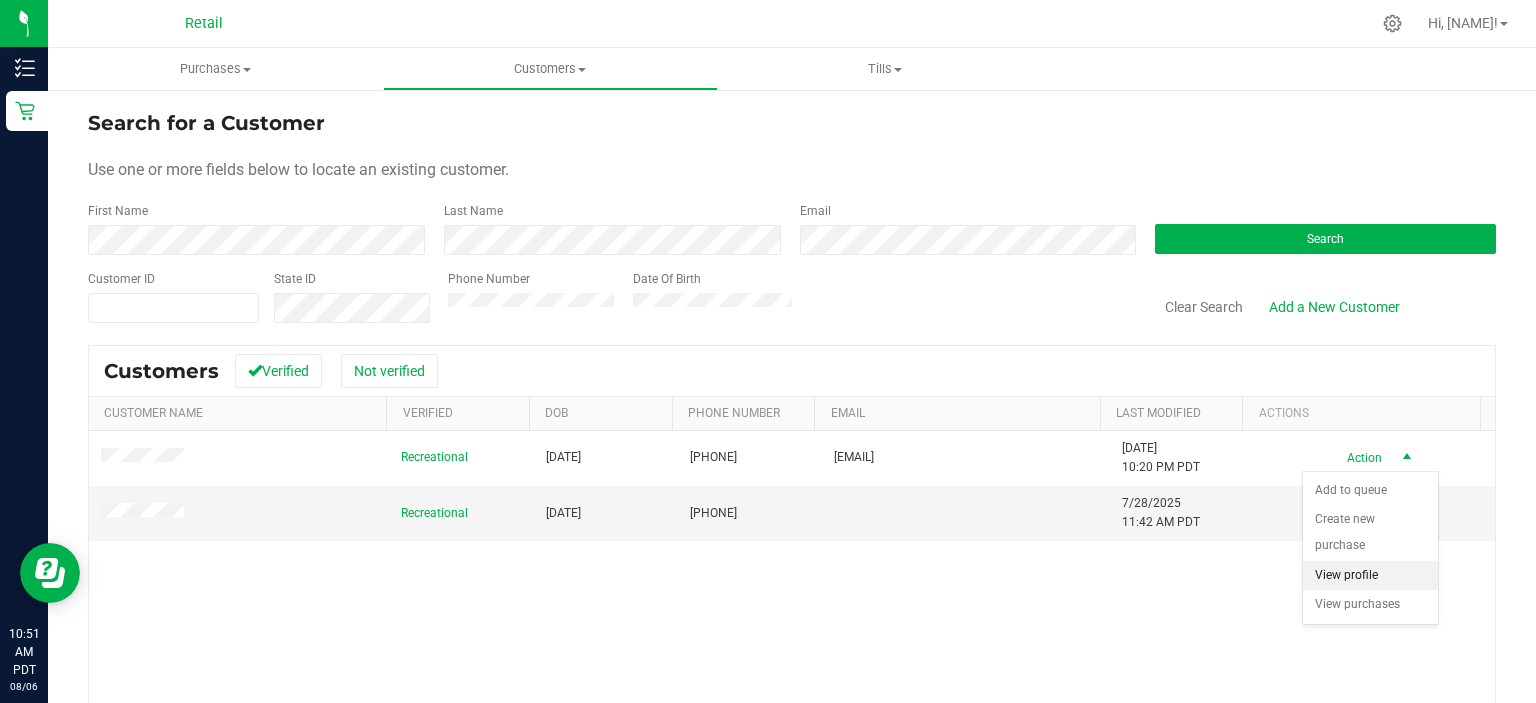 click on "View profile" at bounding box center (1370, 576) 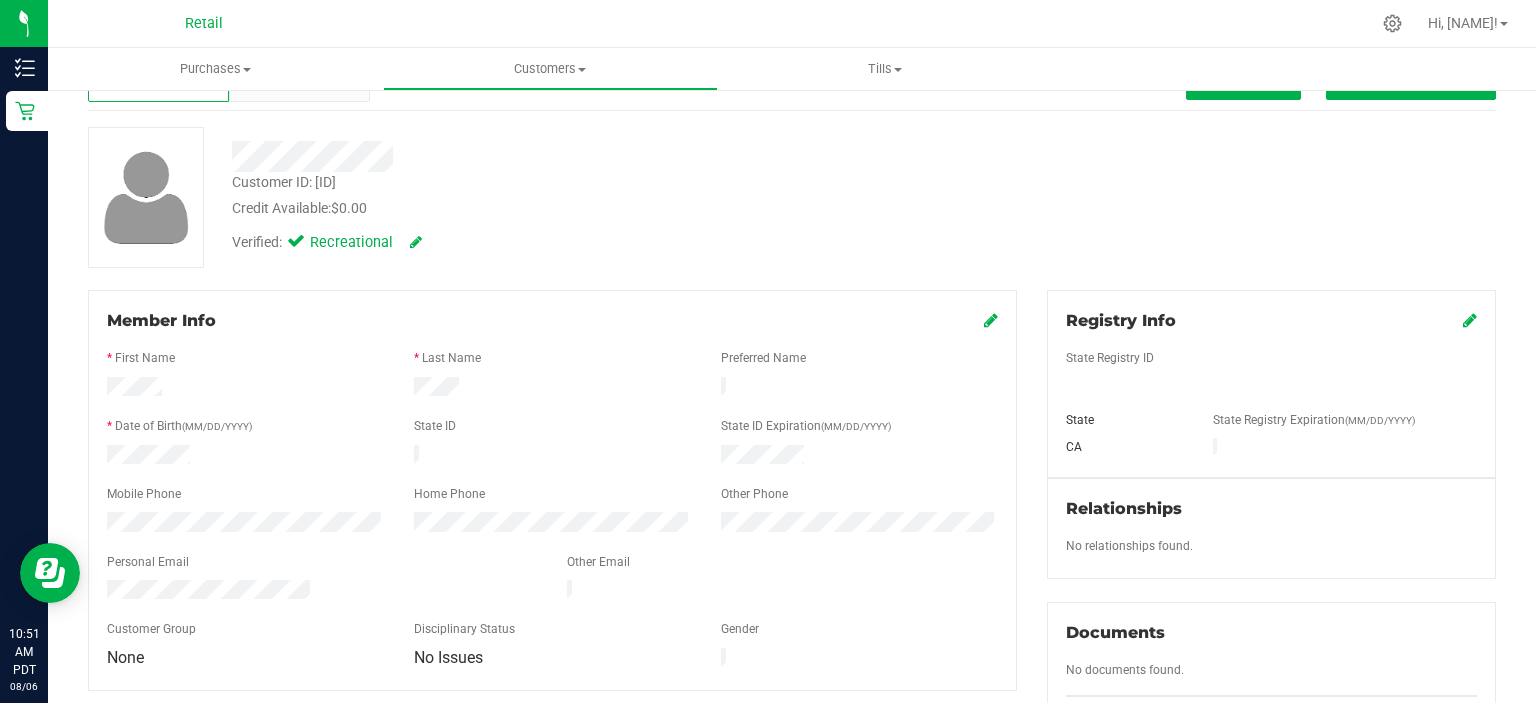 scroll, scrollTop: 0, scrollLeft: 0, axis: both 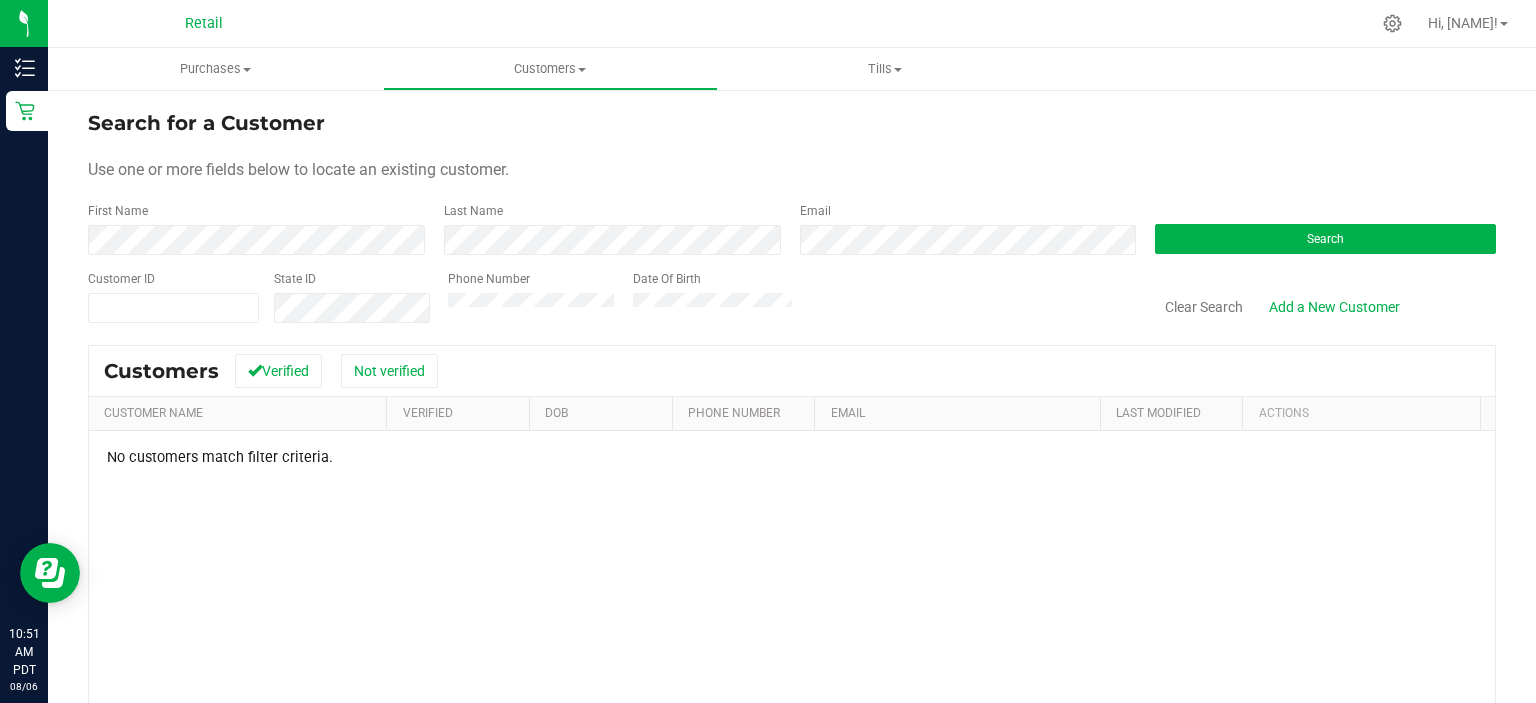 click on "First Name" at bounding box center (258, 228) 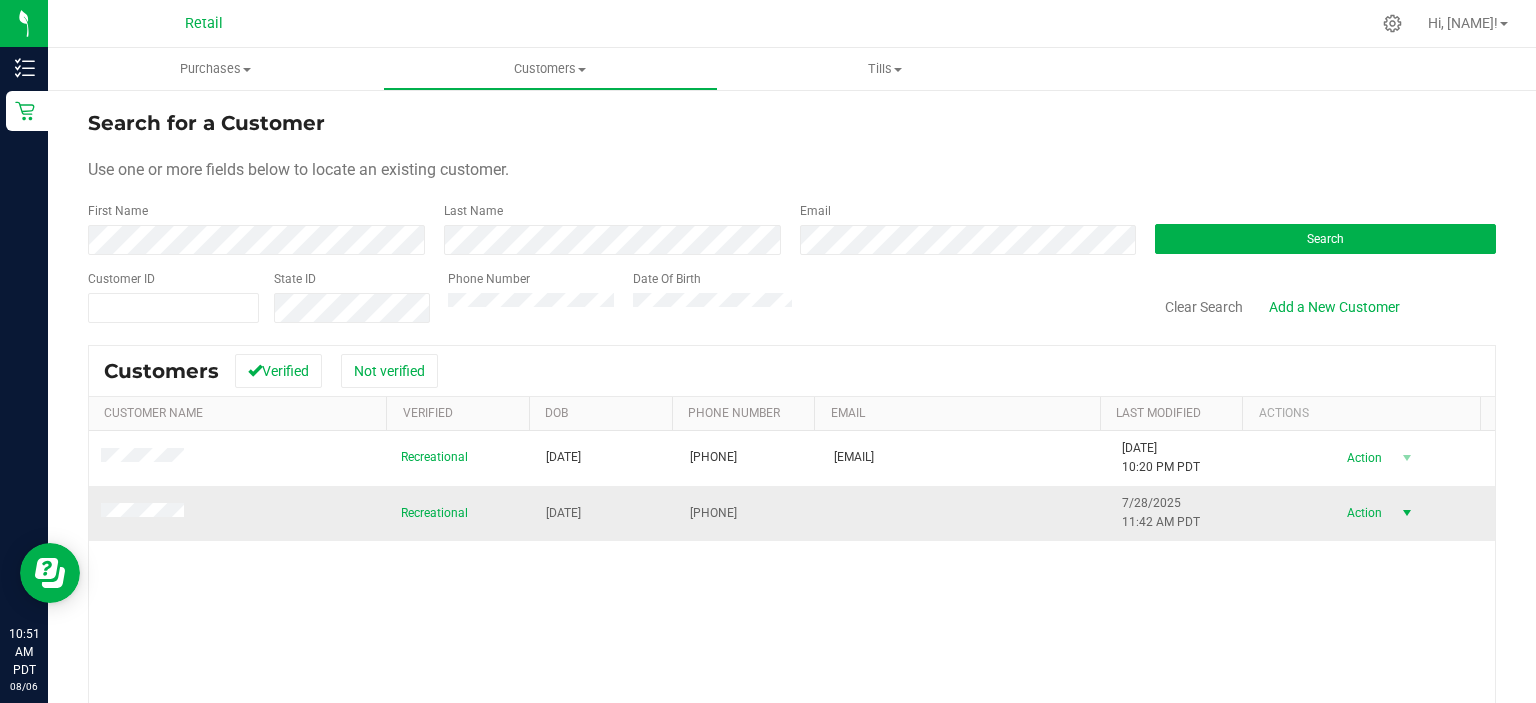 click on "Action" at bounding box center [1362, 513] 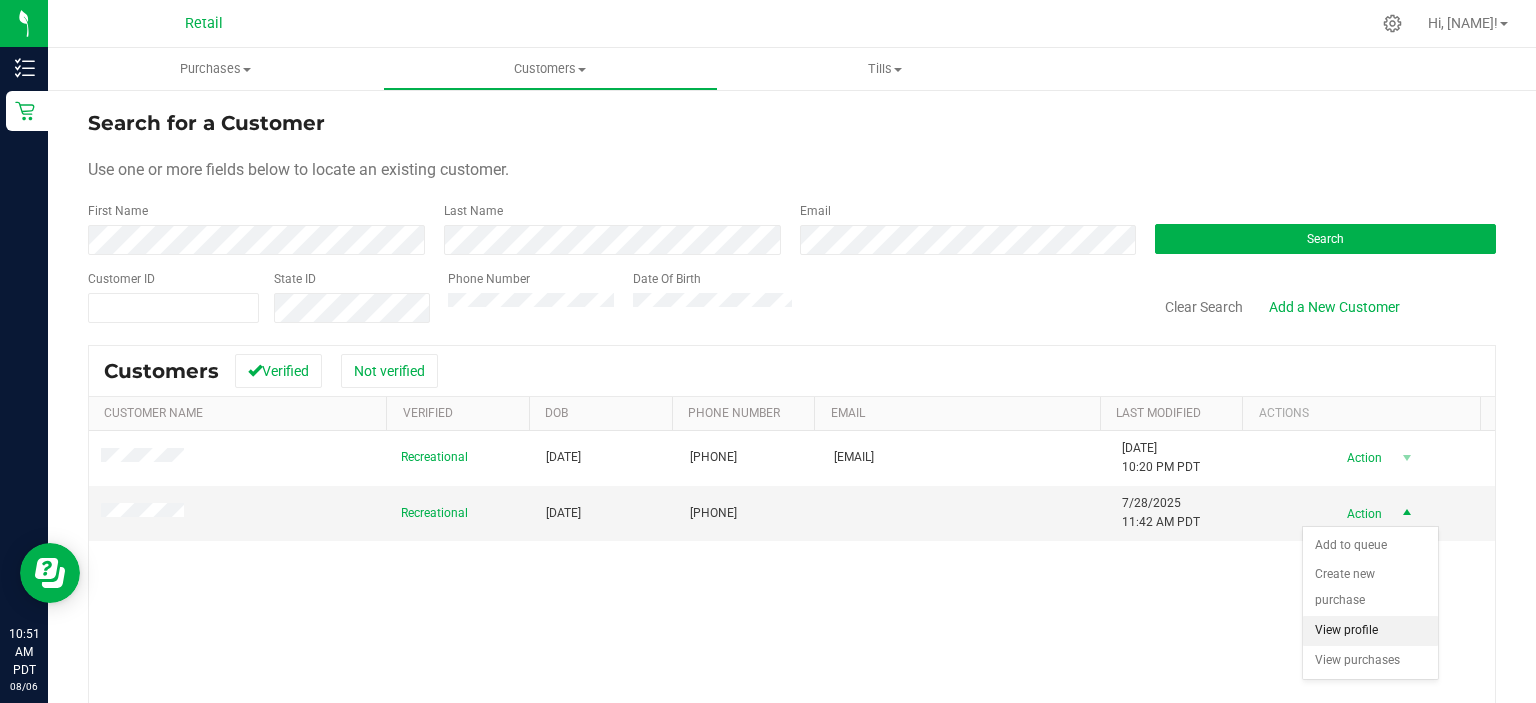 click on "View profile" at bounding box center [1370, 631] 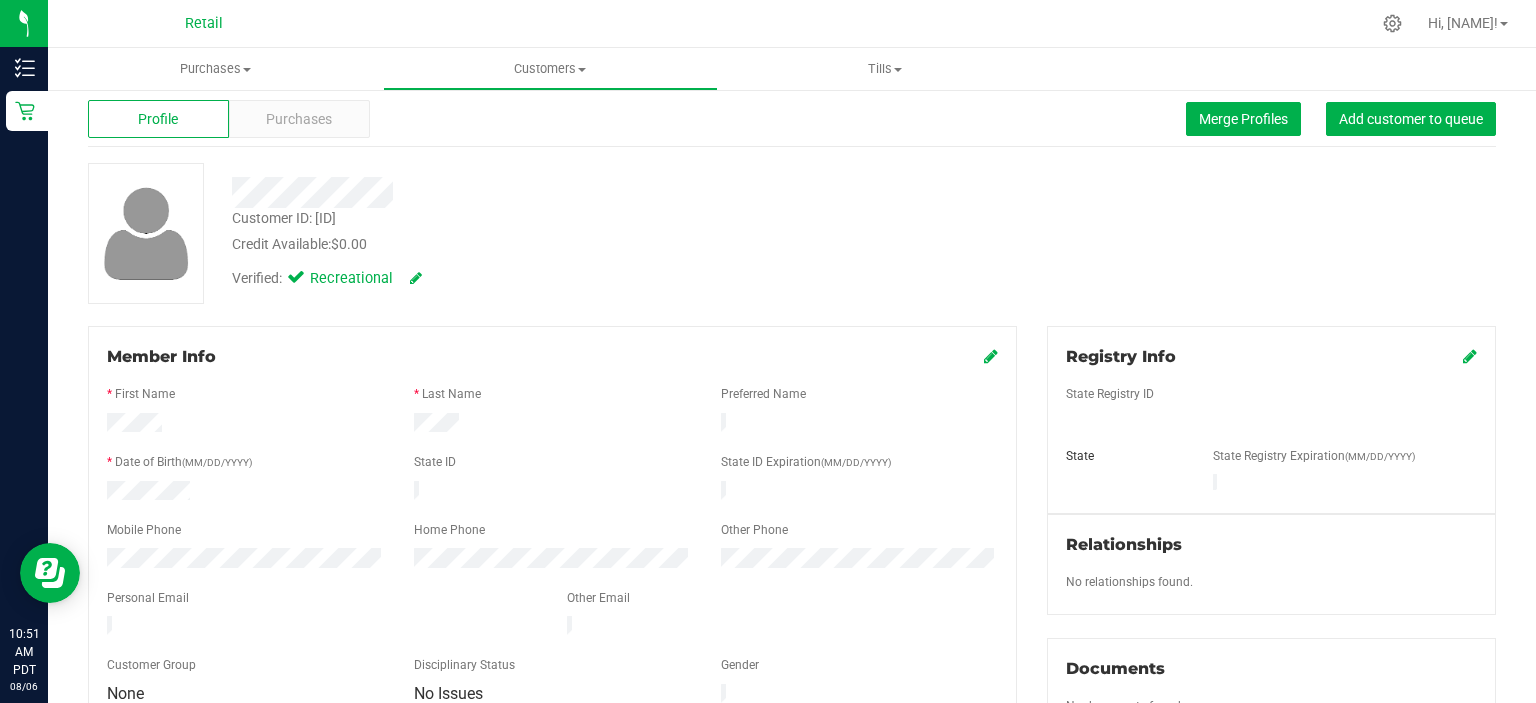 scroll, scrollTop: 0, scrollLeft: 0, axis: both 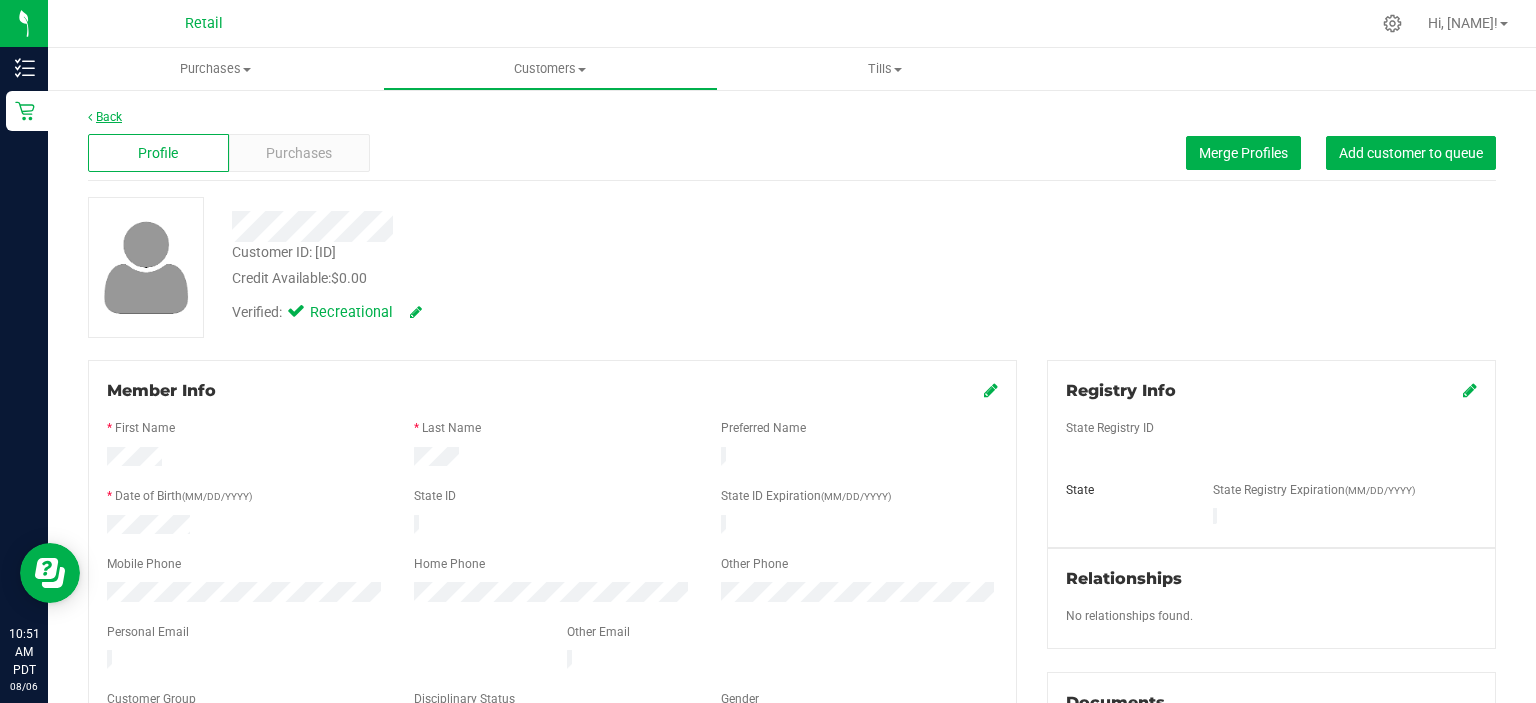click on "Back" at bounding box center (105, 117) 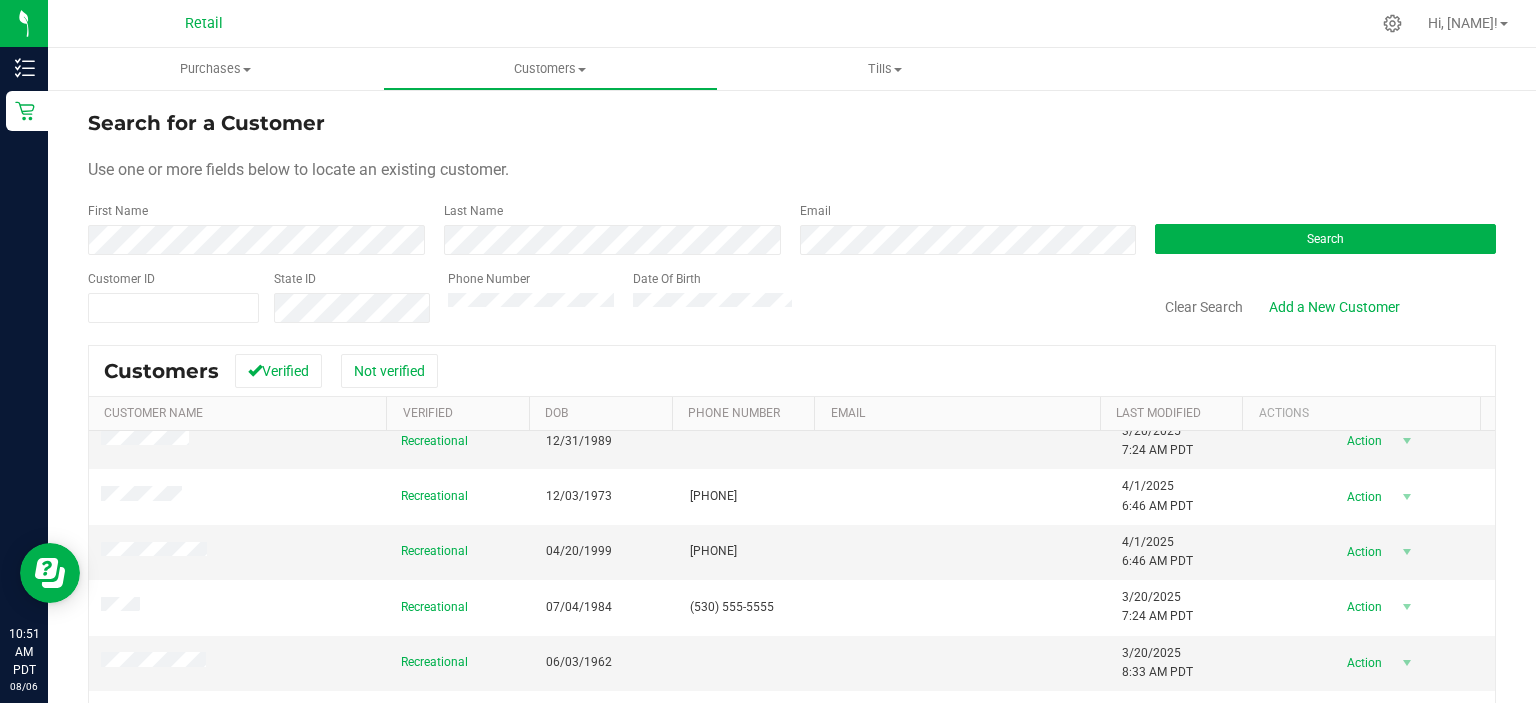 scroll, scrollTop: 0, scrollLeft: 0, axis: both 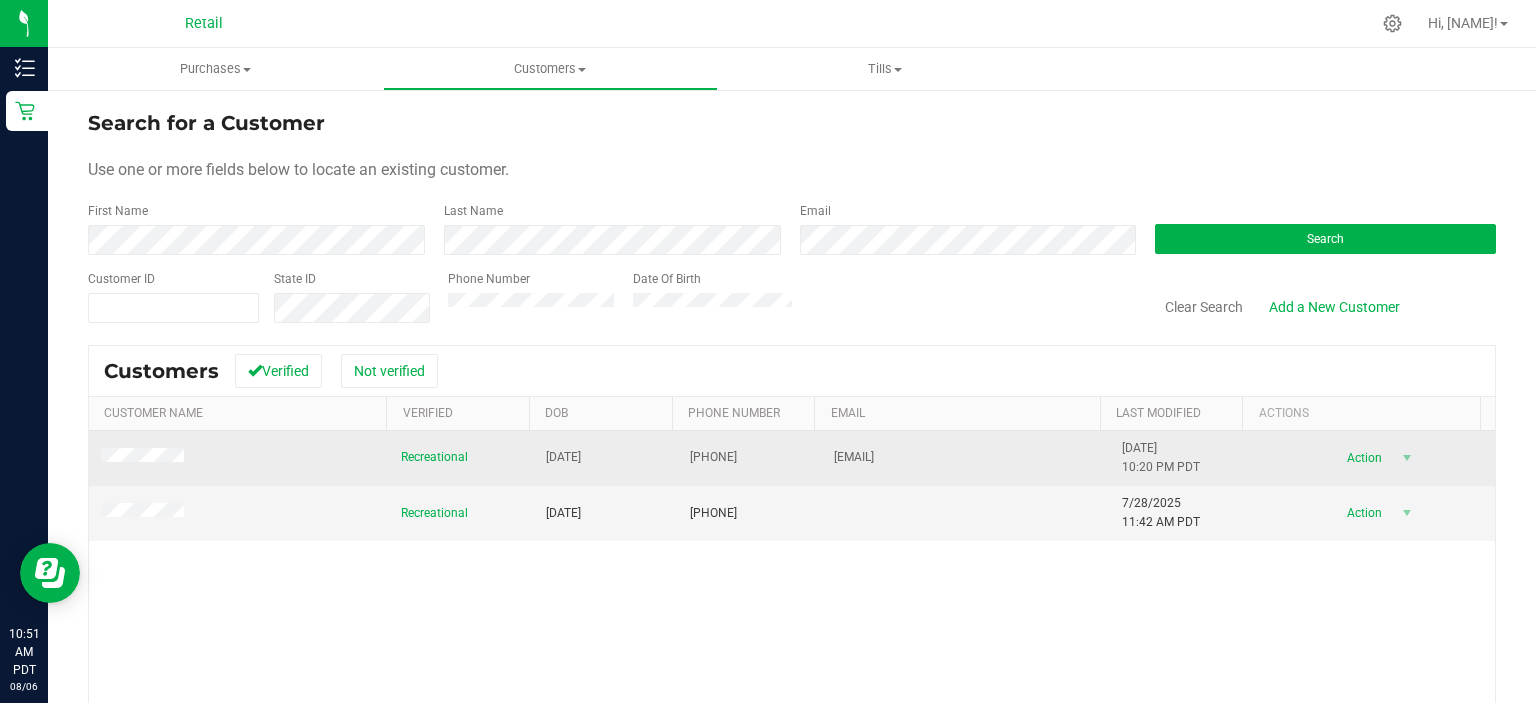 drag, startPoint x: 819, startPoint y: 451, endPoint x: 992, endPoint y: 453, distance: 173.01157 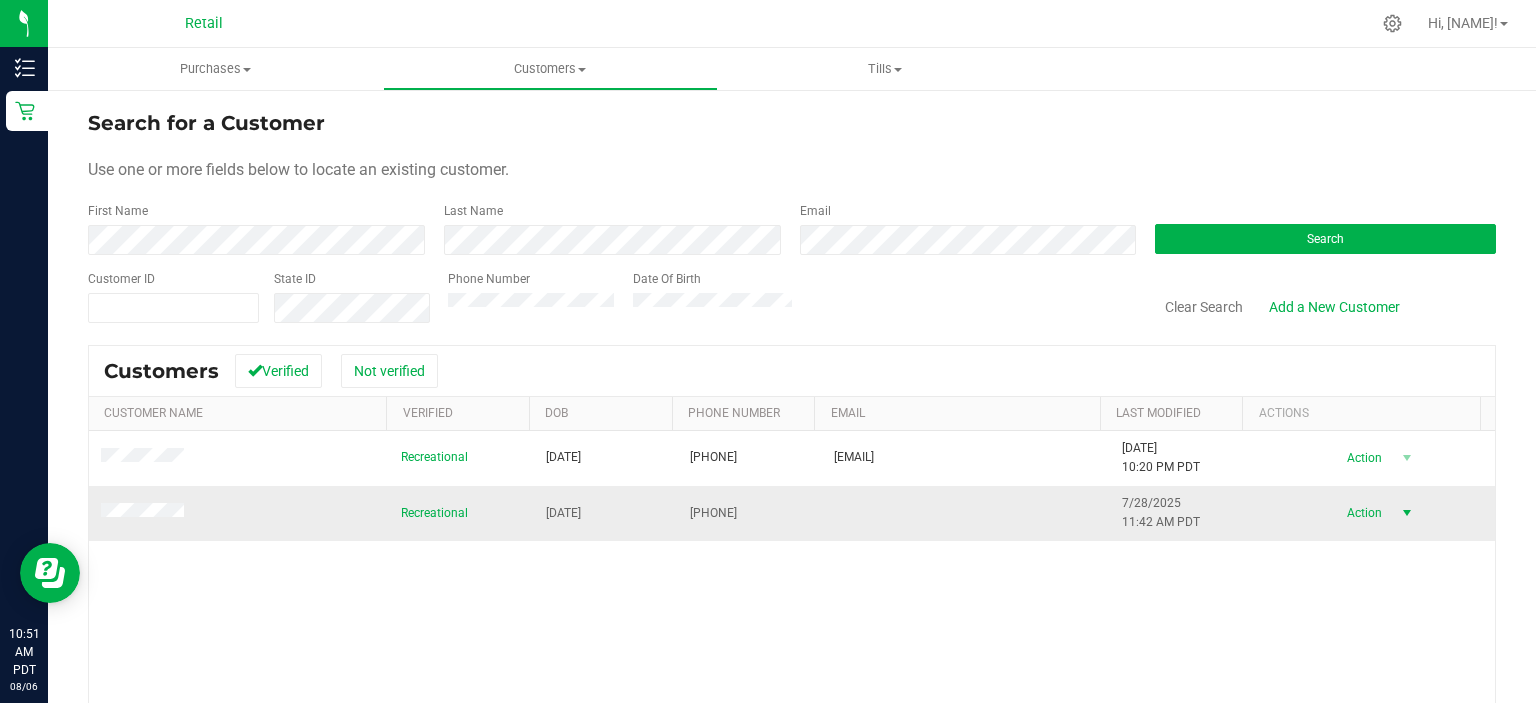 click on "Action" at bounding box center (1362, 513) 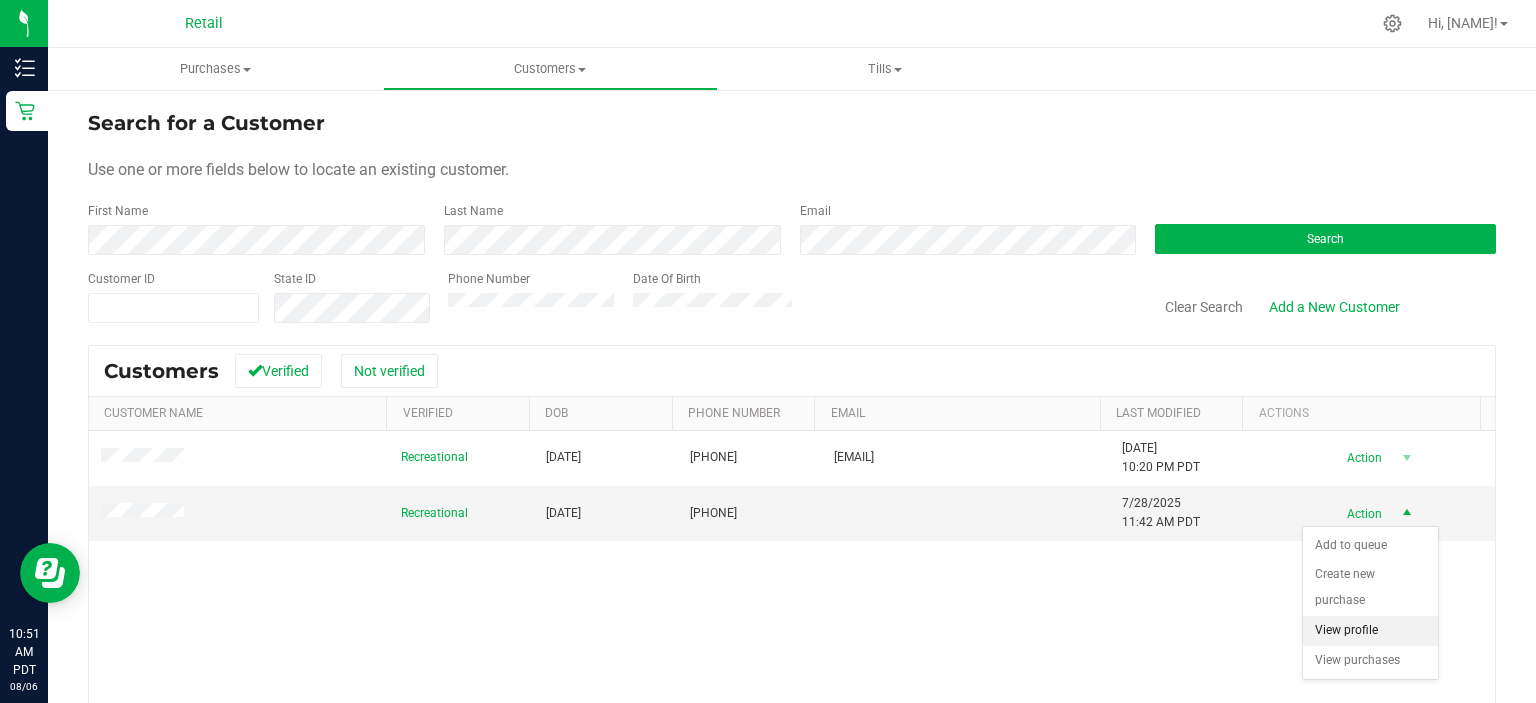 click on "View profile" at bounding box center (1370, 631) 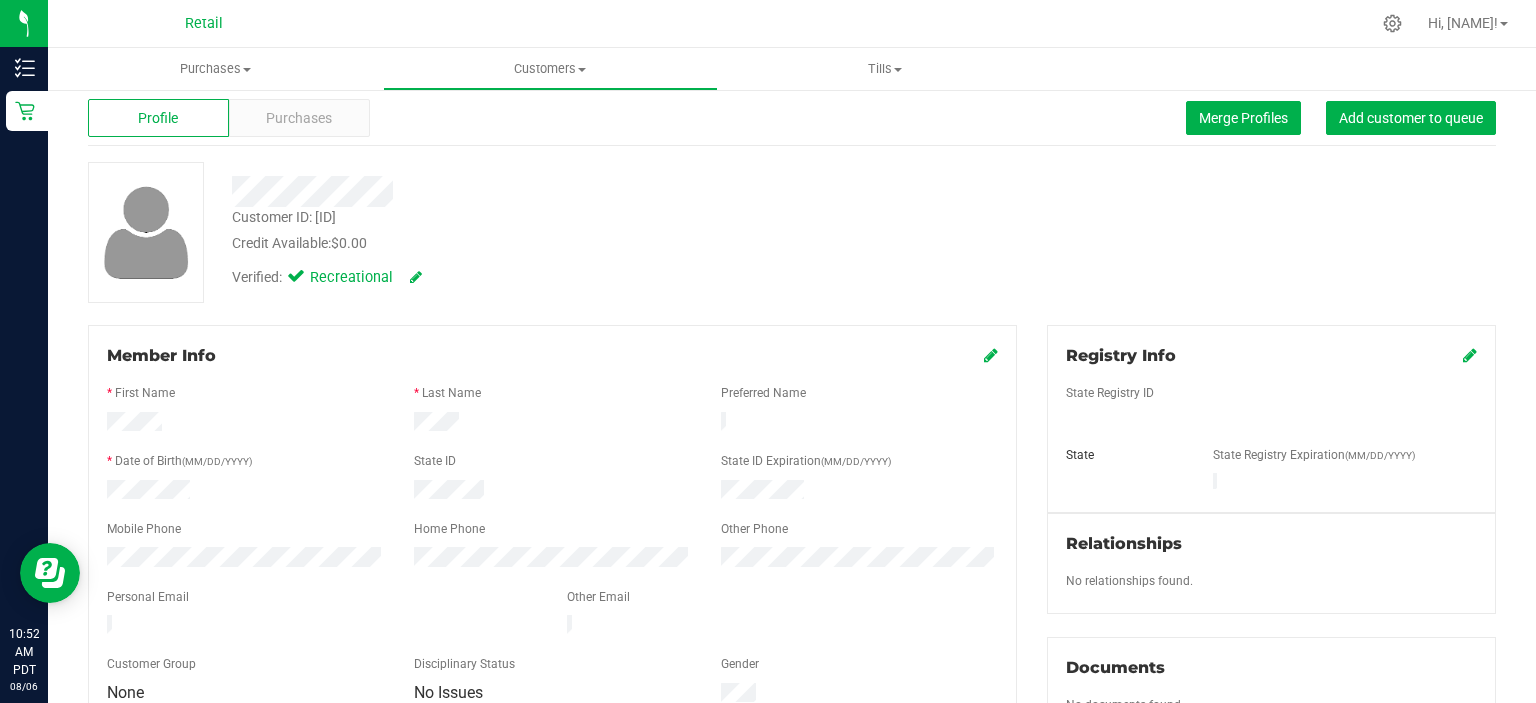 scroll, scrollTop: 0, scrollLeft: 0, axis: both 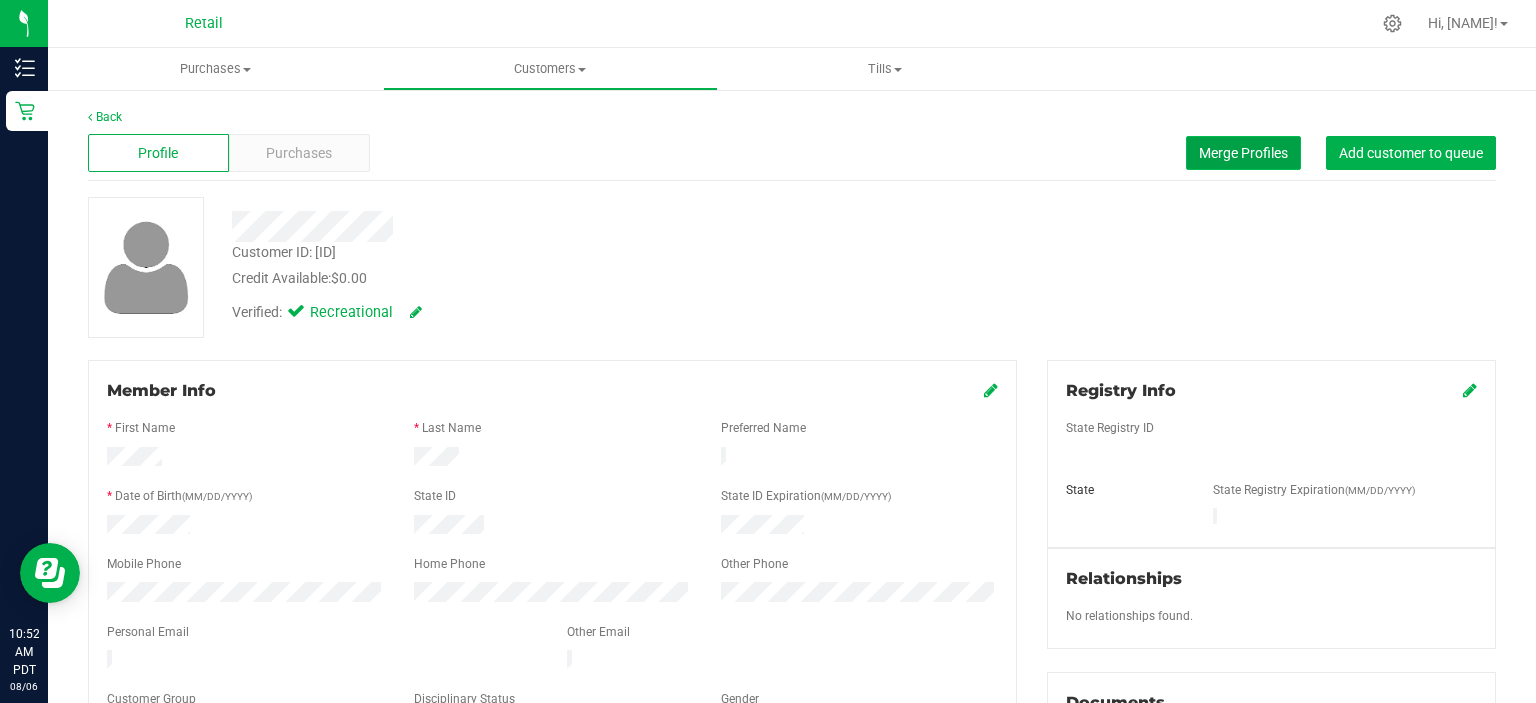 click on "Merge Profiles" at bounding box center [1243, 153] 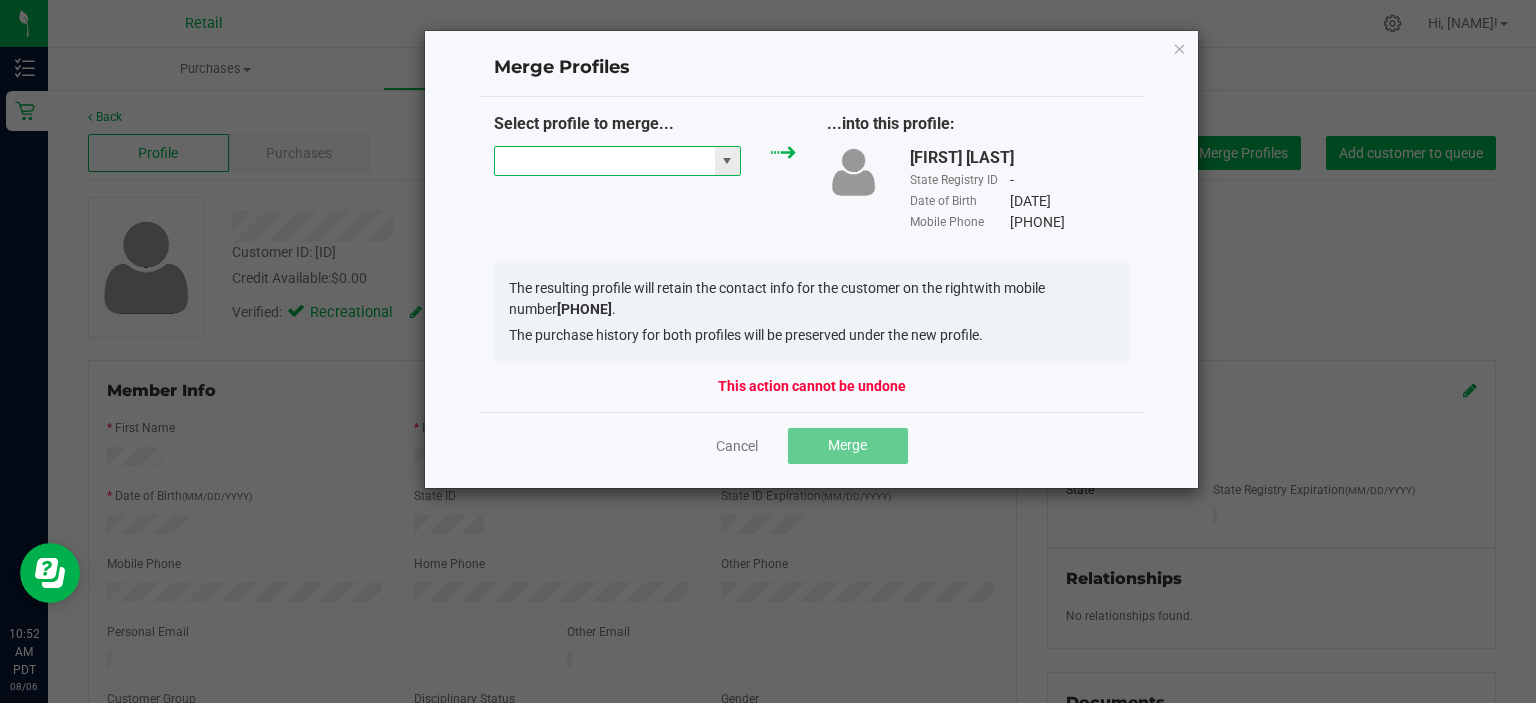 click at bounding box center (605, 161) 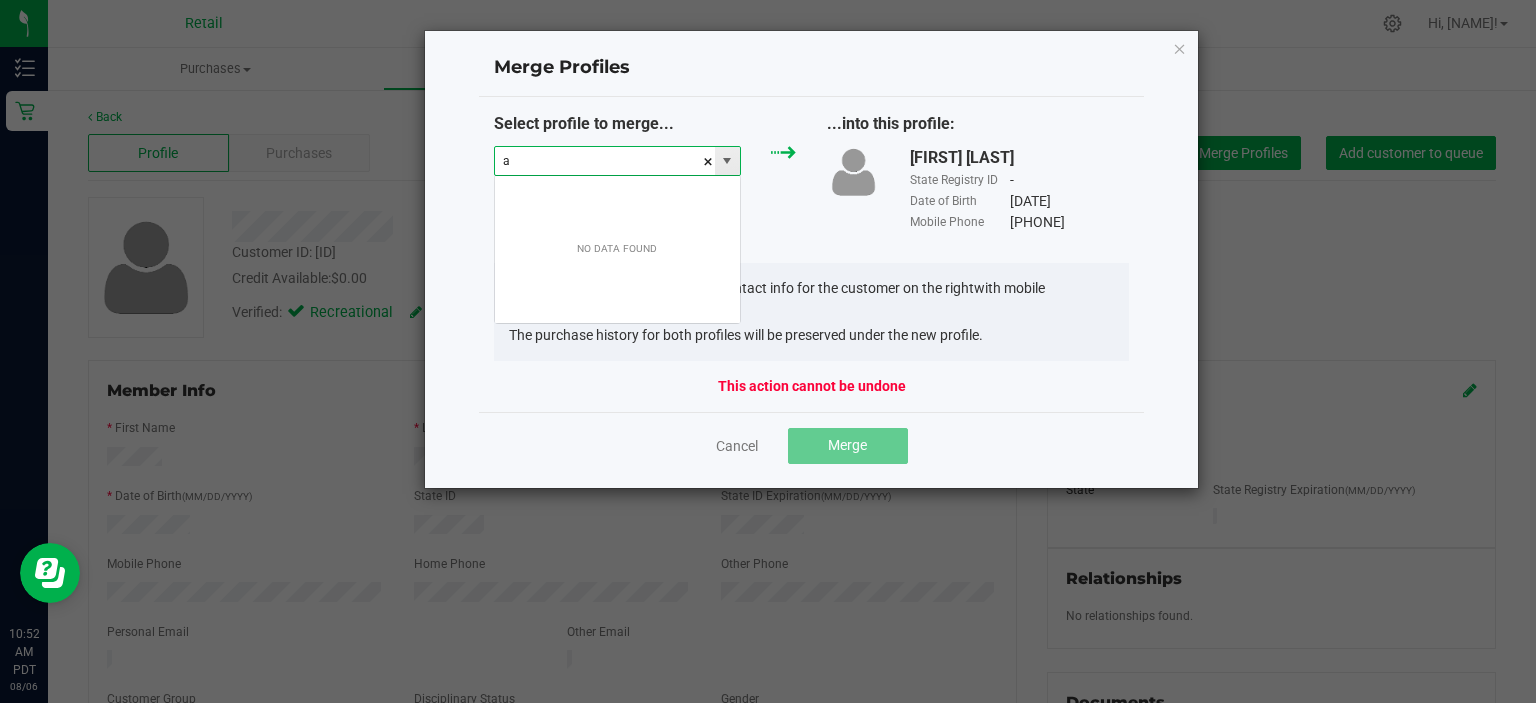 scroll, scrollTop: 99970, scrollLeft: 99752, axis: both 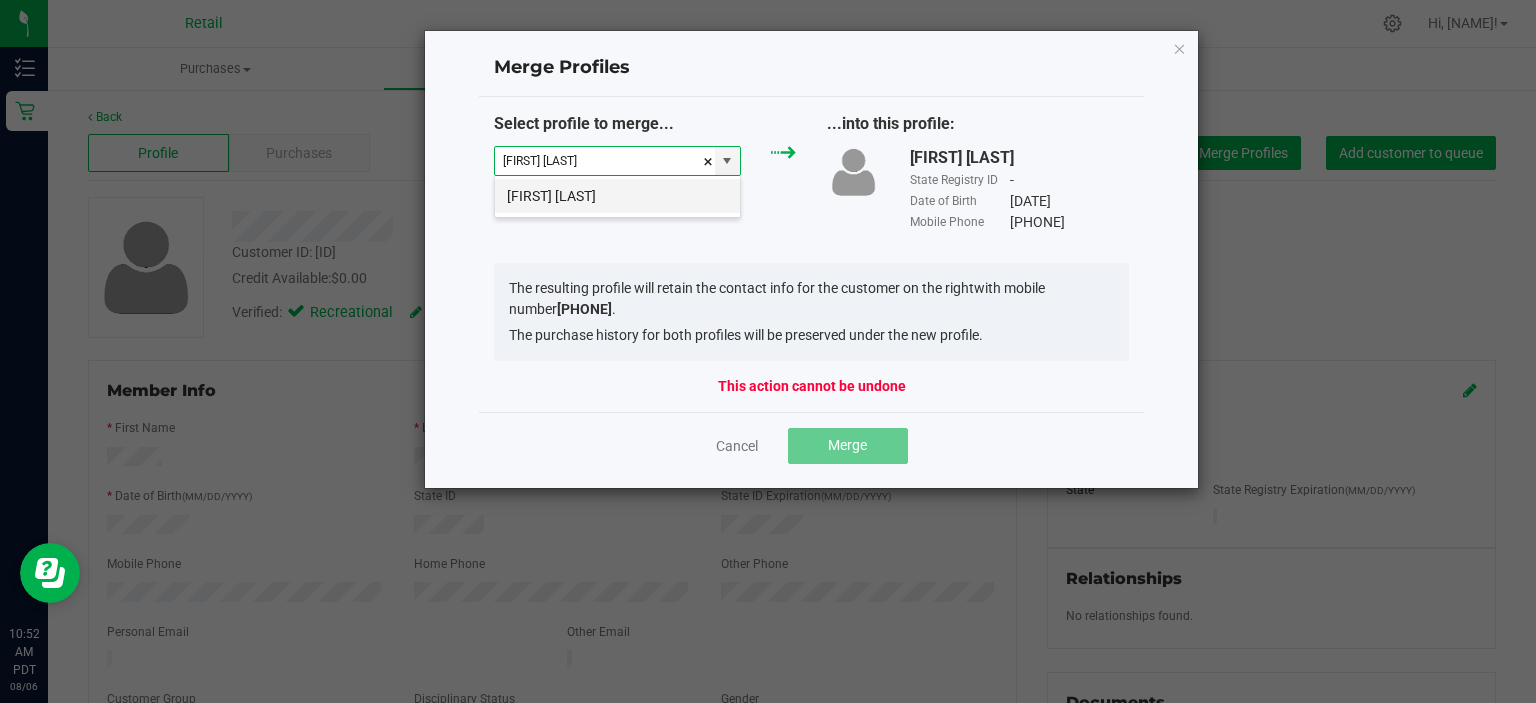 click on "[FIRST] [LAST]" at bounding box center [617, 196] 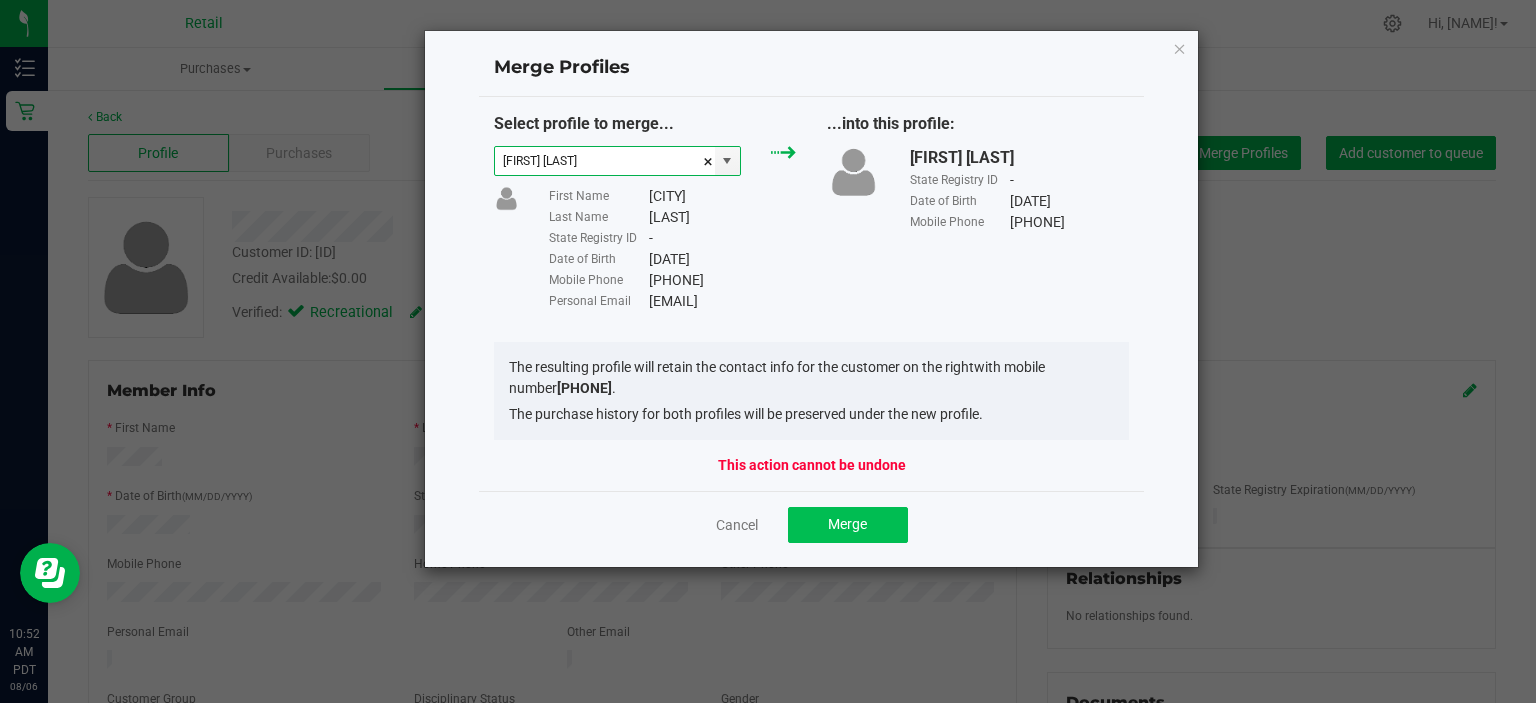 type on "[FIRST] [LAST]" 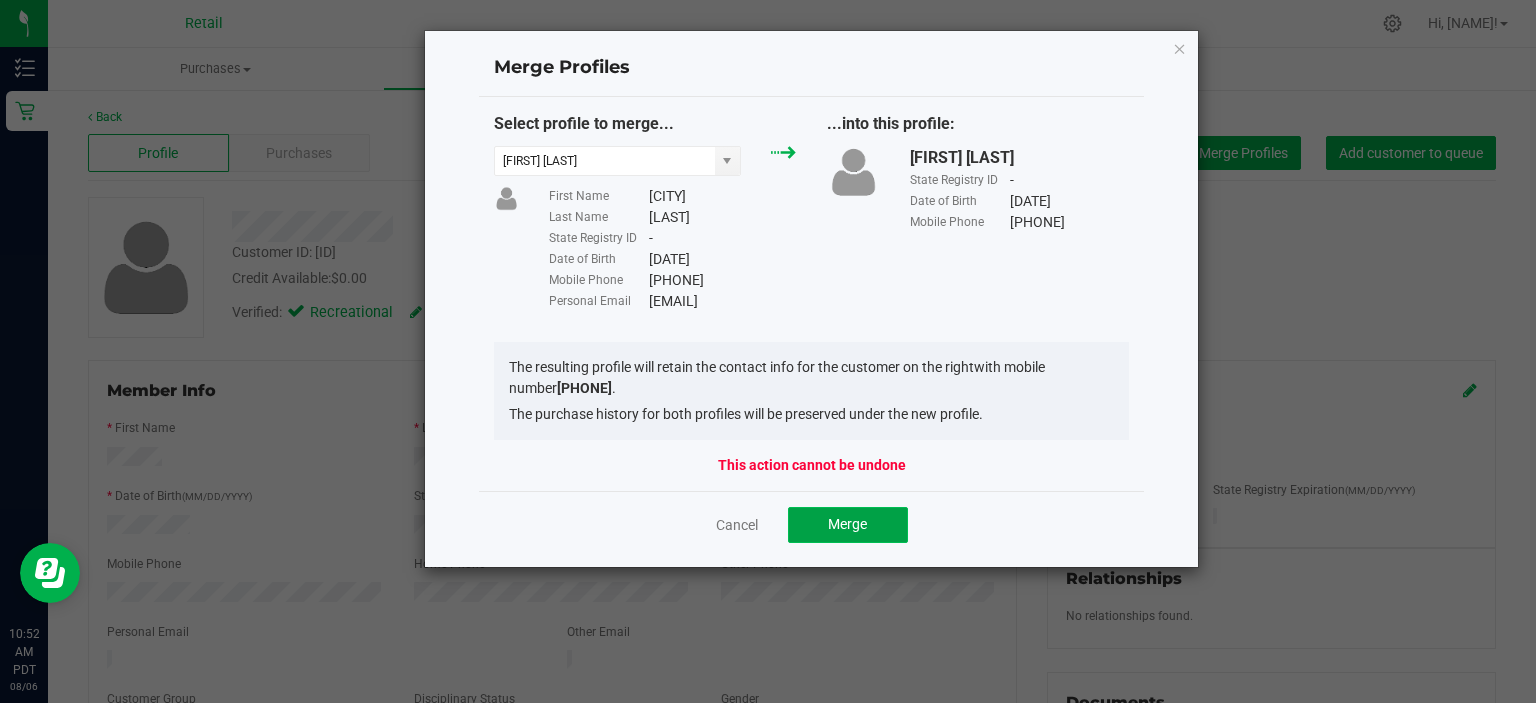 click on "Merge" 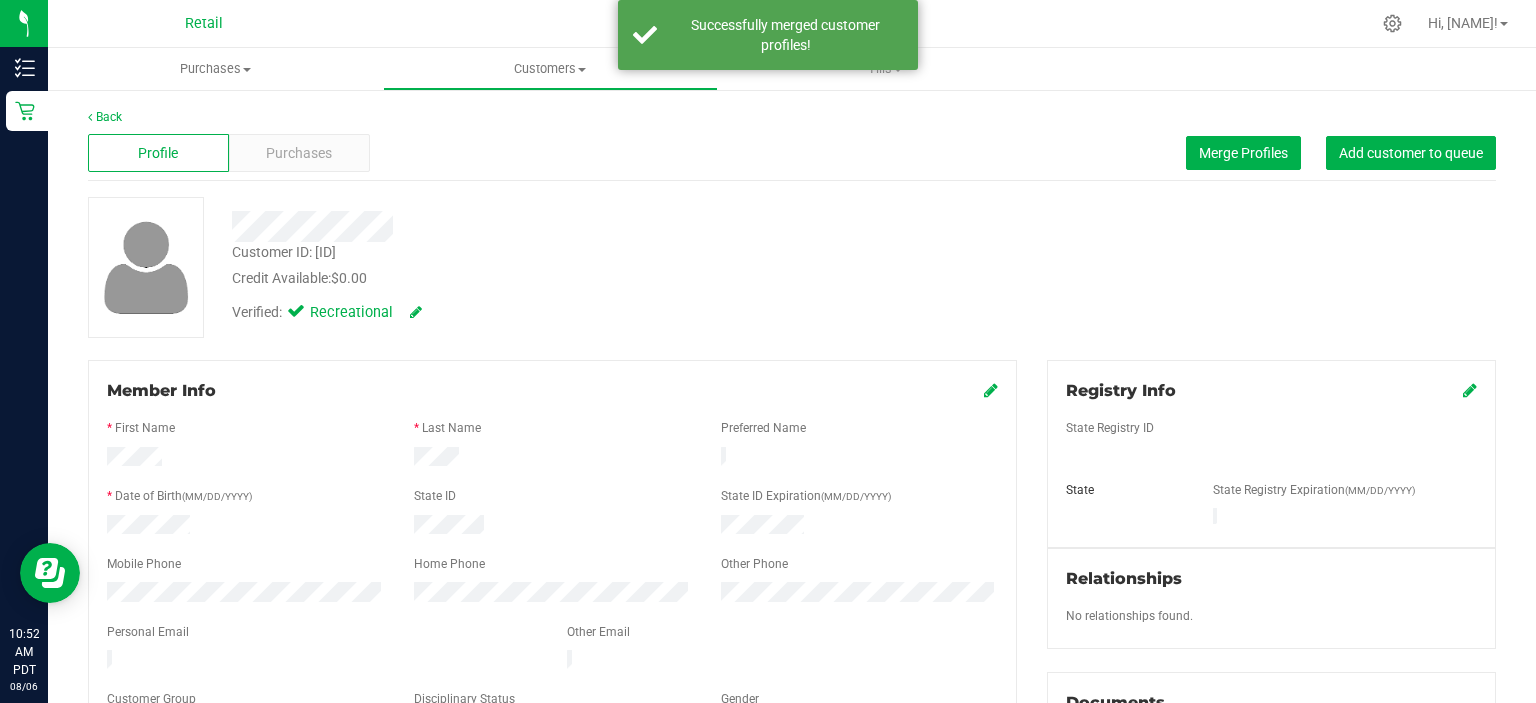 click at bounding box center (991, 390) 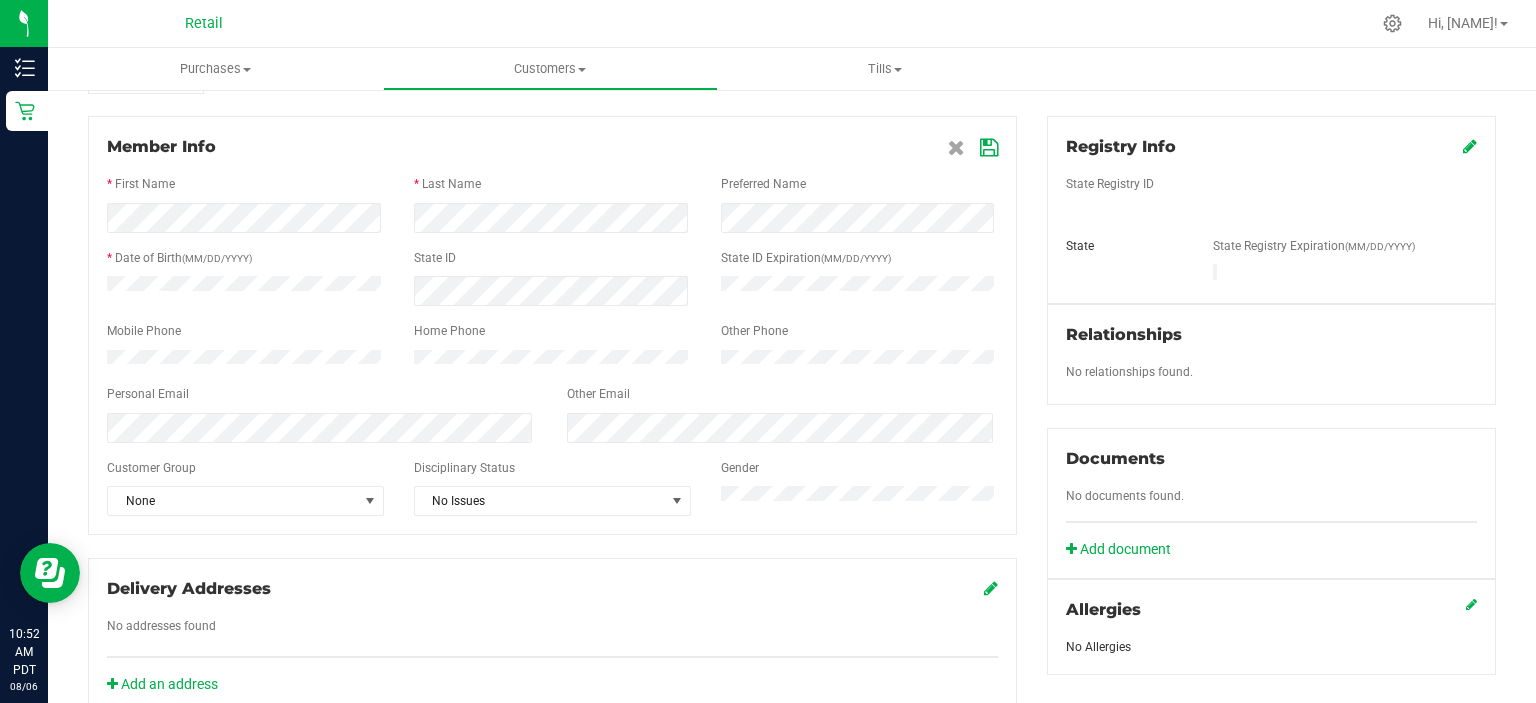 scroll, scrollTop: 300, scrollLeft: 0, axis: vertical 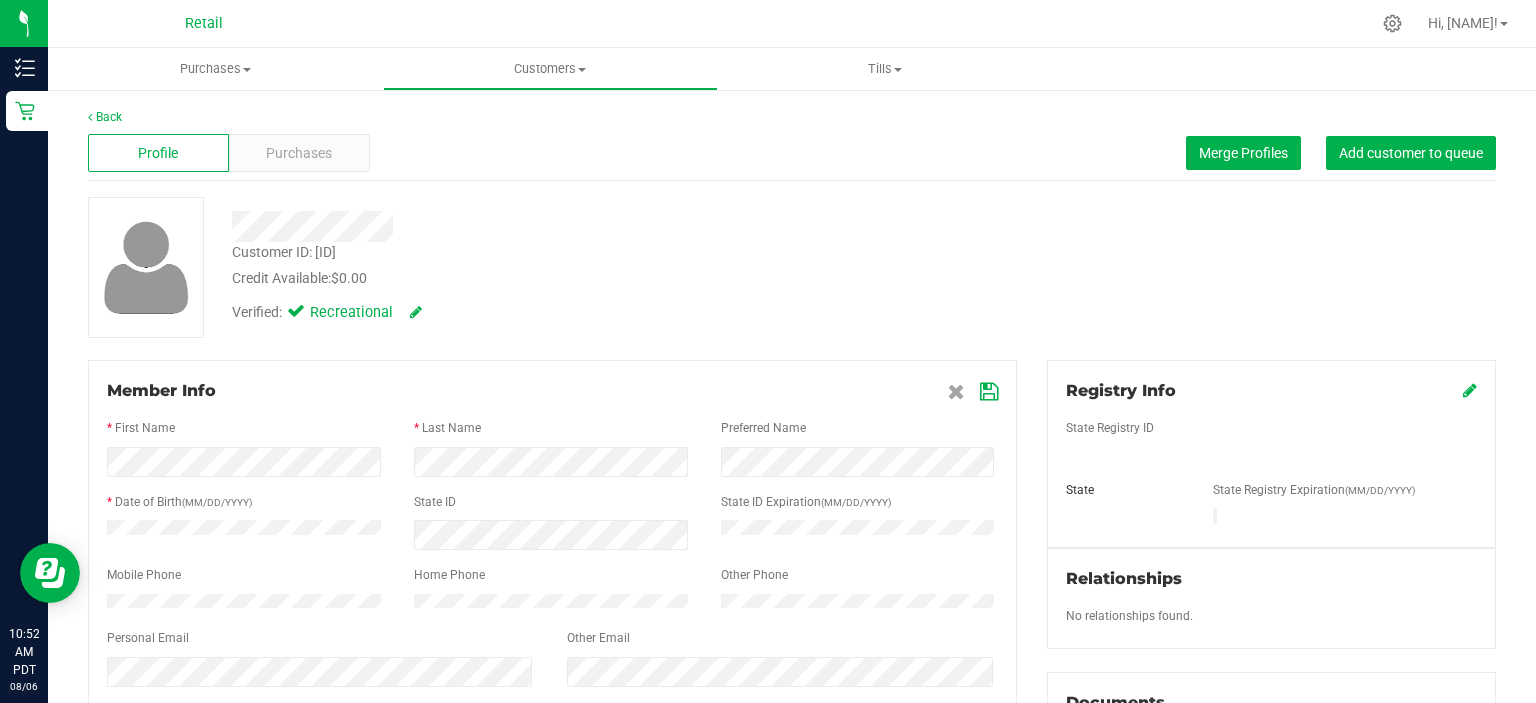 click at bounding box center (989, 392) 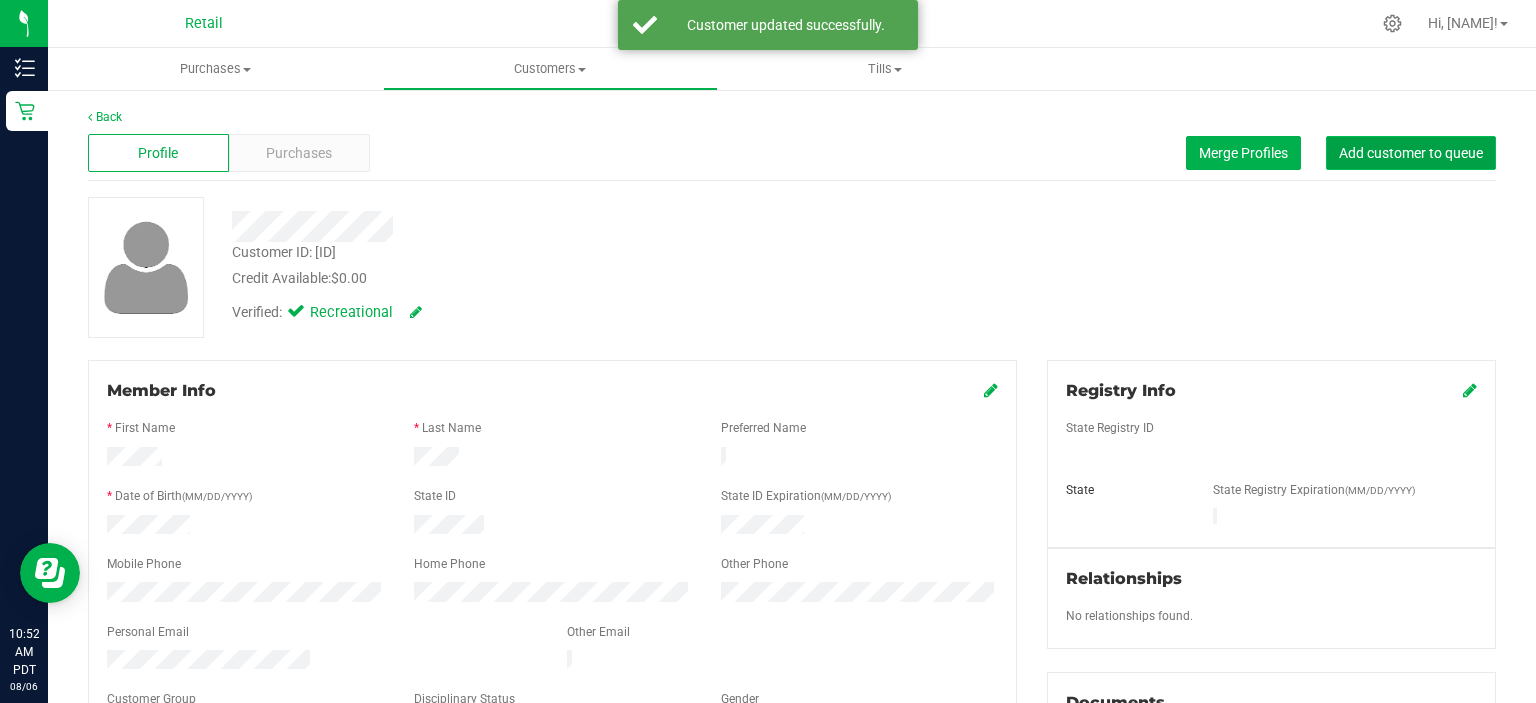 click on "Add customer to queue" at bounding box center [1411, 153] 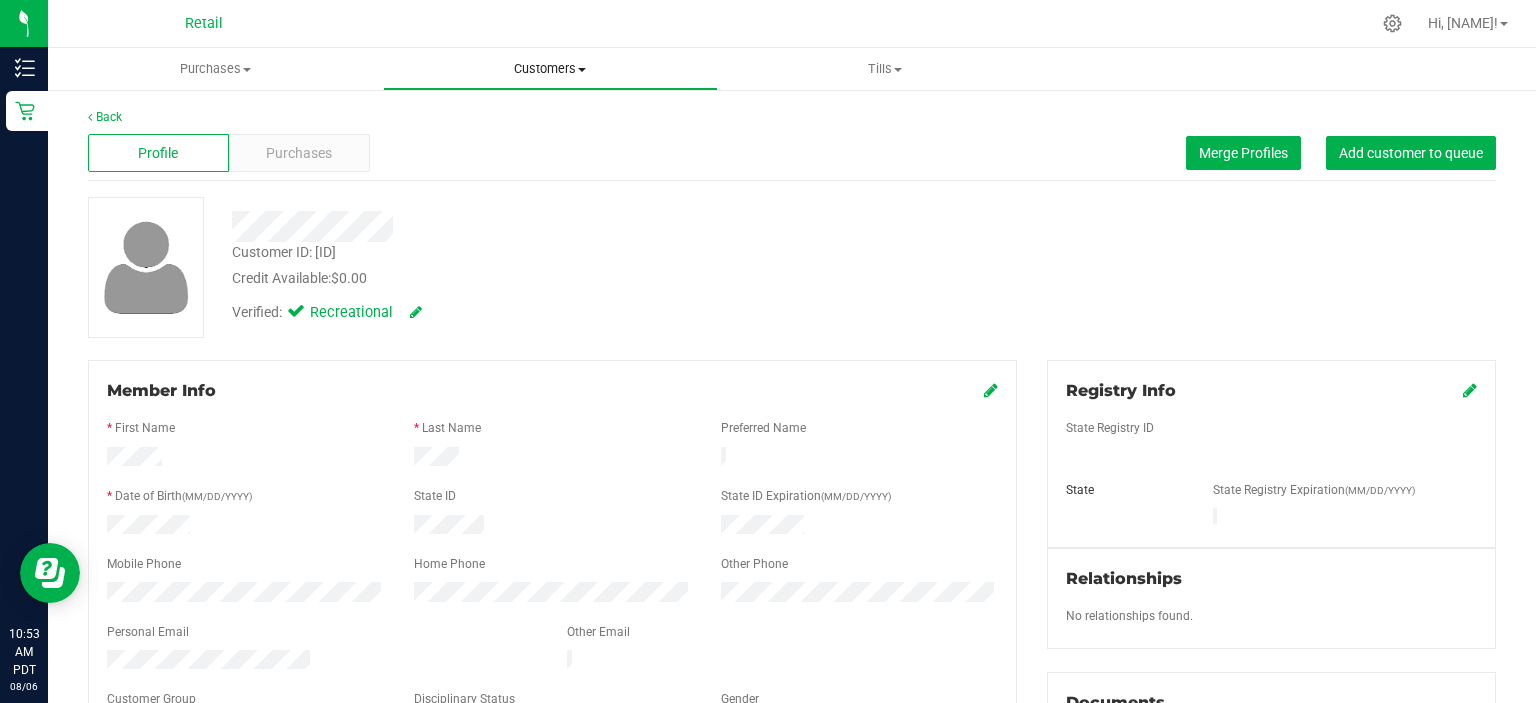 click on "Customers" at bounding box center [550, 69] 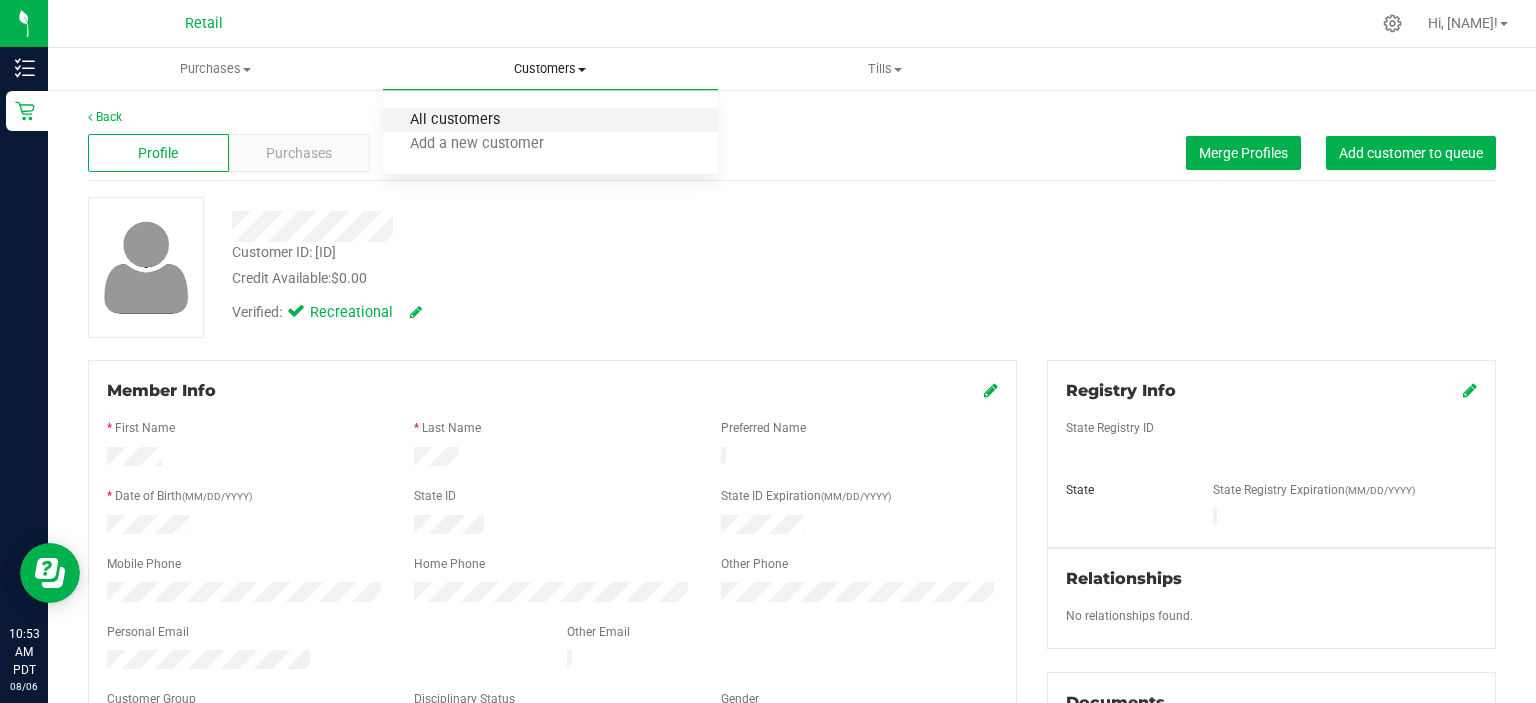 click on "All customers" at bounding box center [455, 120] 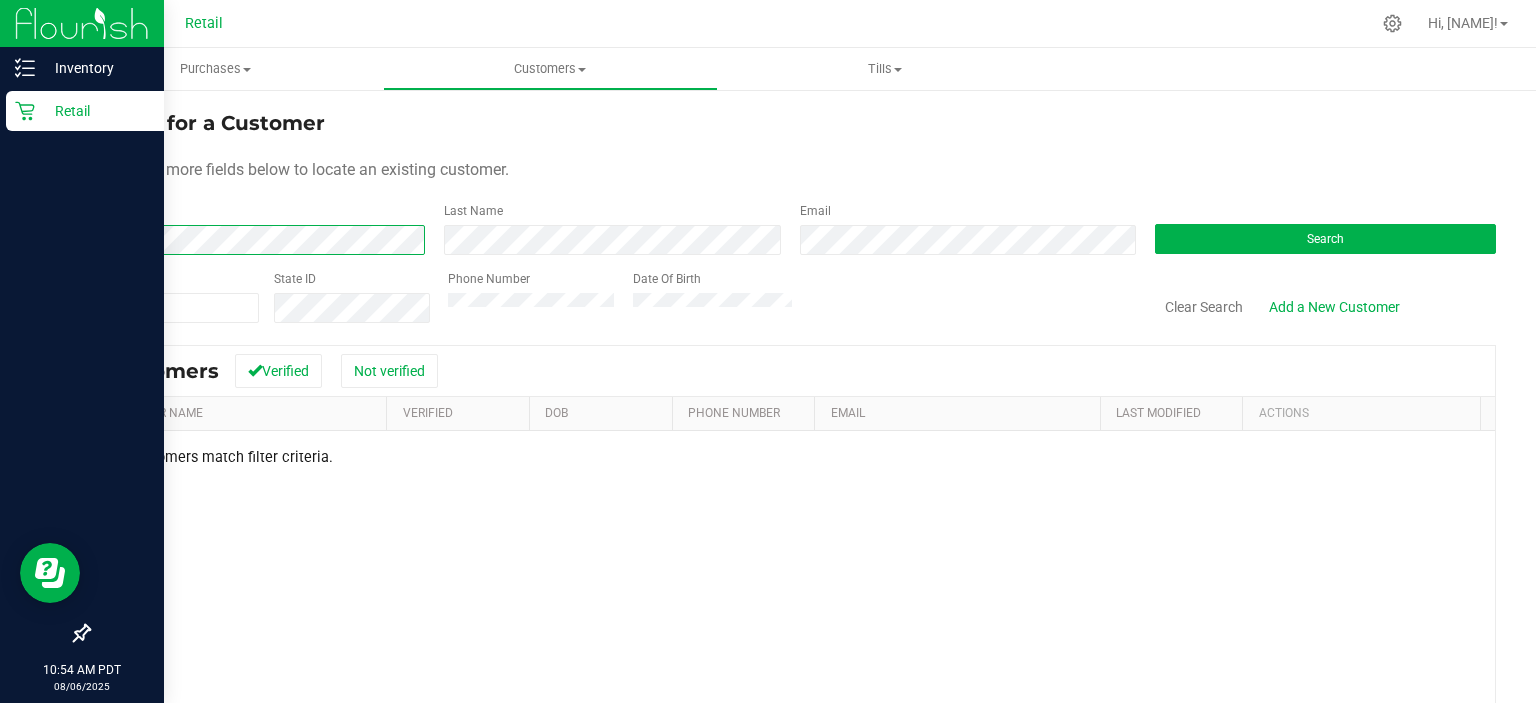 click on "Inventory Retail 10:54 AM PDT [DATE]  [DATE]   Retail   Hi, [NAME]!
Purchases
Summary of purchases
Fulfillment
All purchases
Customers
All customers
Add a new customer" at bounding box center (768, 351) 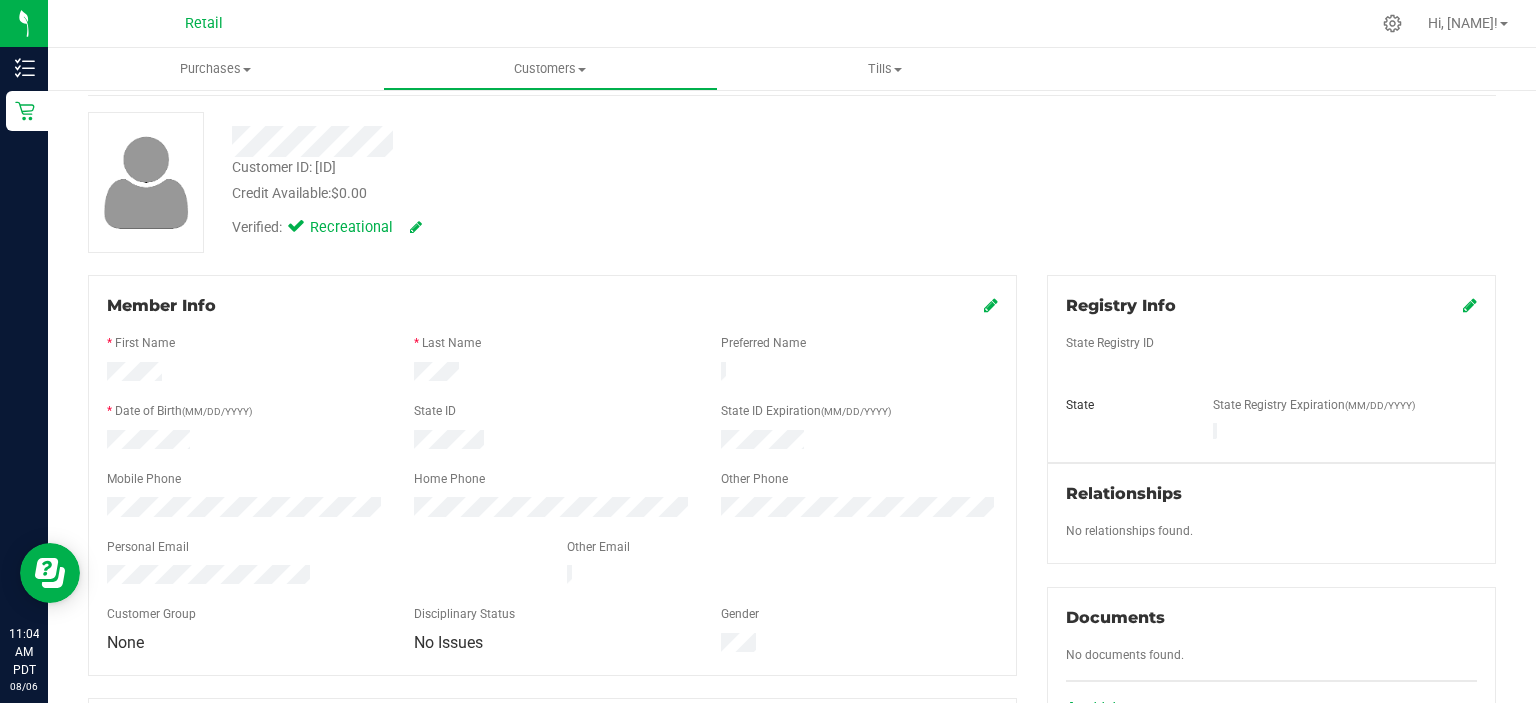 scroll, scrollTop: 68, scrollLeft: 0, axis: vertical 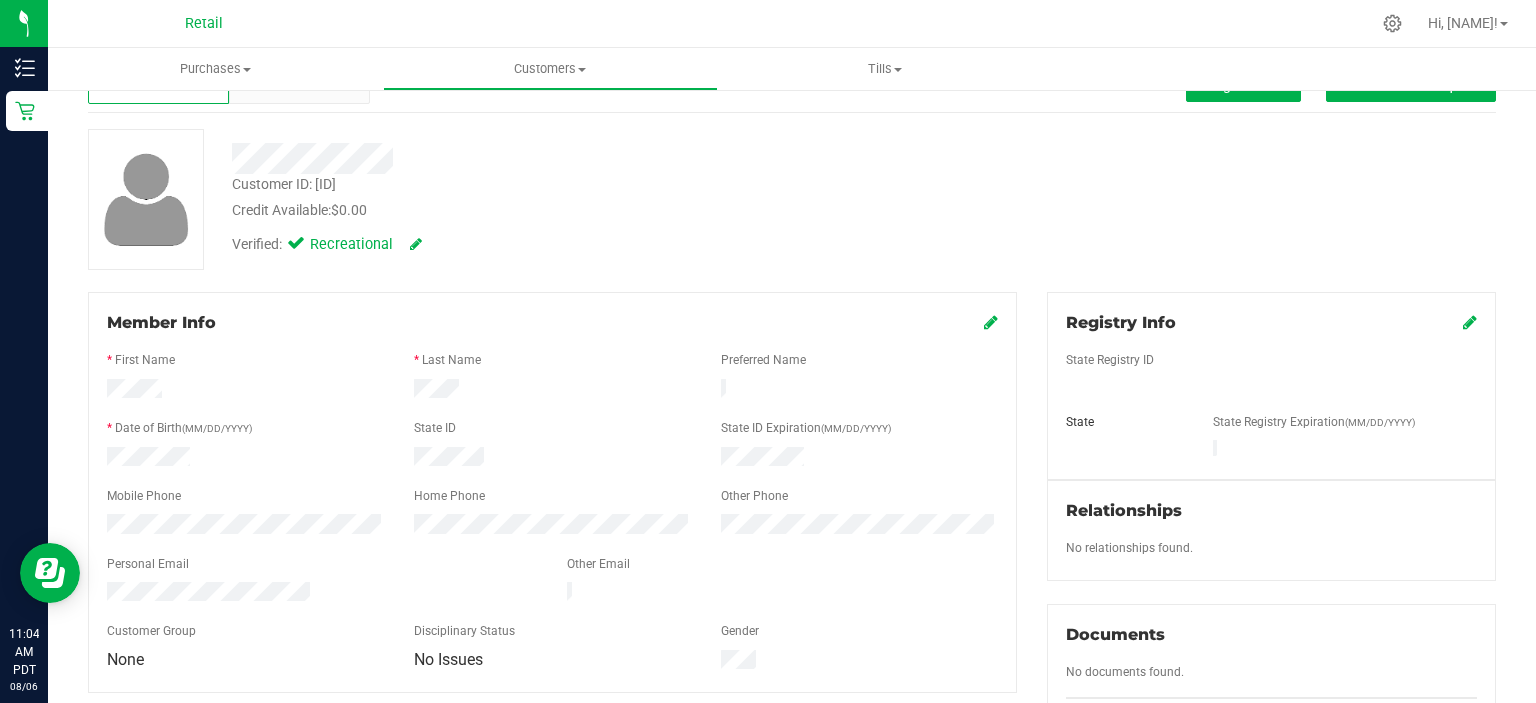 click at bounding box center (991, 322) 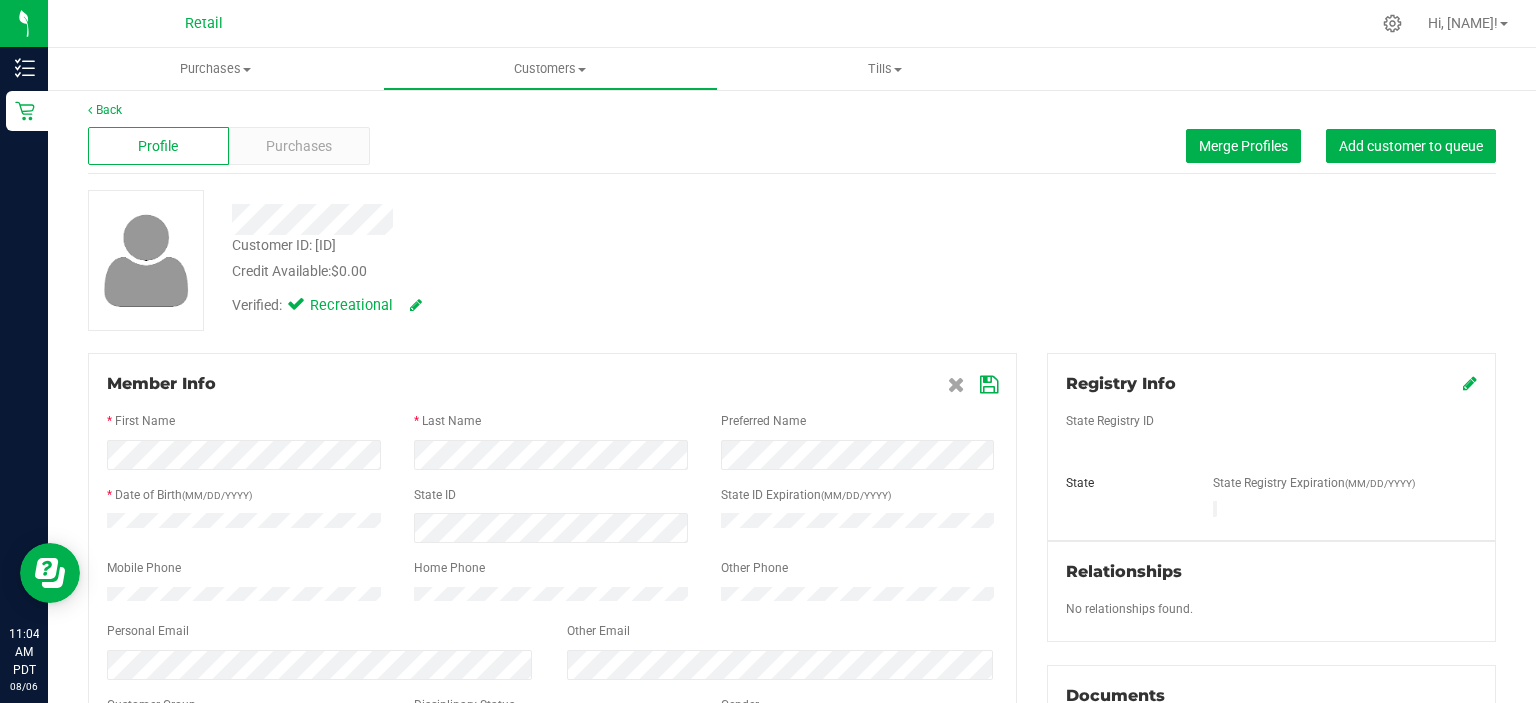 scroll, scrollTop: 0, scrollLeft: 0, axis: both 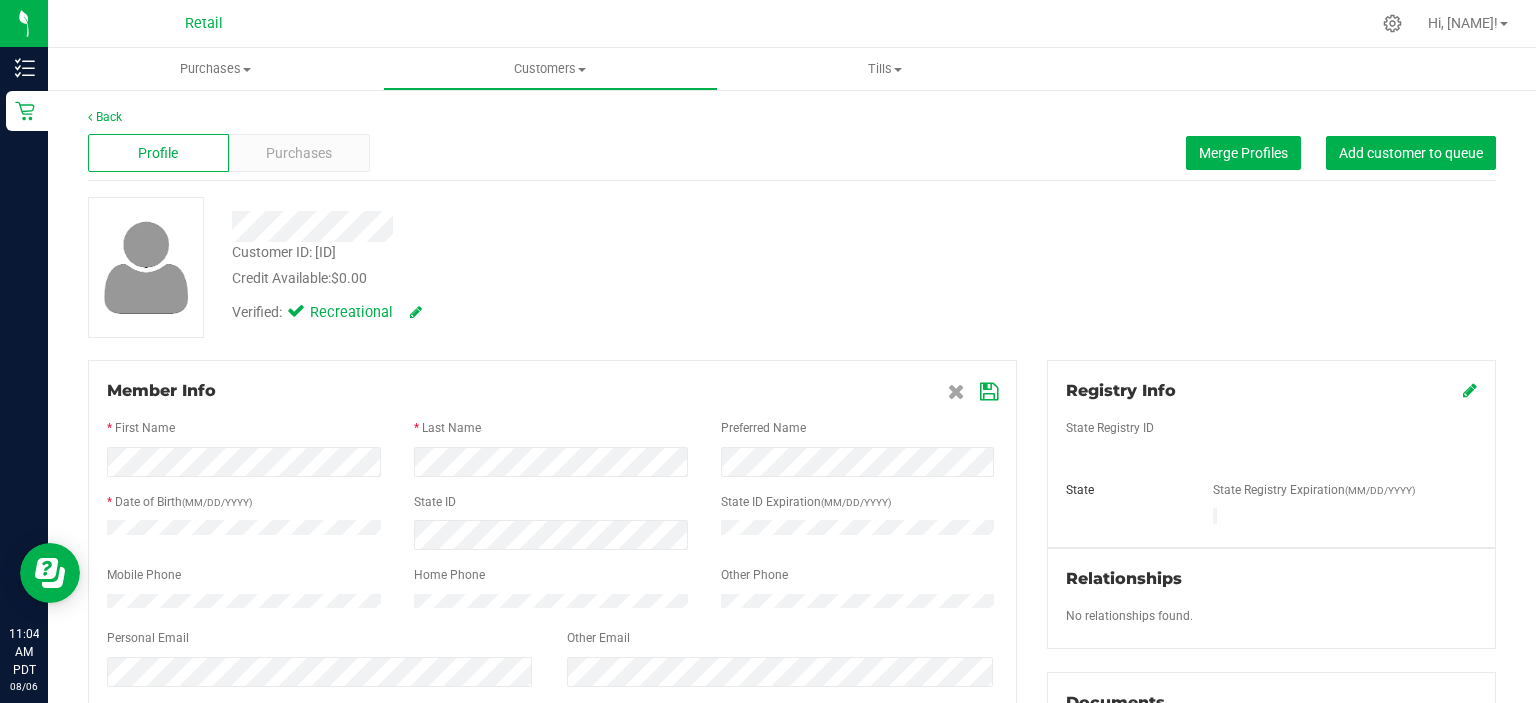 click at bounding box center [989, 392] 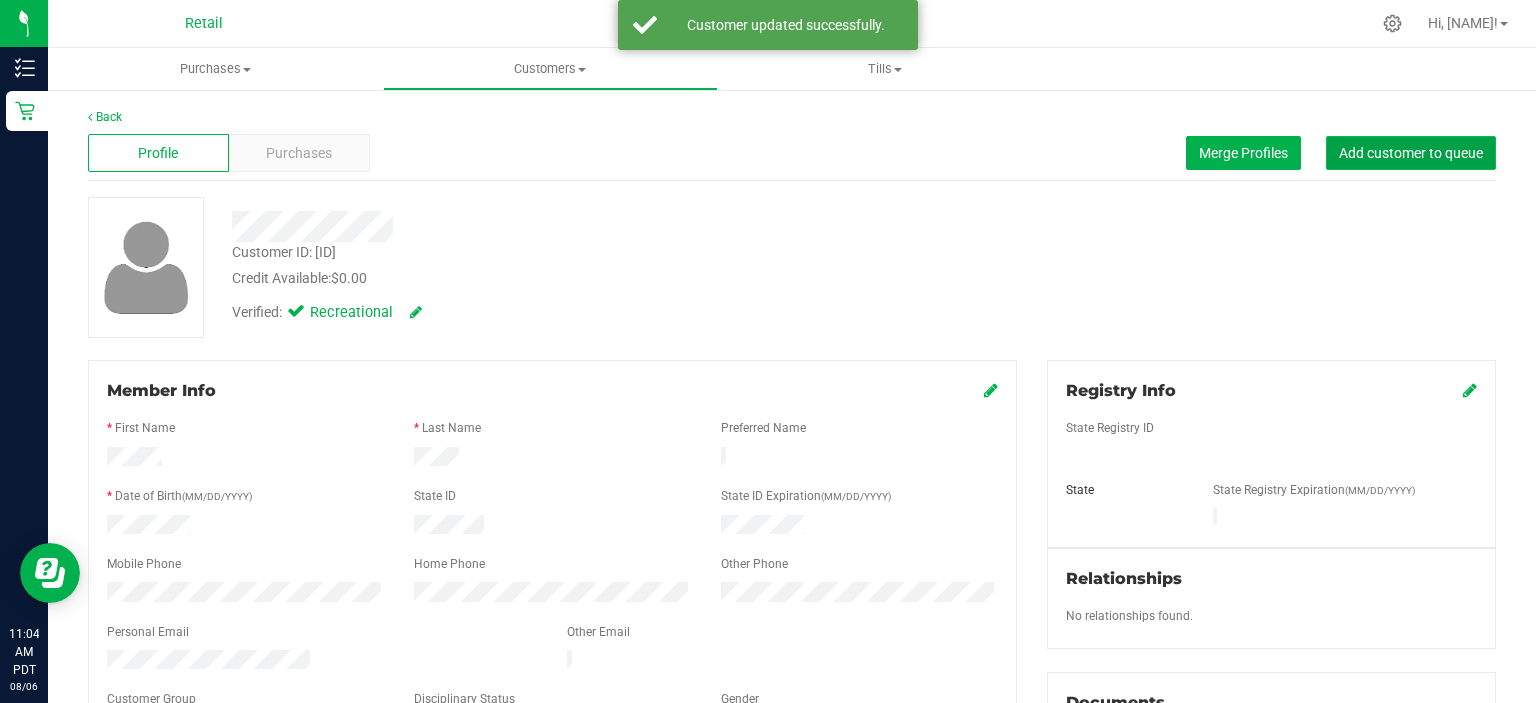 click on "Add customer to queue" at bounding box center (1411, 153) 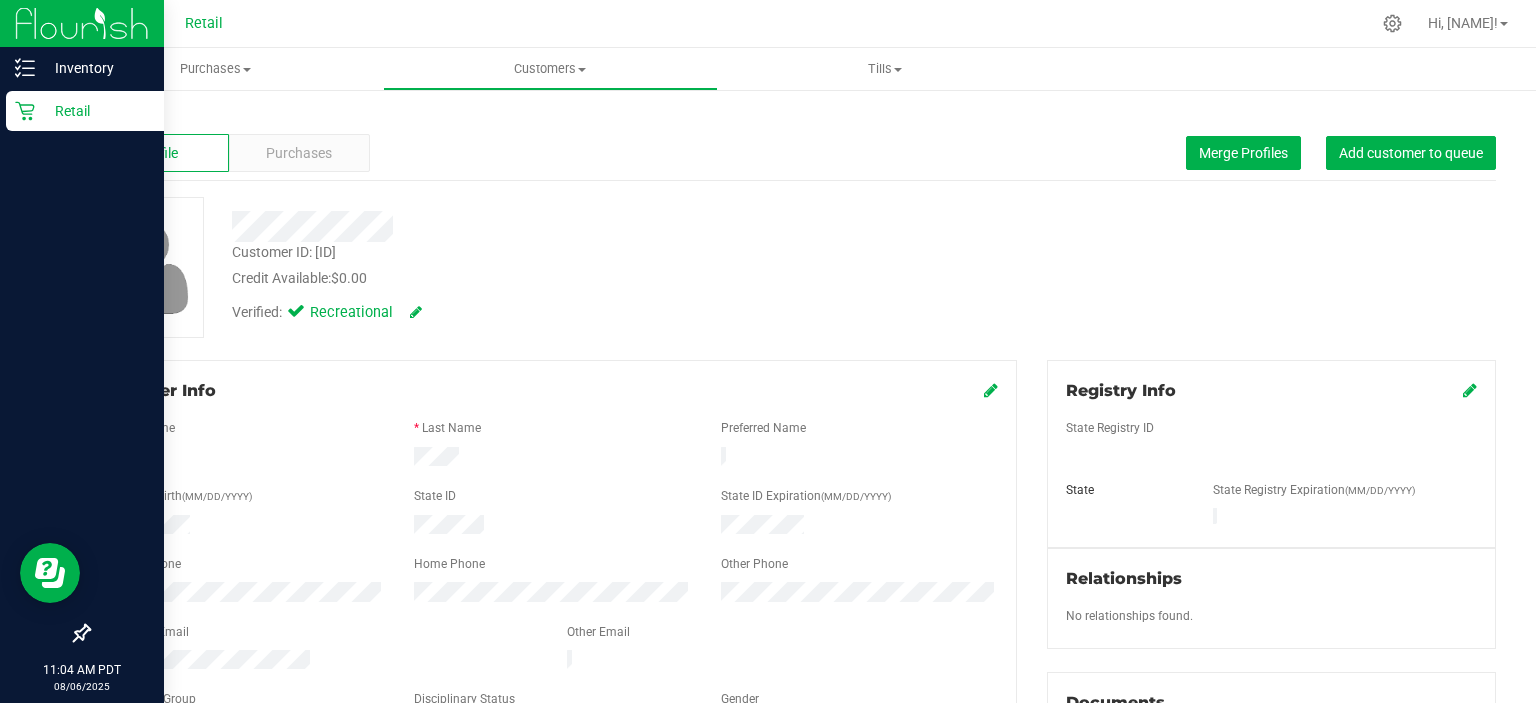 click on "Retail" at bounding box center [85, 111] 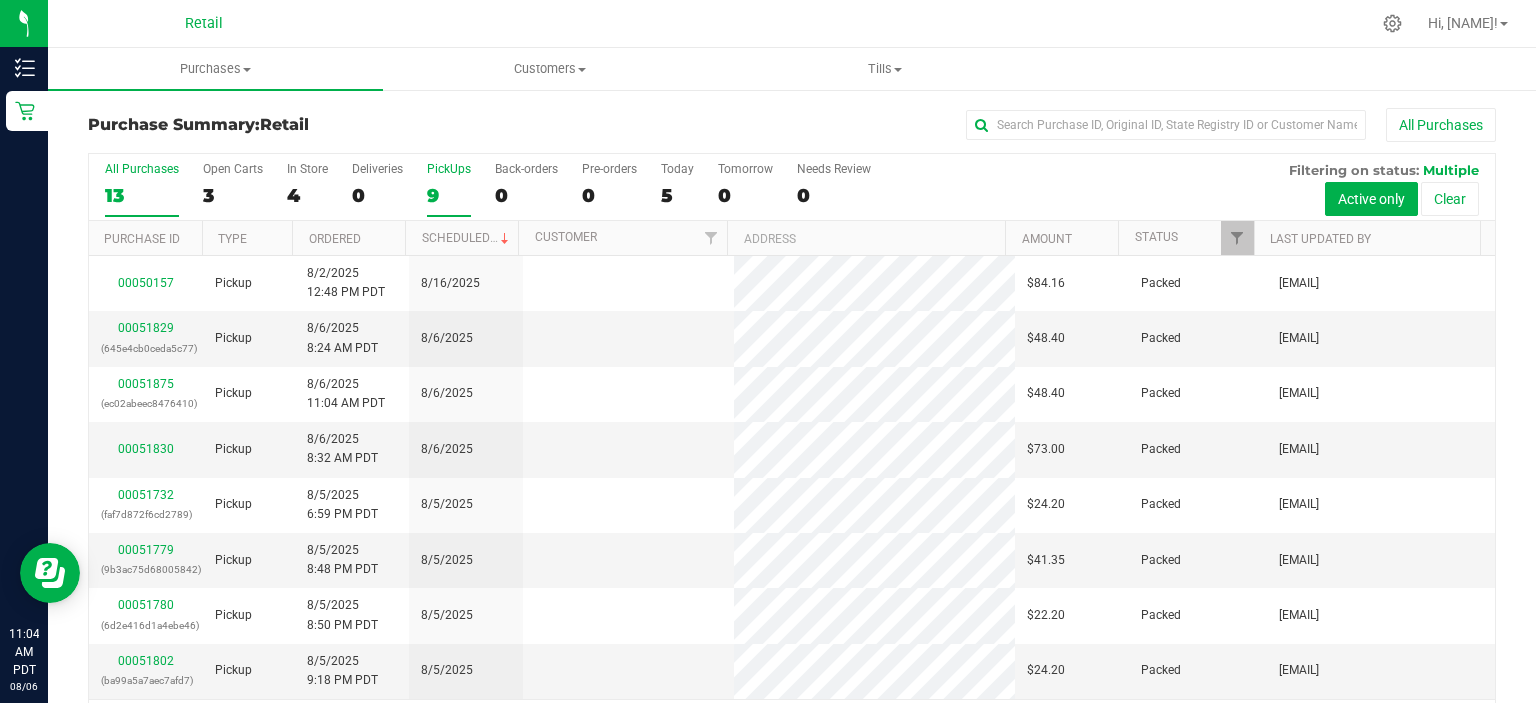 click on "9" at bounding box center [449, 195] 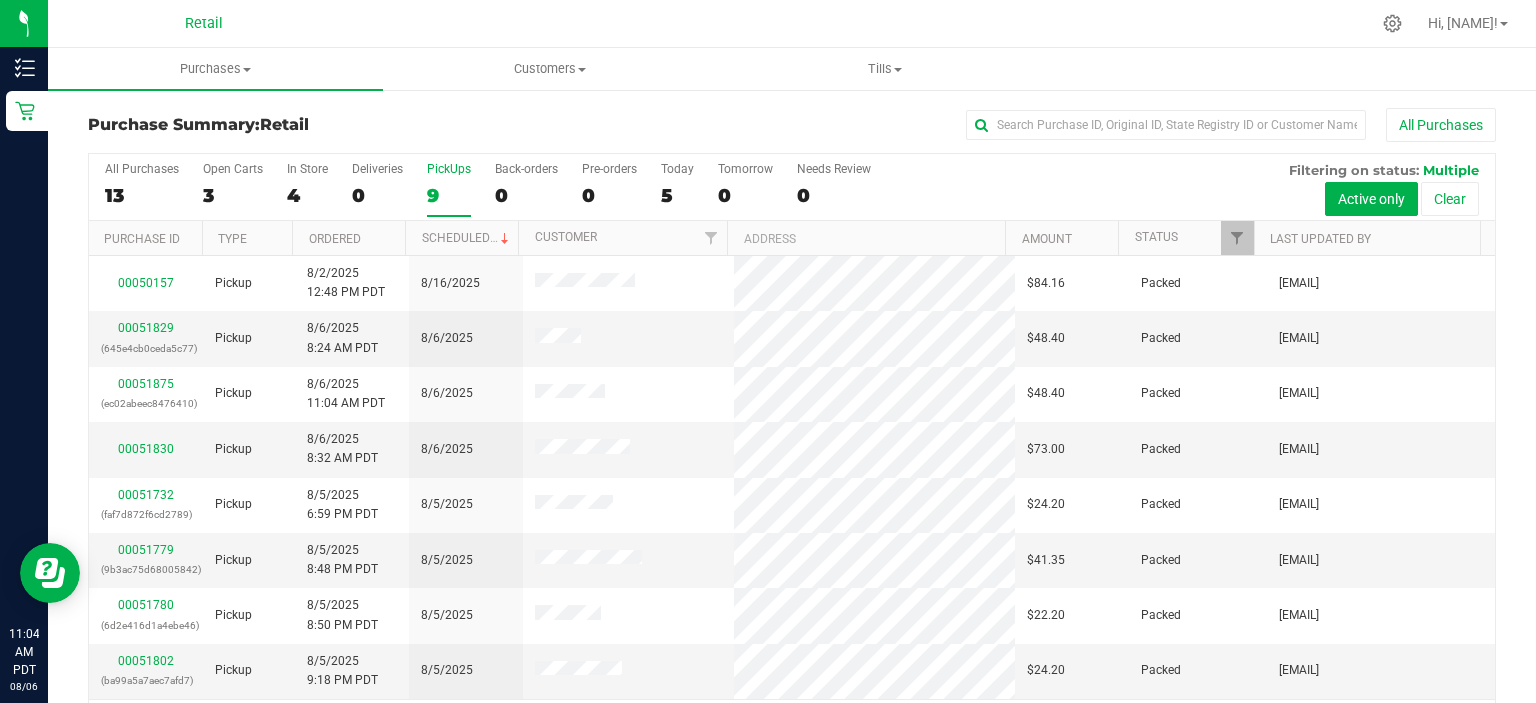 scroll, scrollTop: 52, scrollLeft: 0, axis: vertical 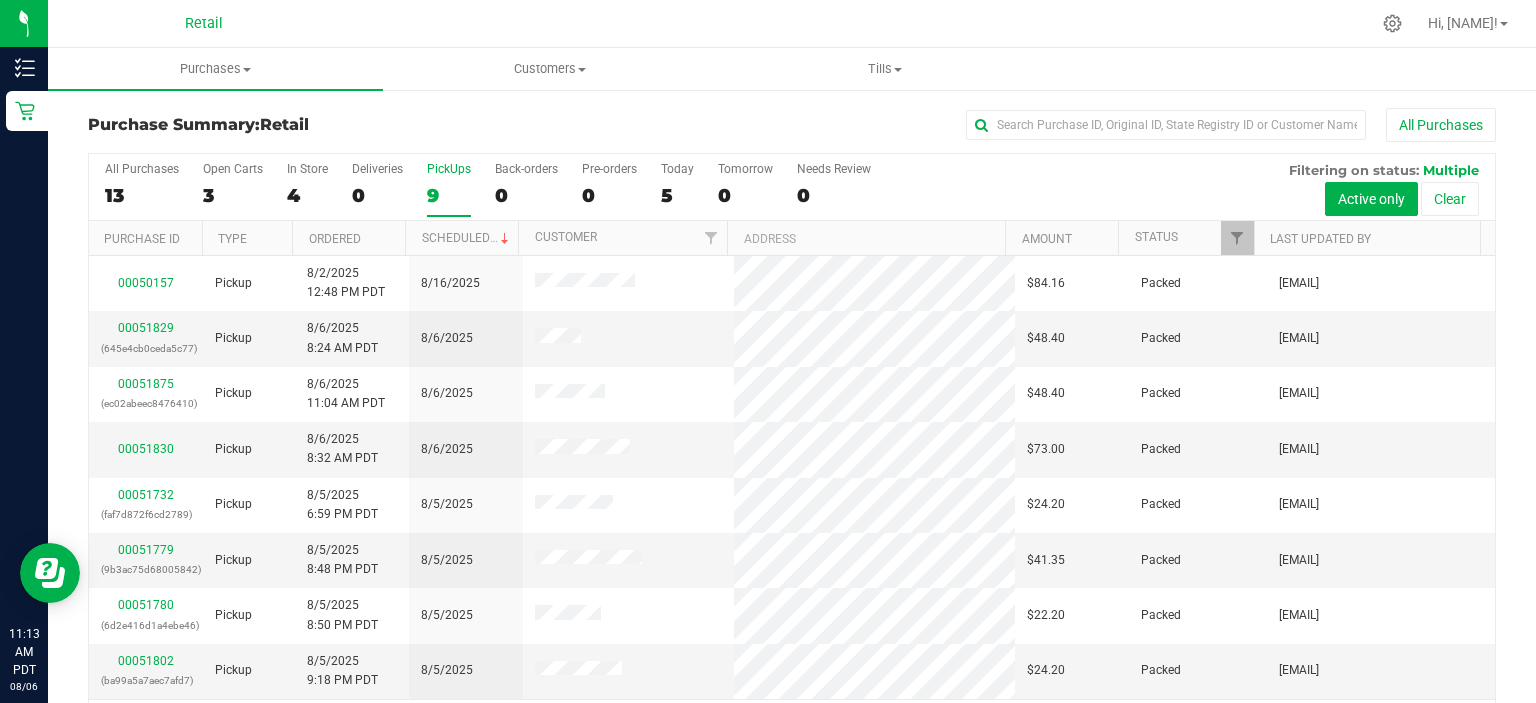click on "PickUps" at bounding box center (449, 169) 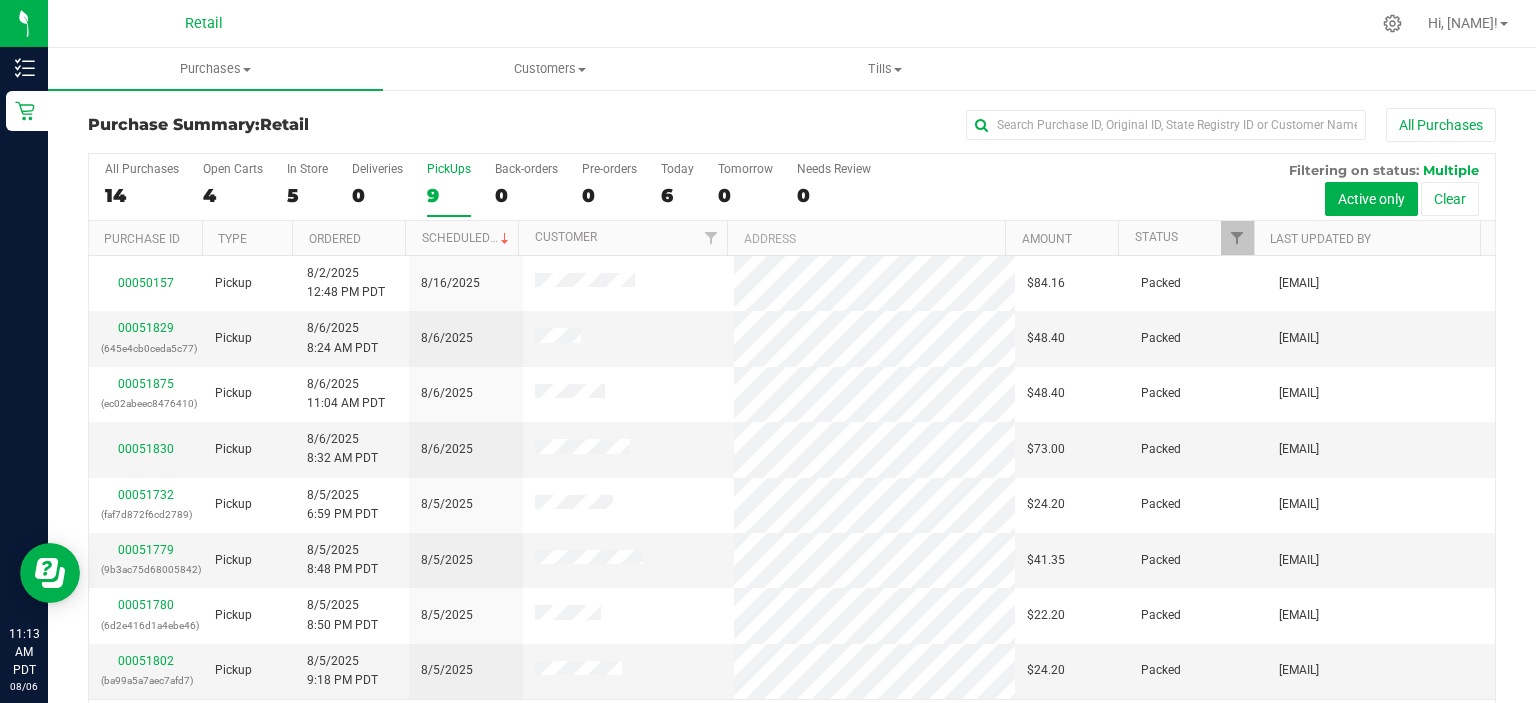 scroll, scrollTop: 52, scrollLeft: 0, axis: vertical 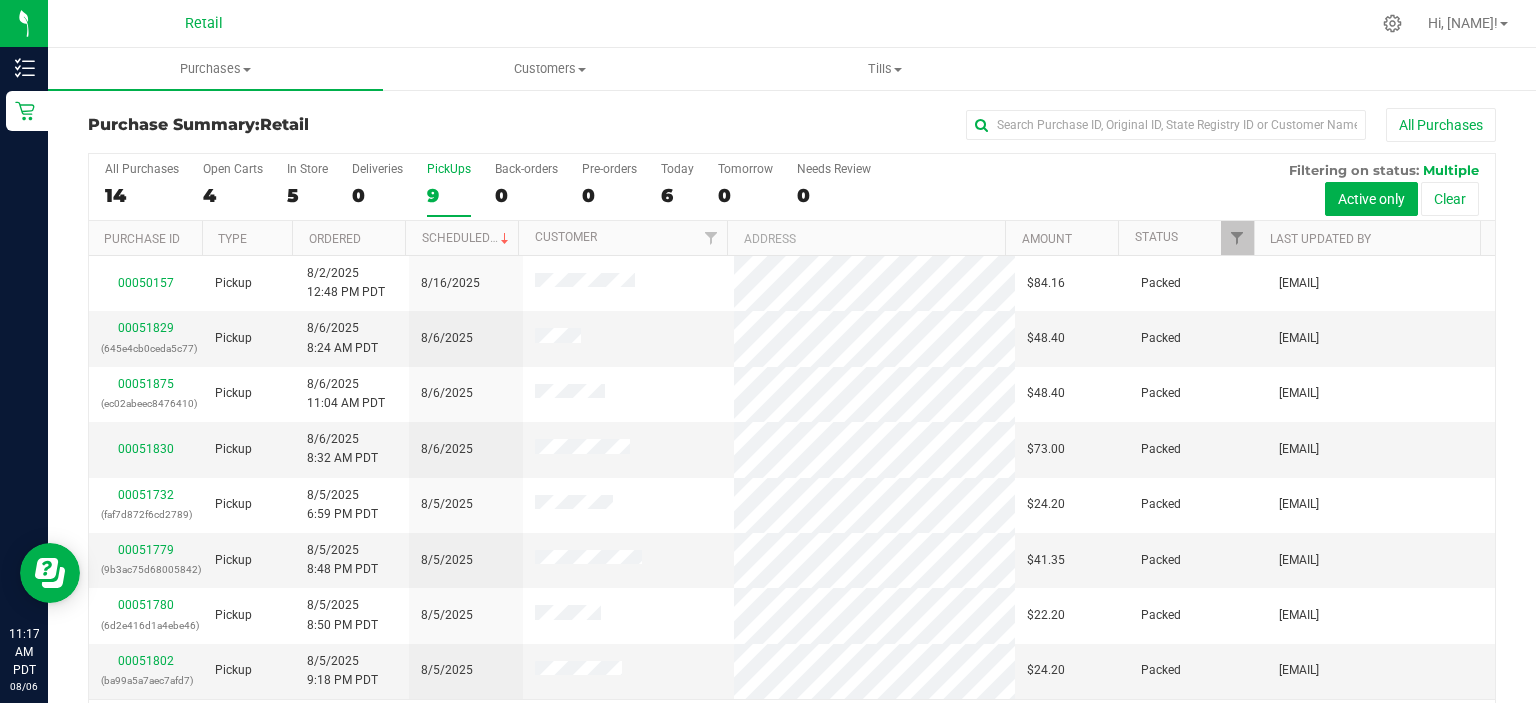 click on "9" at bounding box center [449, 195] 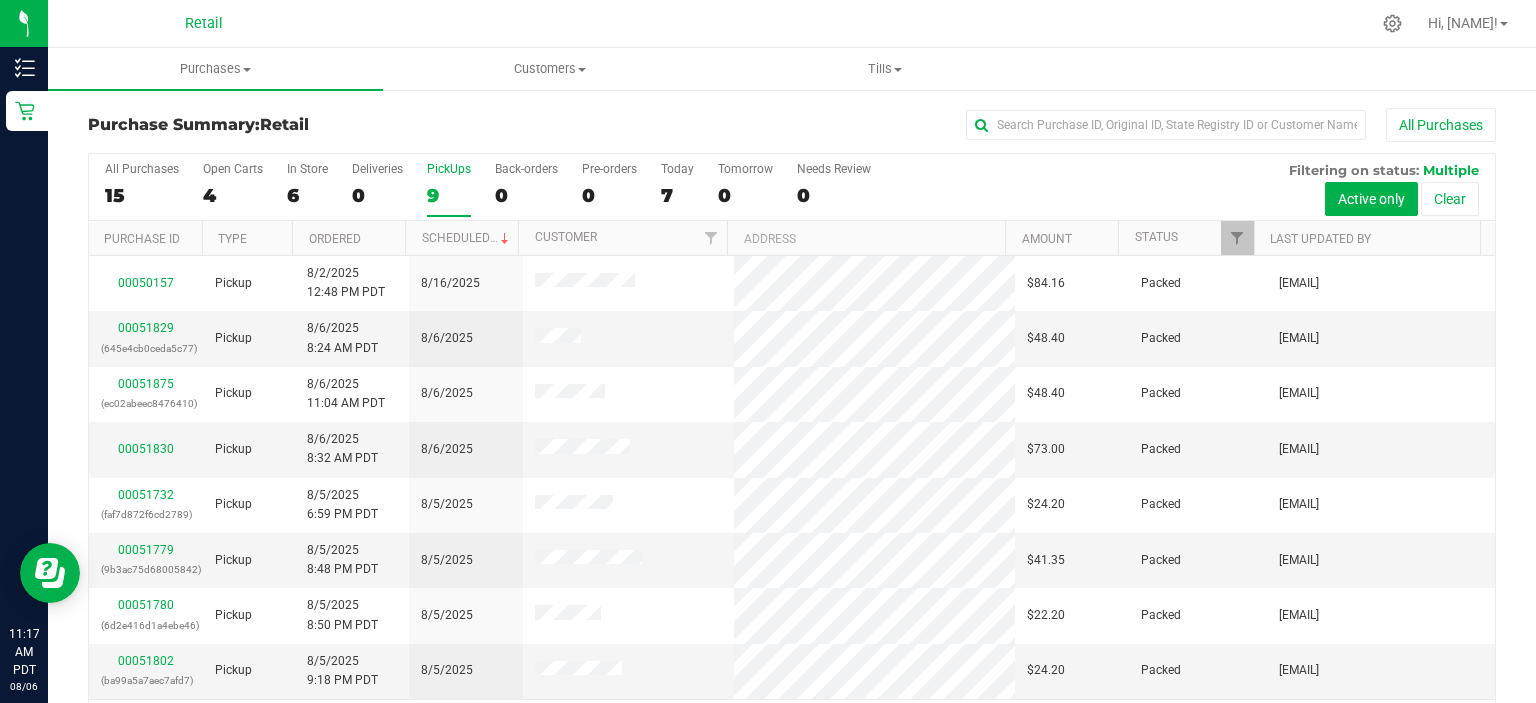 scroll, scrollTop: 52, scrollLeft: 0, axis: vertical 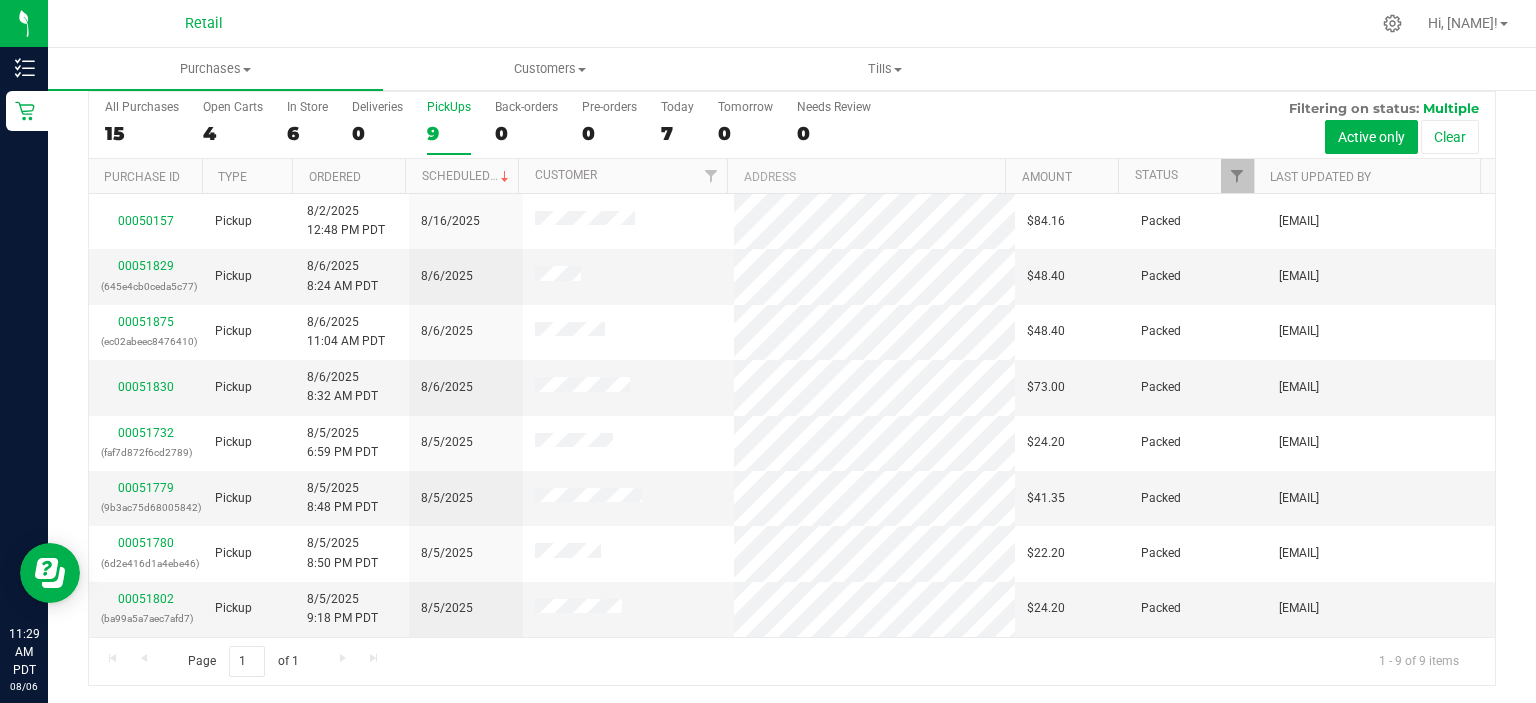 click on "9" at bounding box center [449, 133] 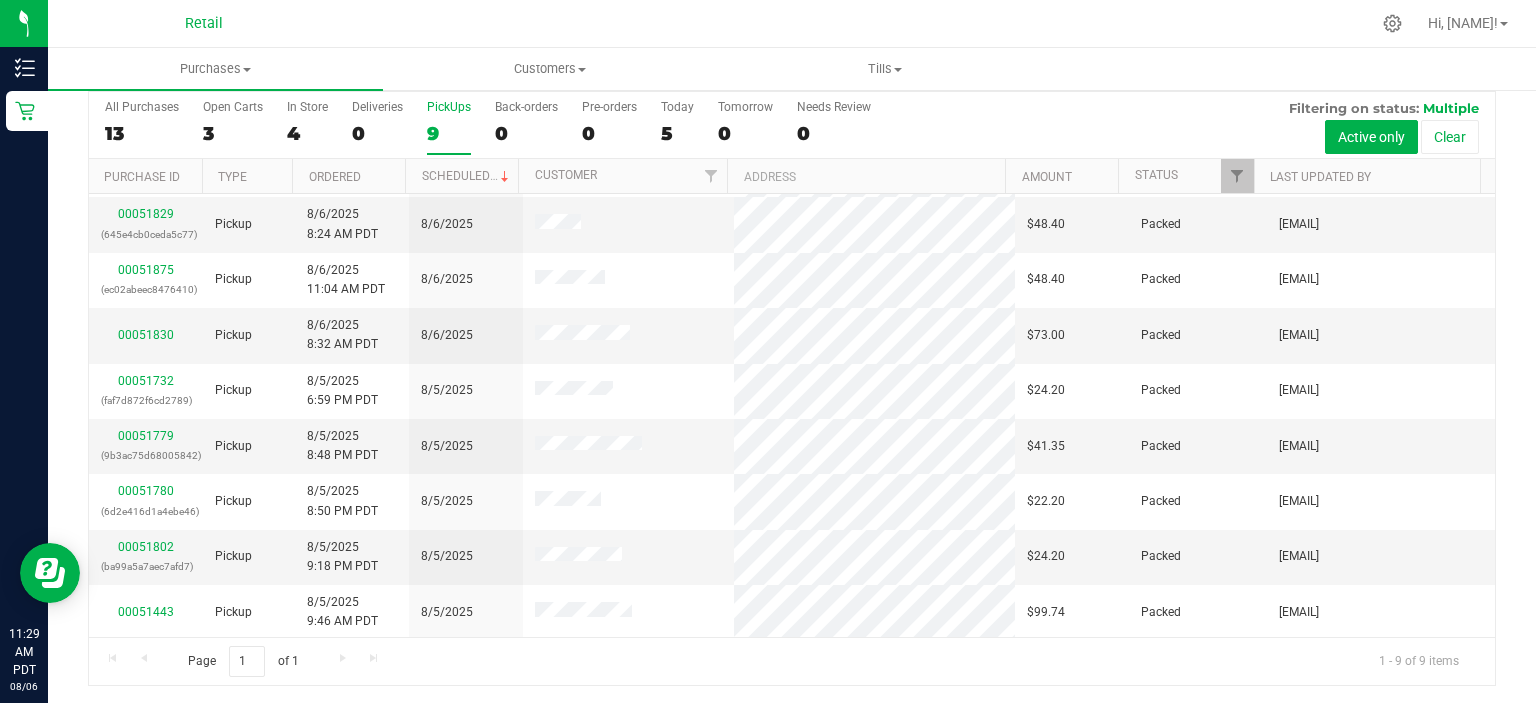 scroll, scrollTop: 0, scrollLeft: 0, axis: both 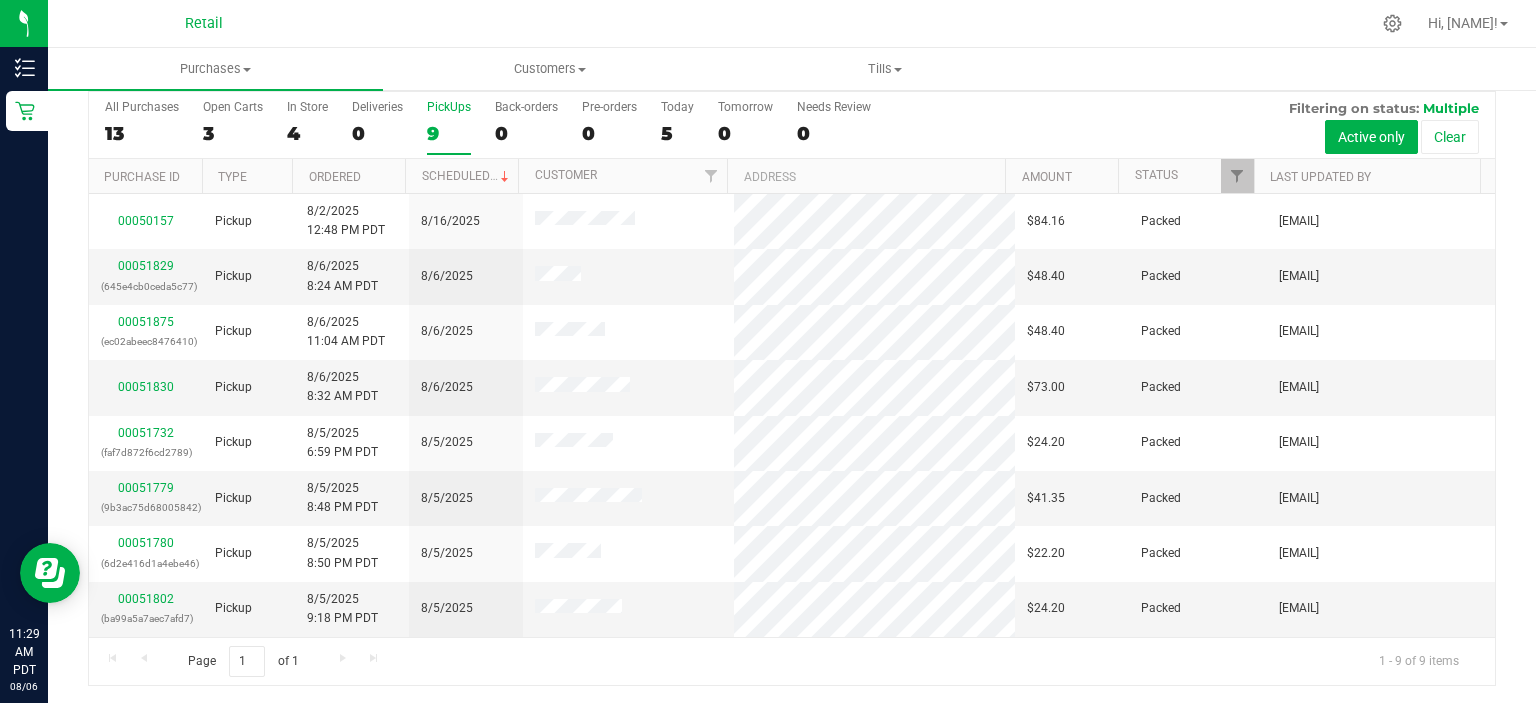 click on "PickUps
9" at bounding box center (449, 127) 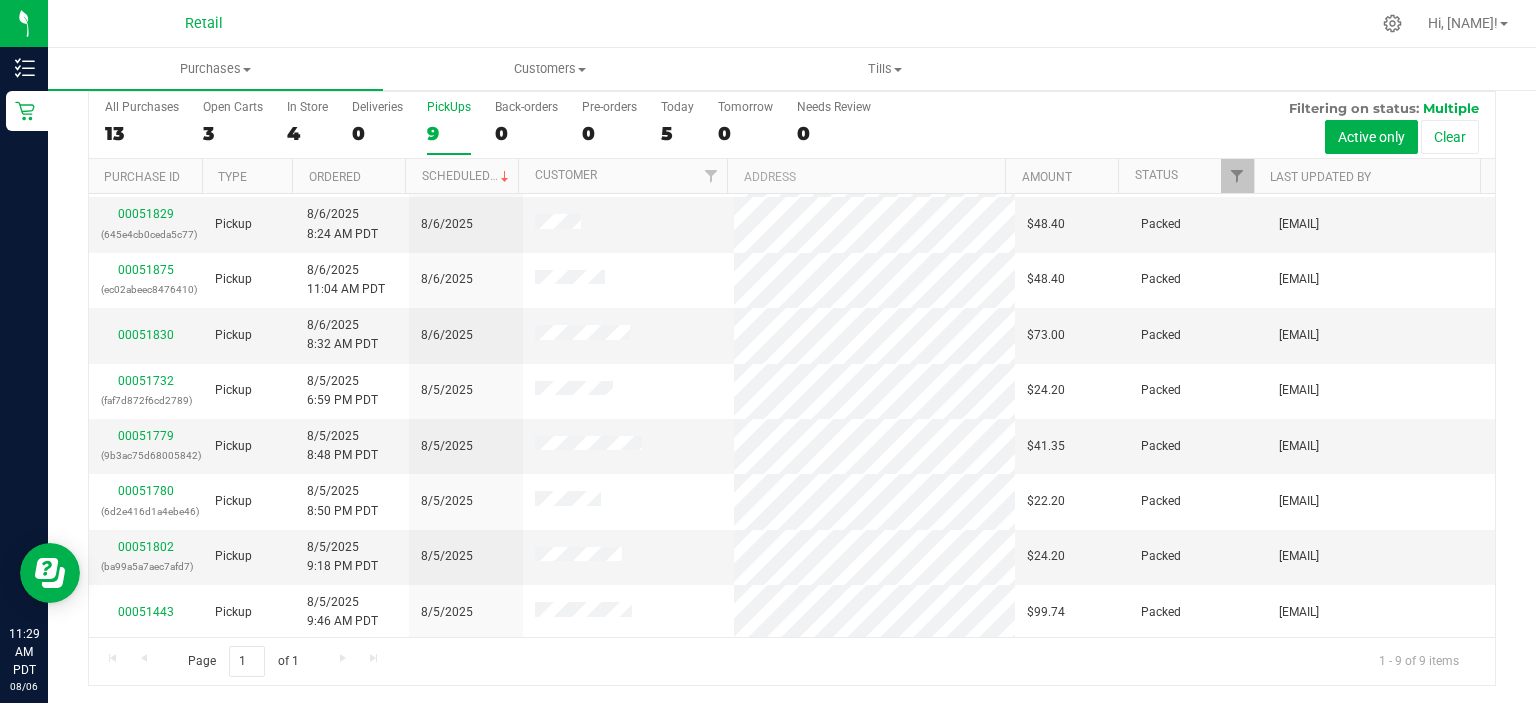 scroll, scrollTop: 0, scrollLeft: 0, axis: both 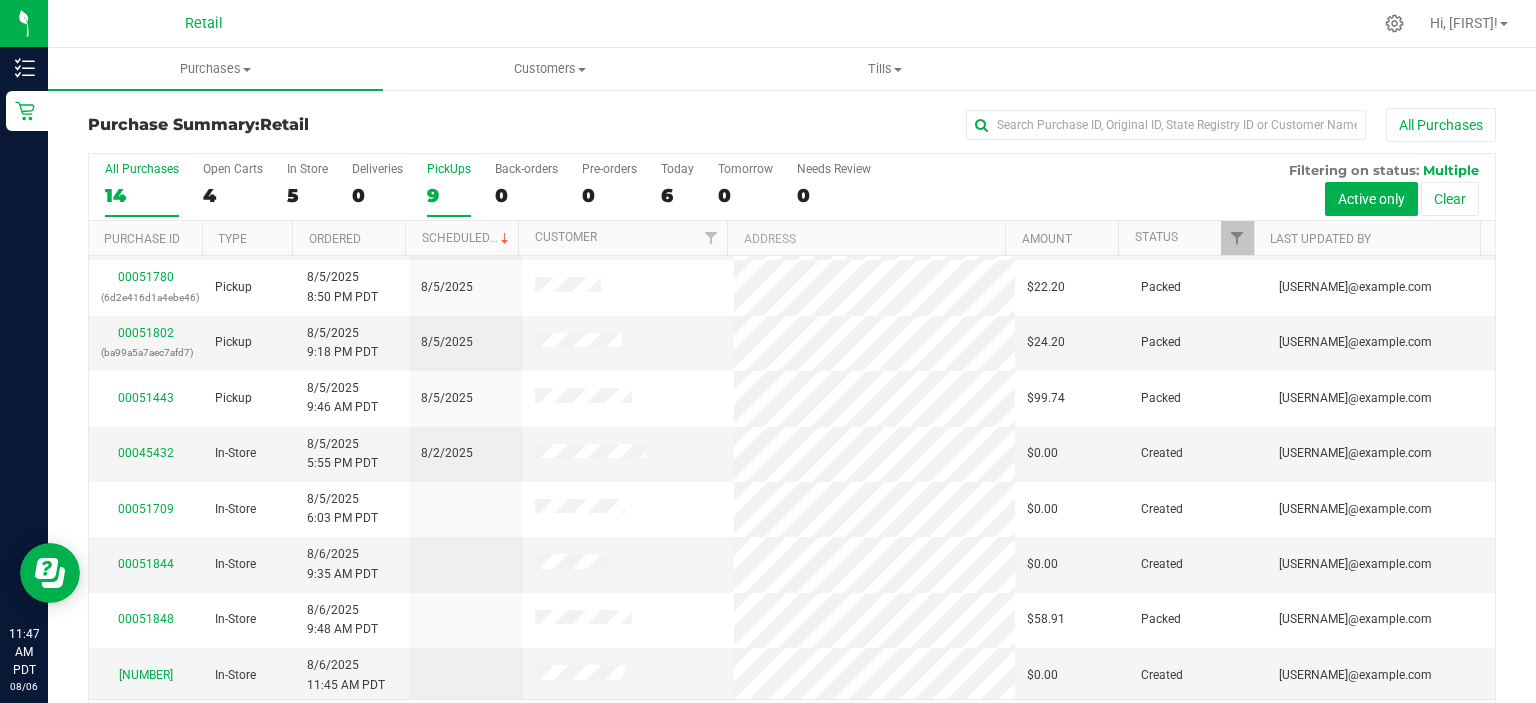 click on "9" at bounding box center [449, 195] 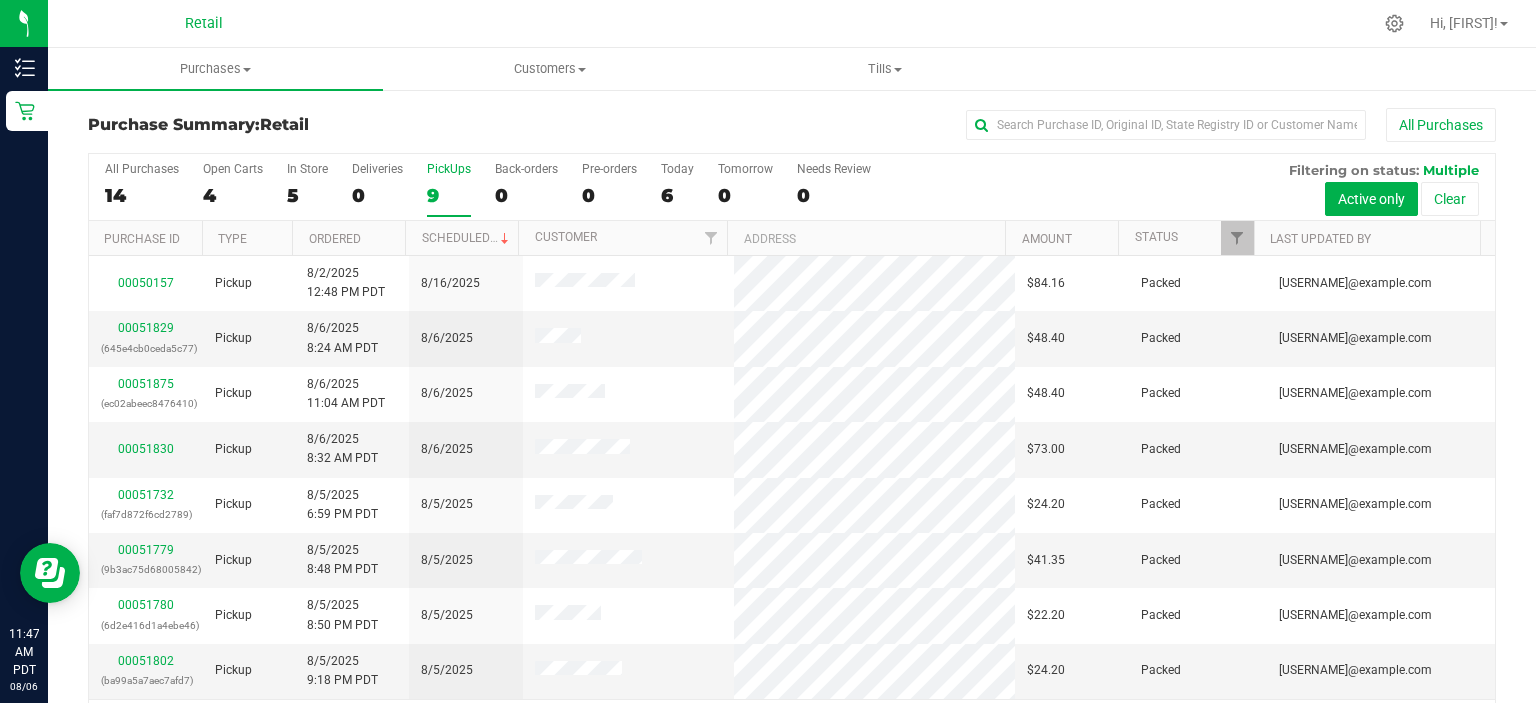 scroll, scrollTop: 52, scrollLeft: 0, axis: vertical 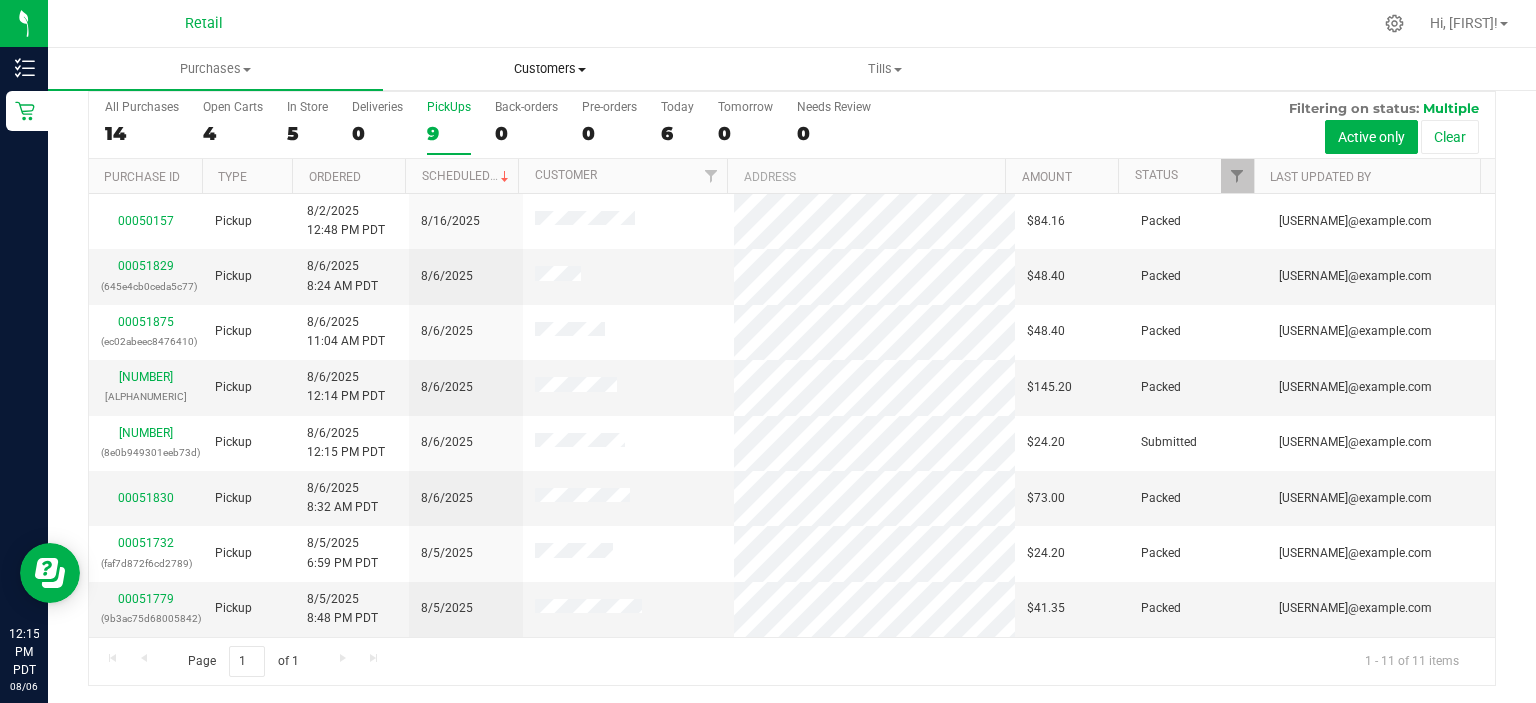 click on "Customers" at bounding box center [550, 69] 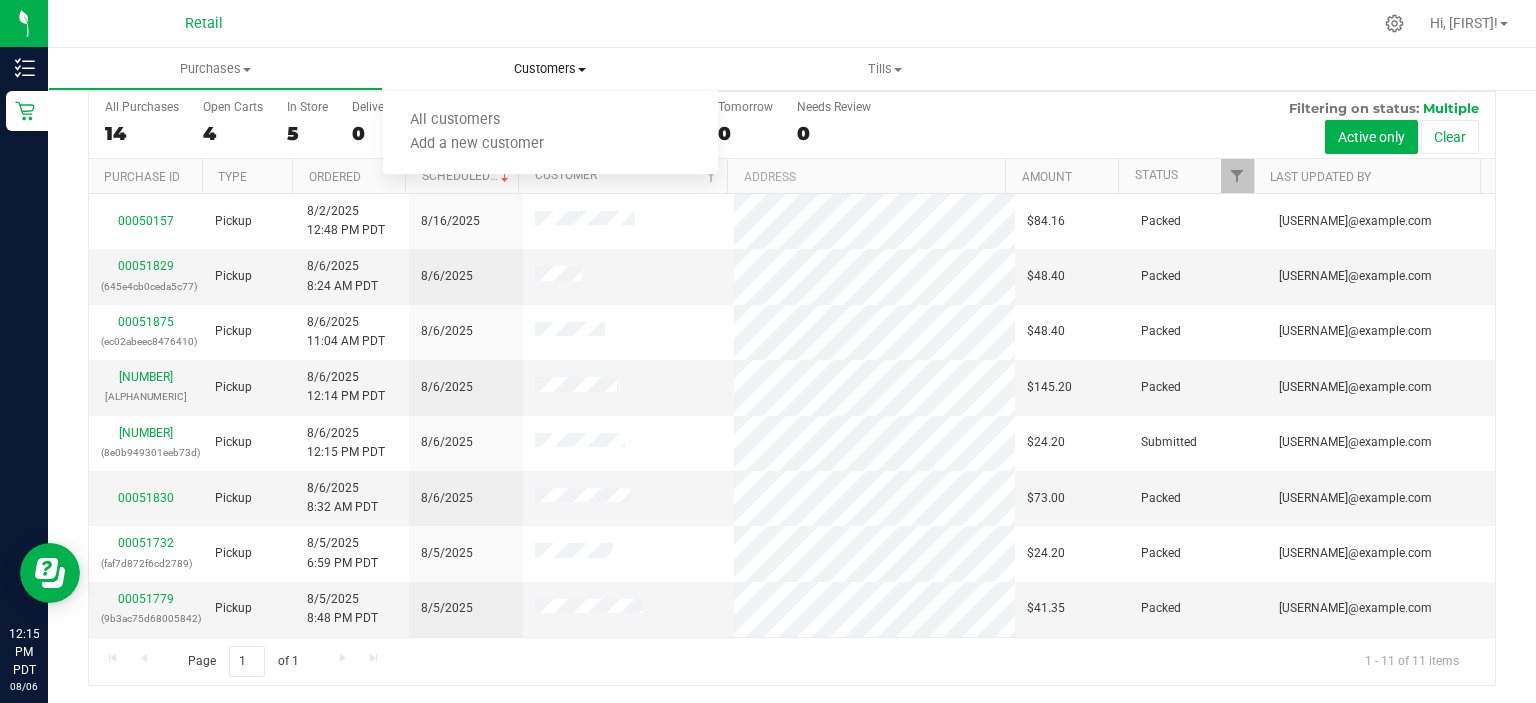 click on "All customers
Add a new customer" at bounding box center [550, 133] 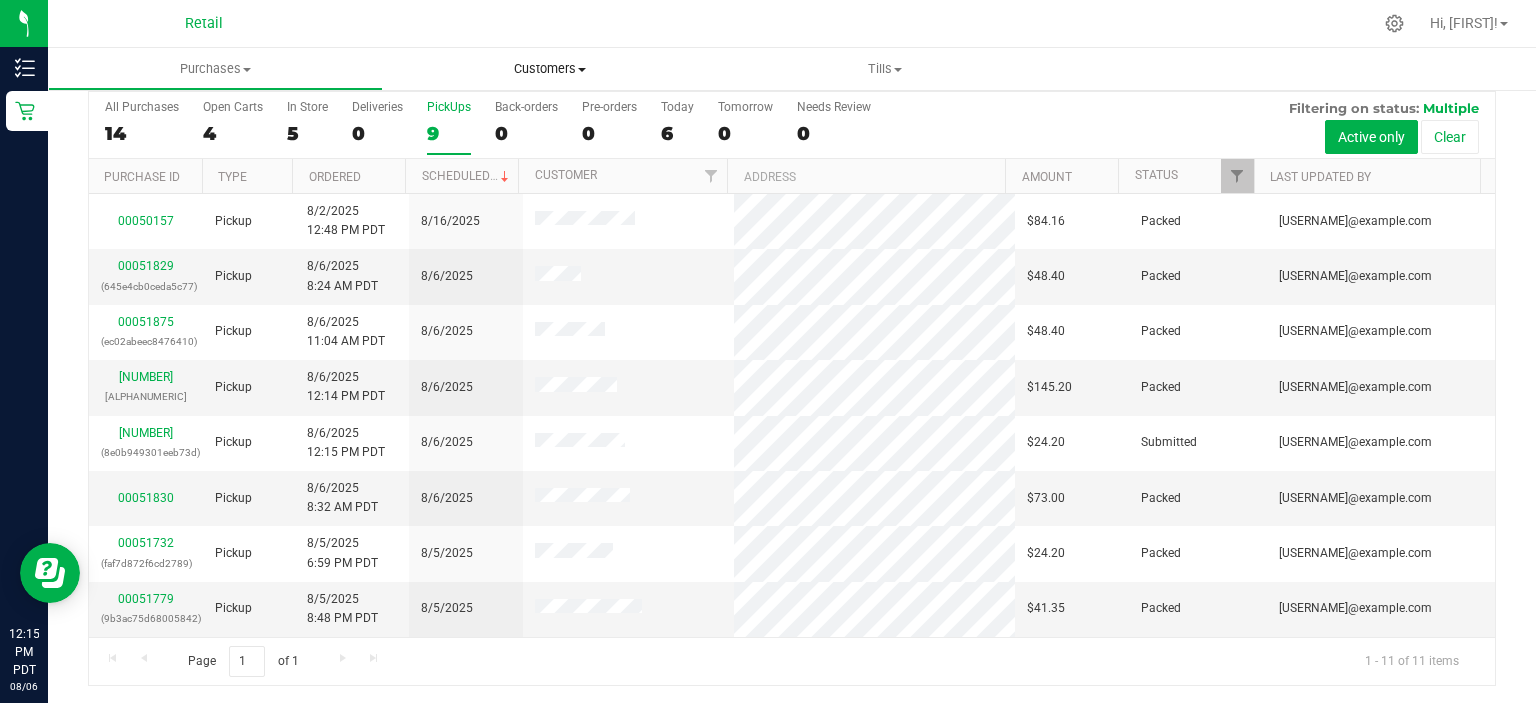 click on "Customers" at bounding box center [550, 69] 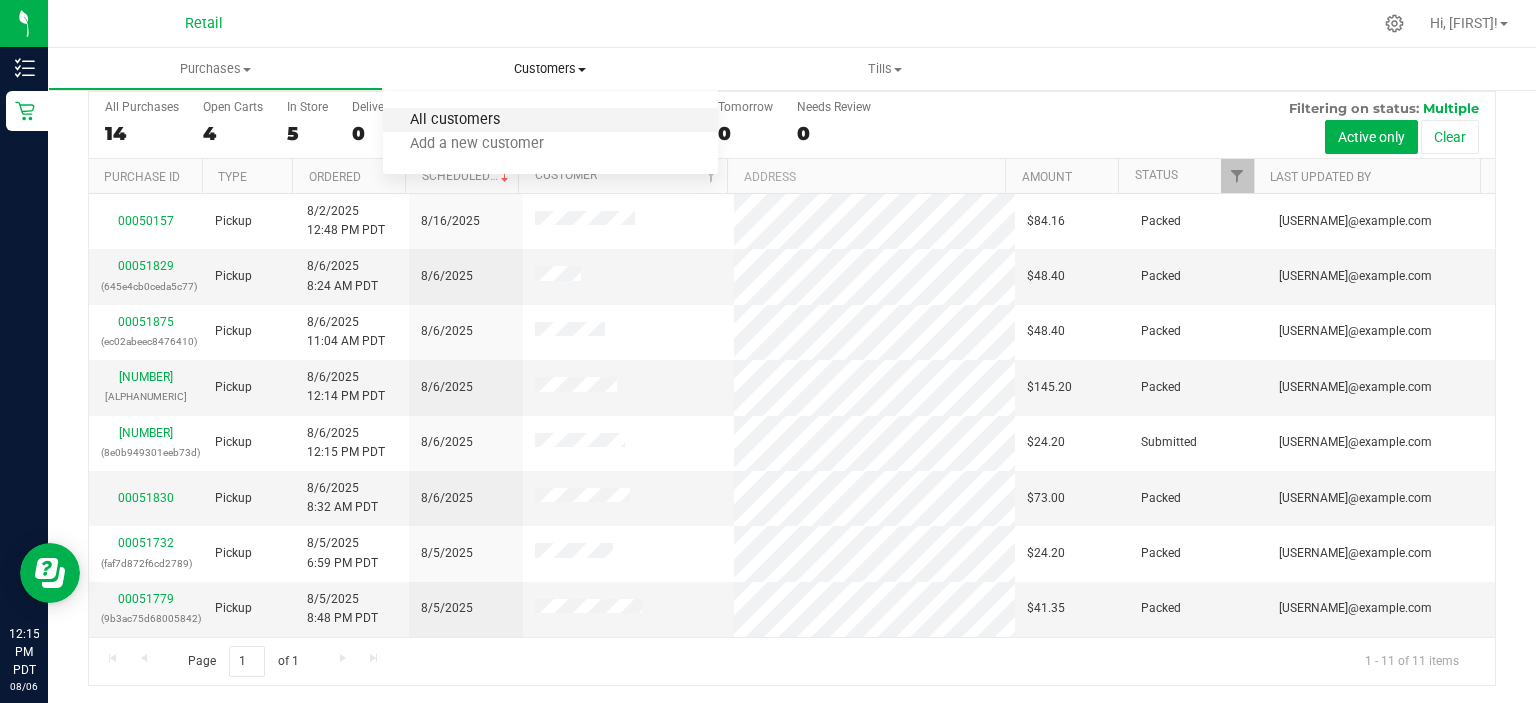 click on "All customers" at bounding box center [455, 120] 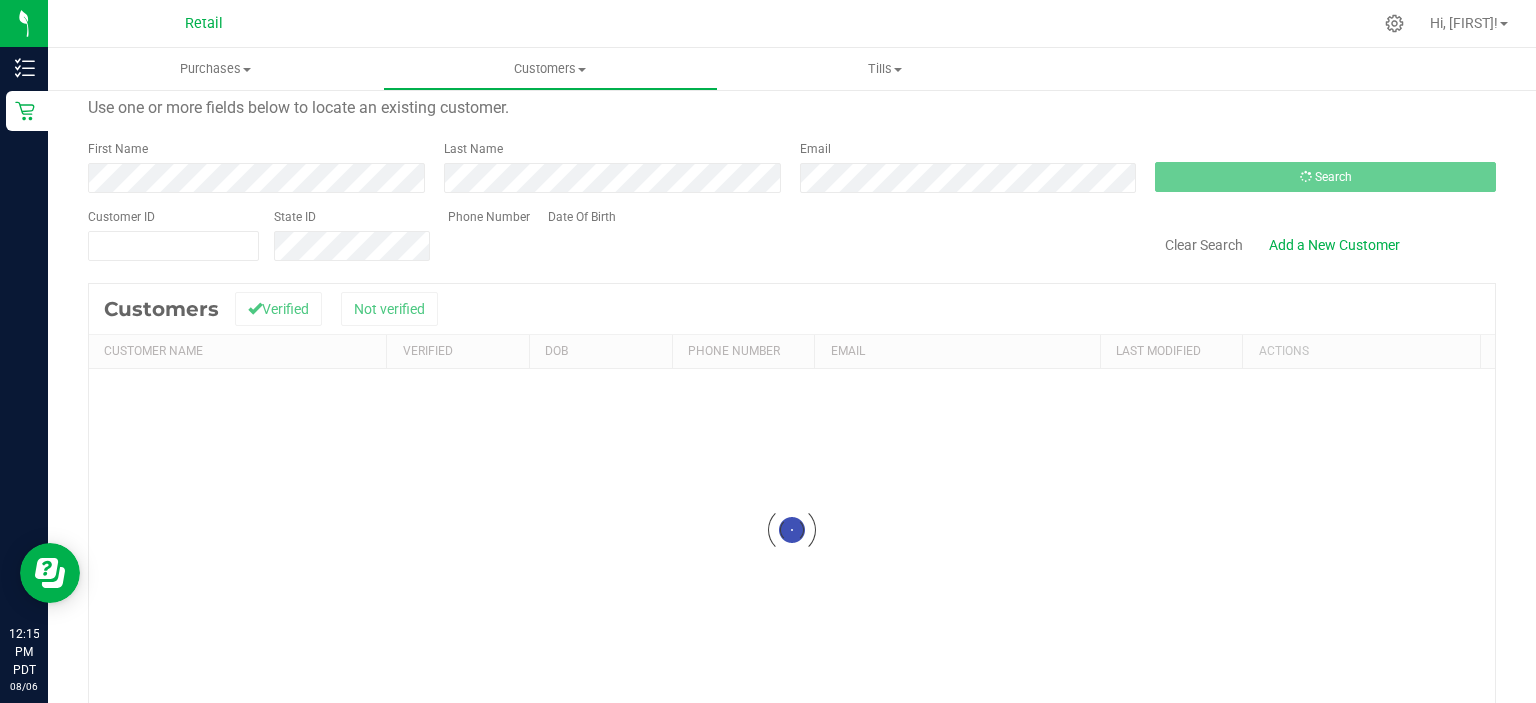scroll, scrollTop: 0, scrollLeft: 0, axis: both 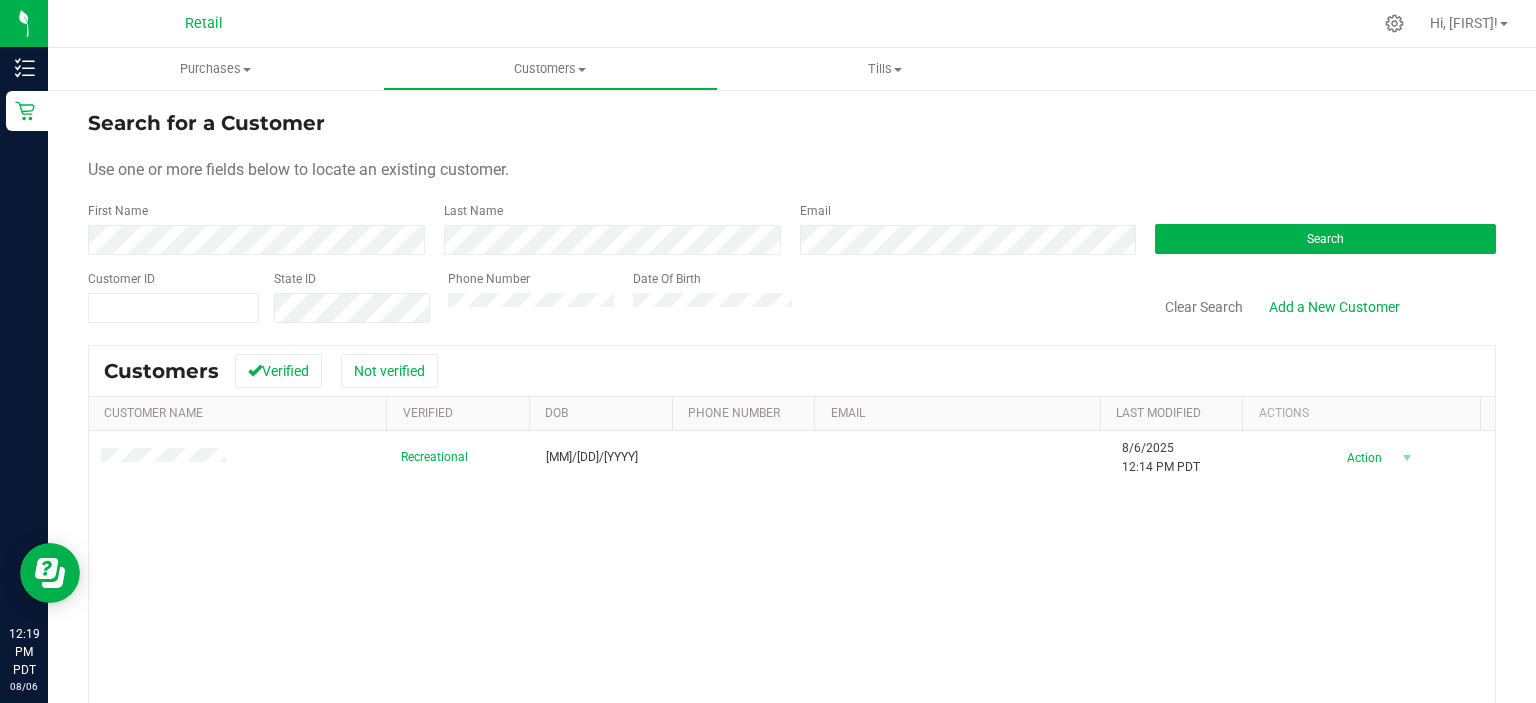 click on "First Name" at bounding box center (258, 228) 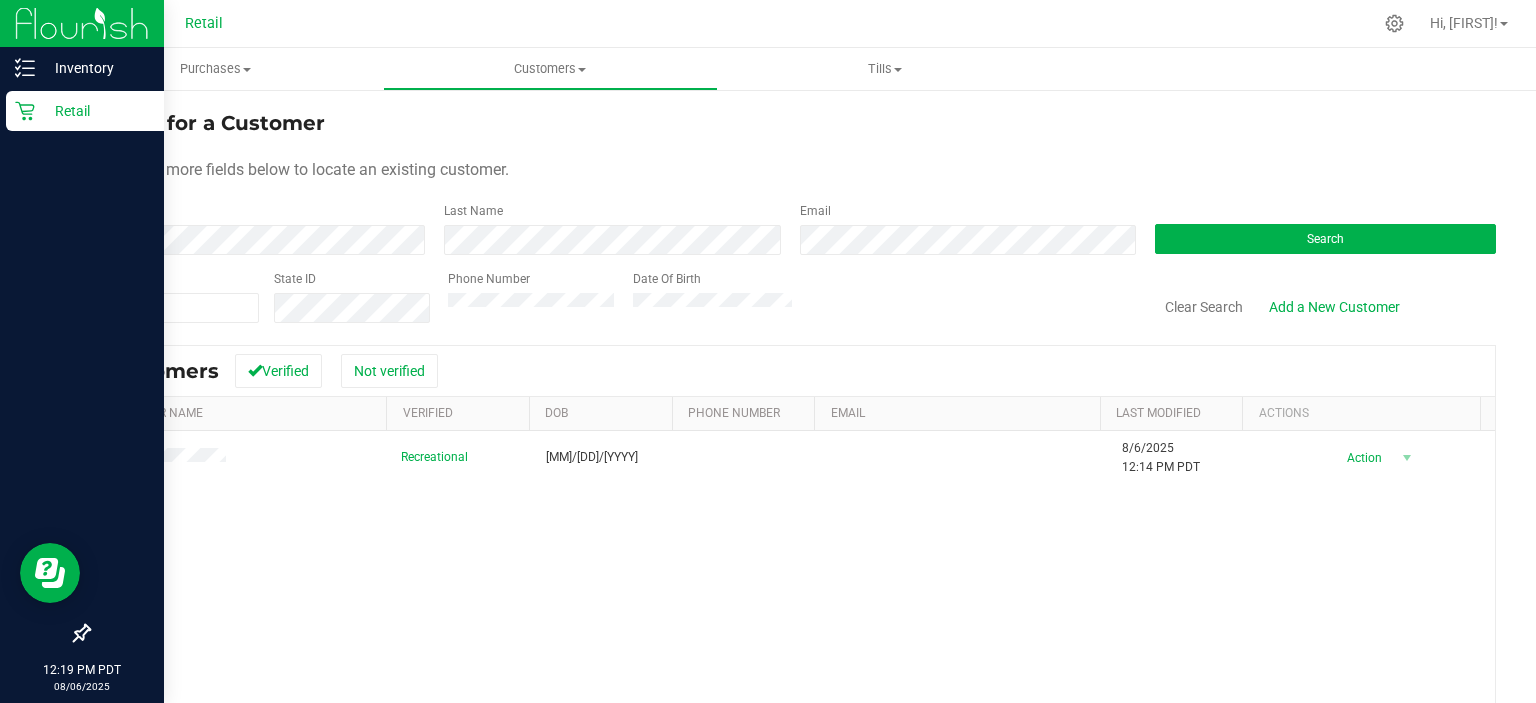 click 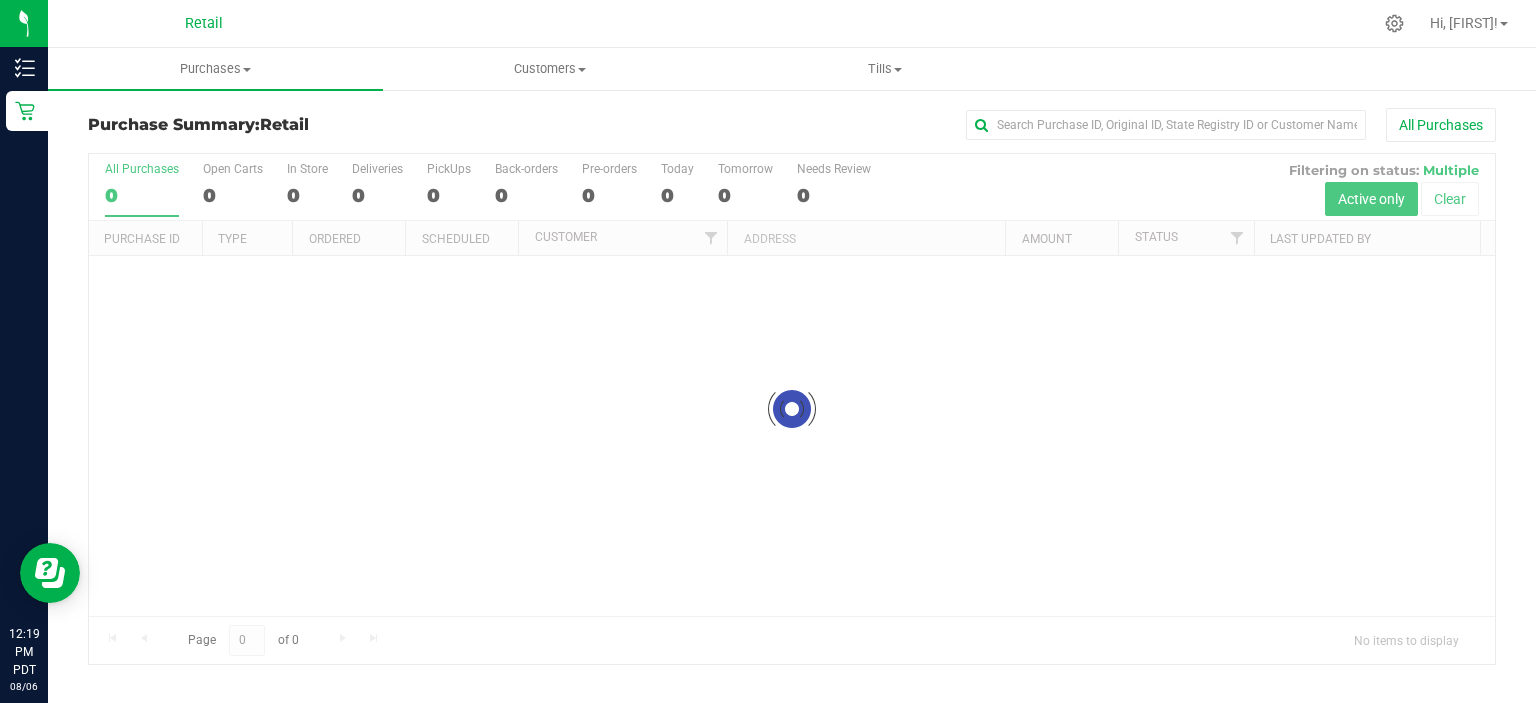 click at bounding box center [792, 409] 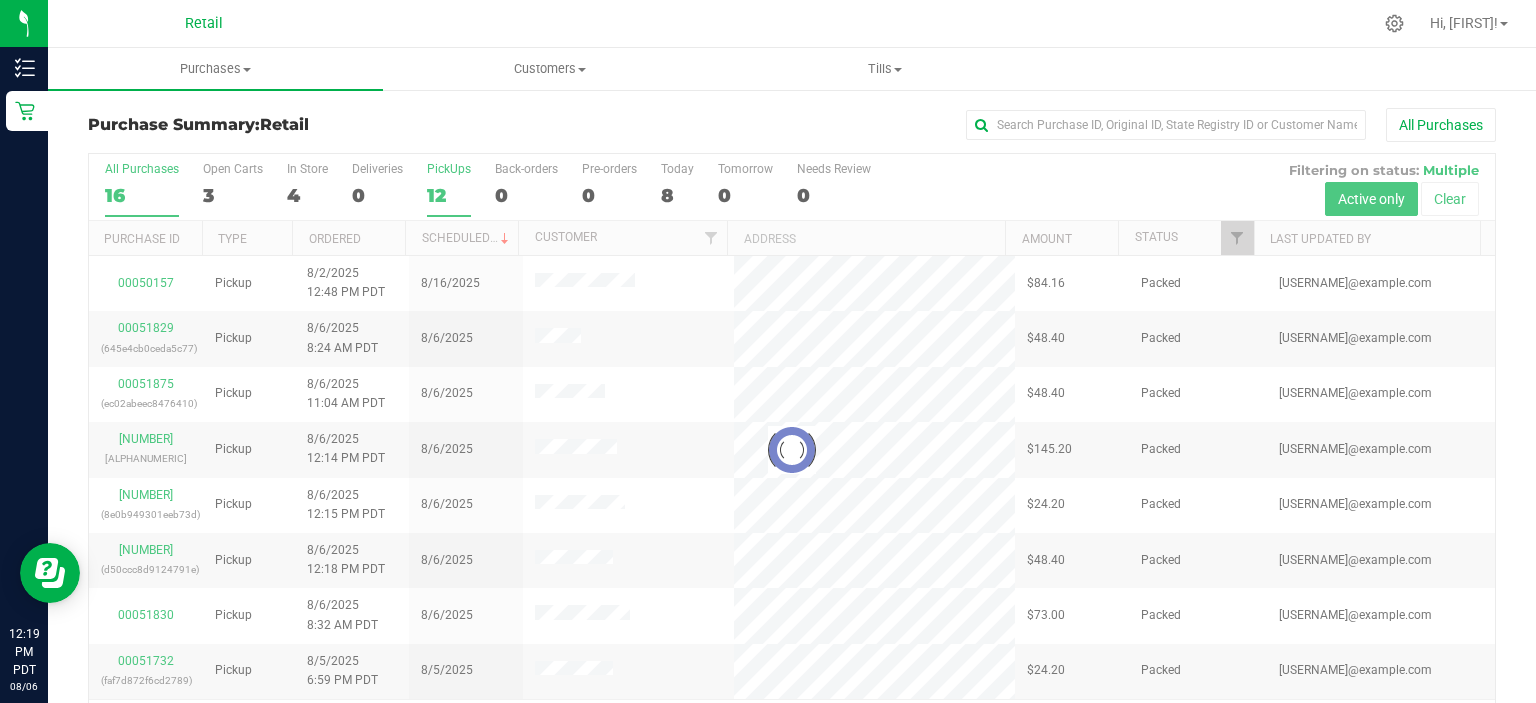 click on "12" at bounding box center (449, 195) 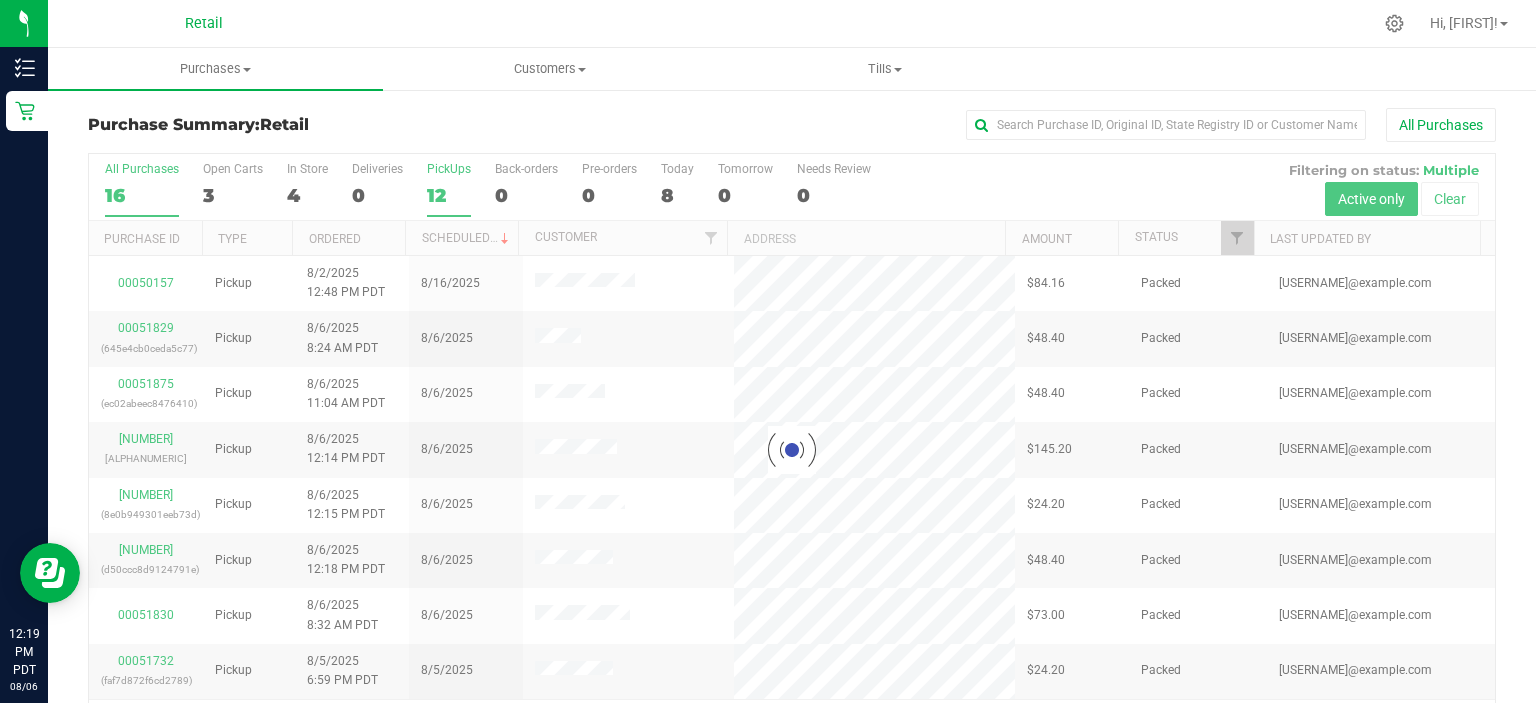 click on "PickUps
12" at bounding box center [0, 0] 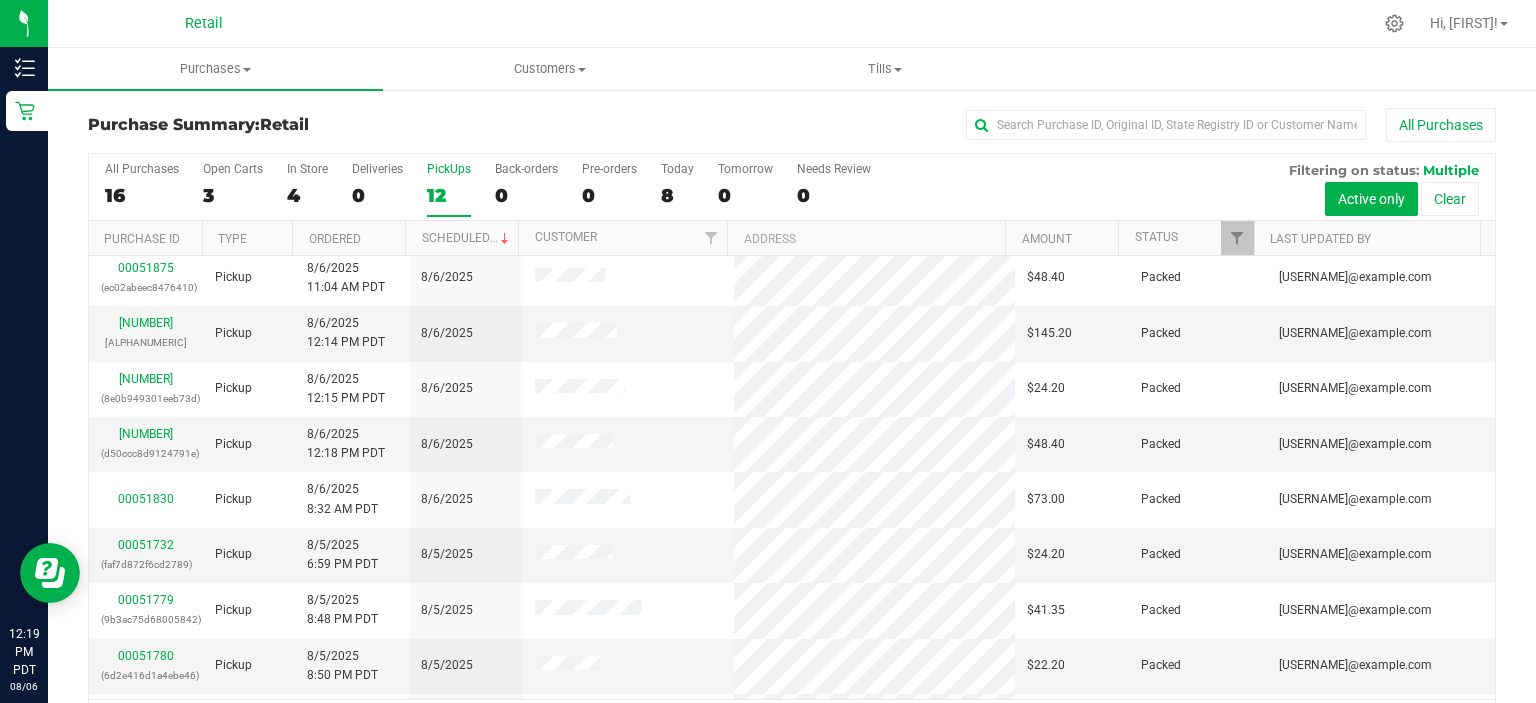 scroll, scrollTop: 218, scrollLeft: 0, axis: vertical 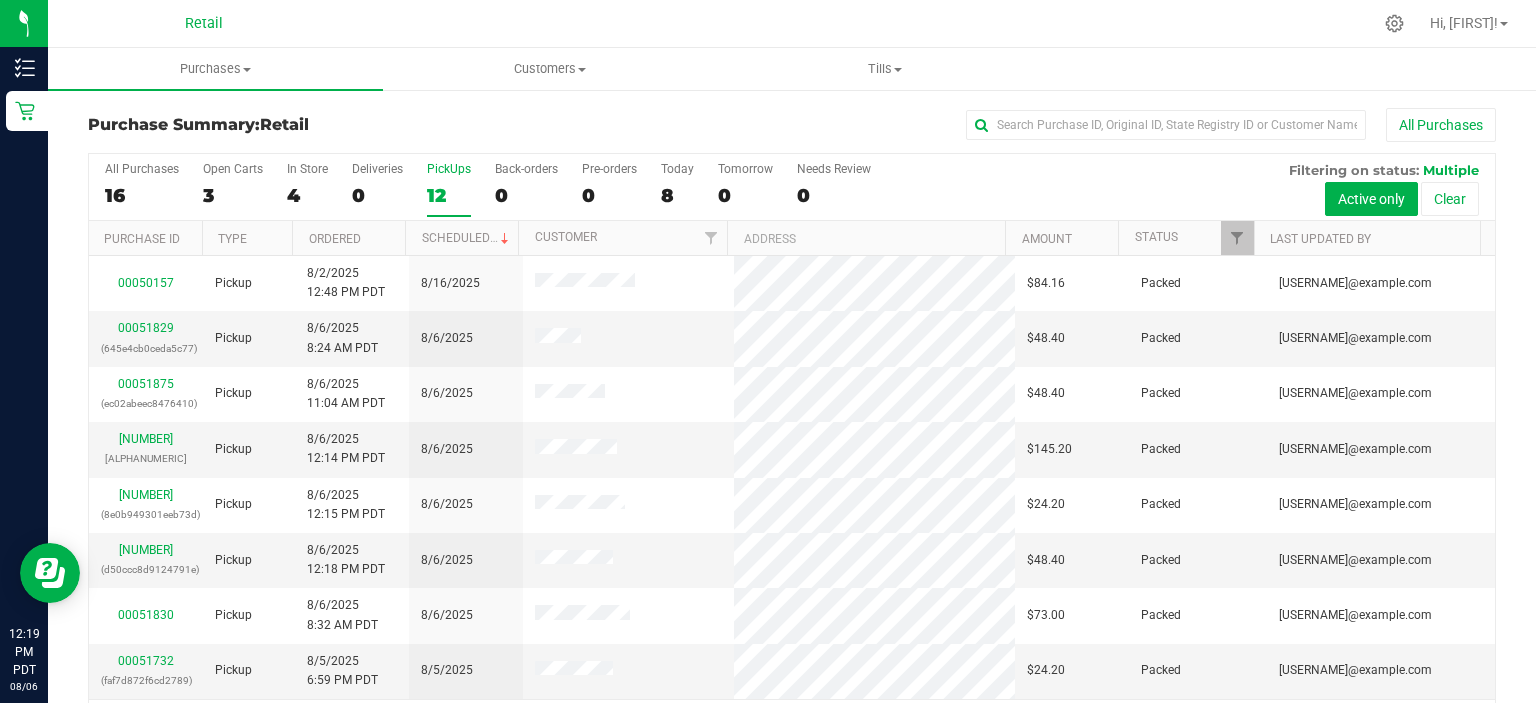 click on "12" at bounding box center (449, 195) 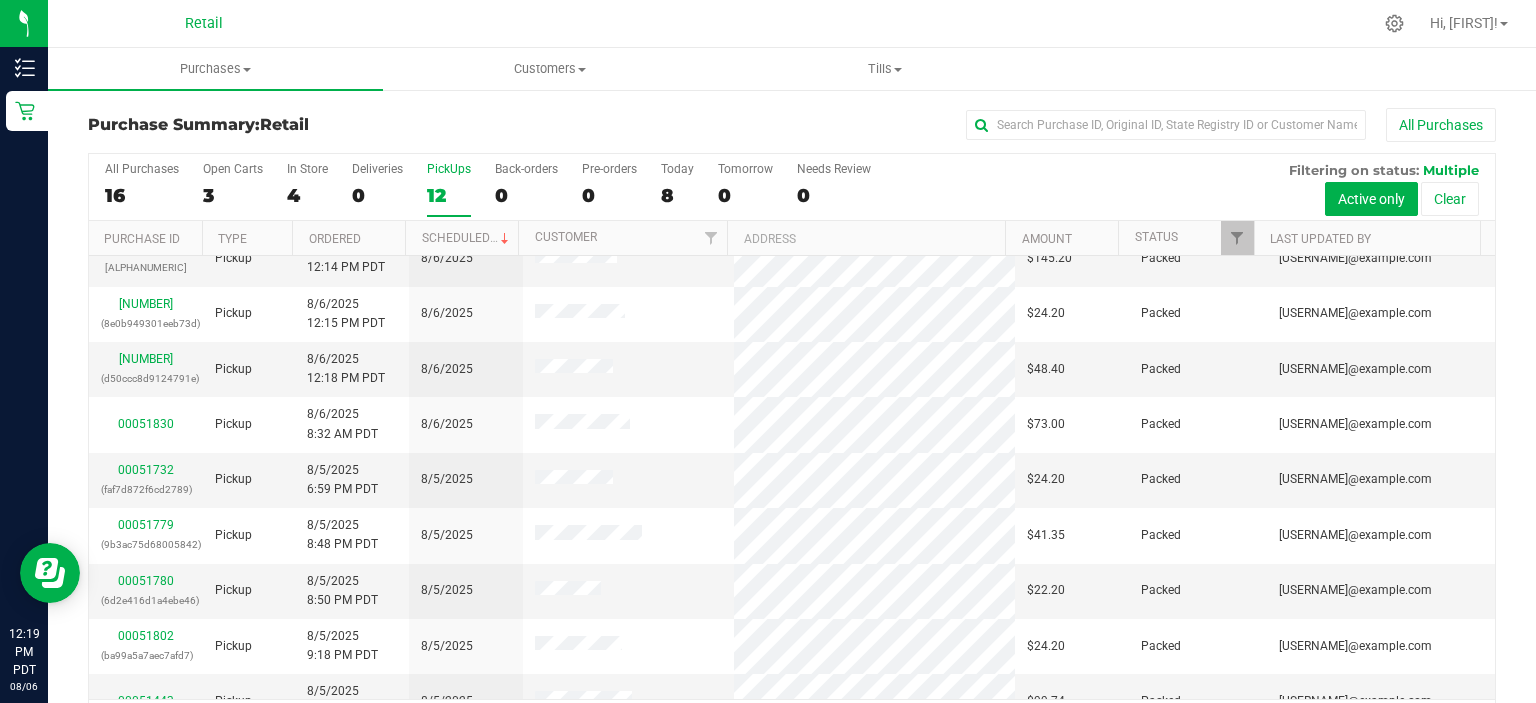 scroll, scrollTop: 218, scrollLeft: 0, axis: vertical 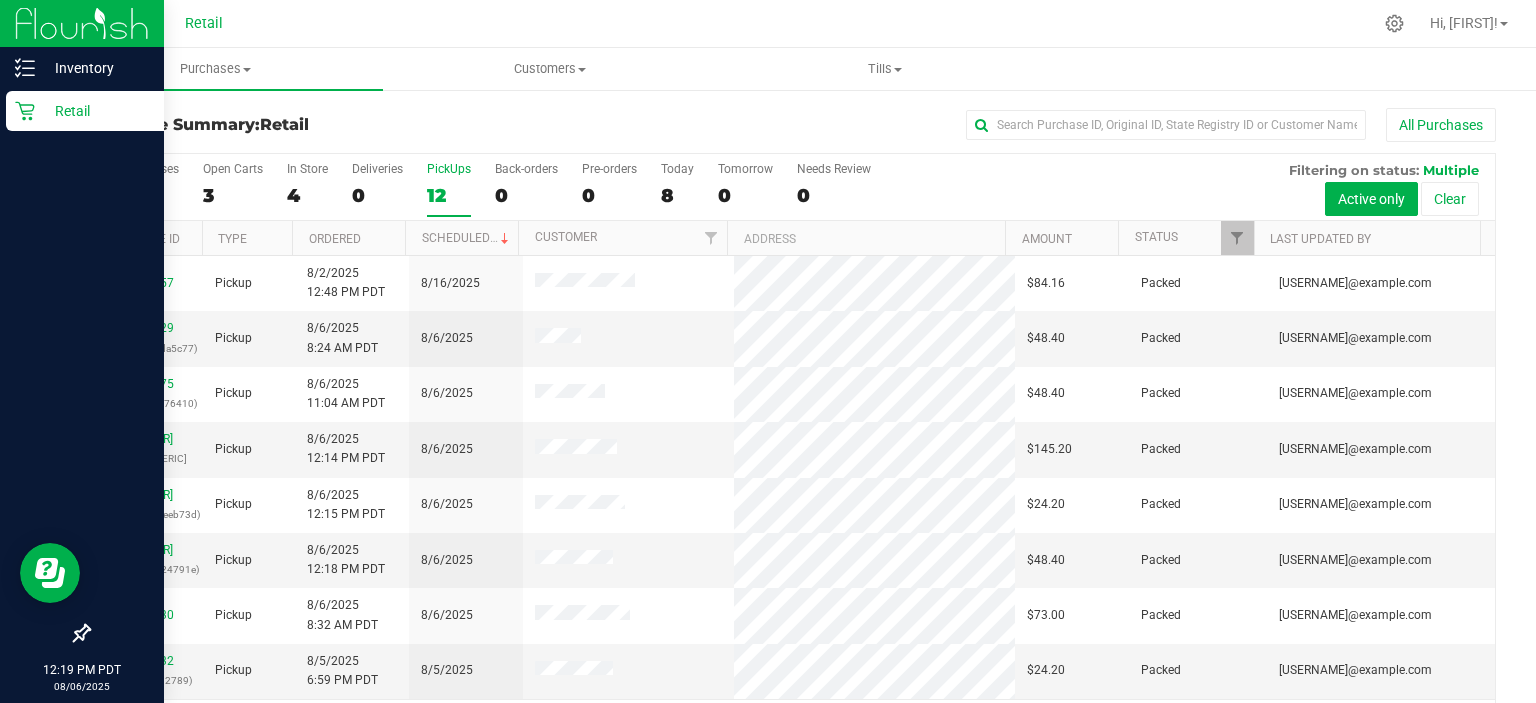 click on "Retail" at bounding box center [85, 111] 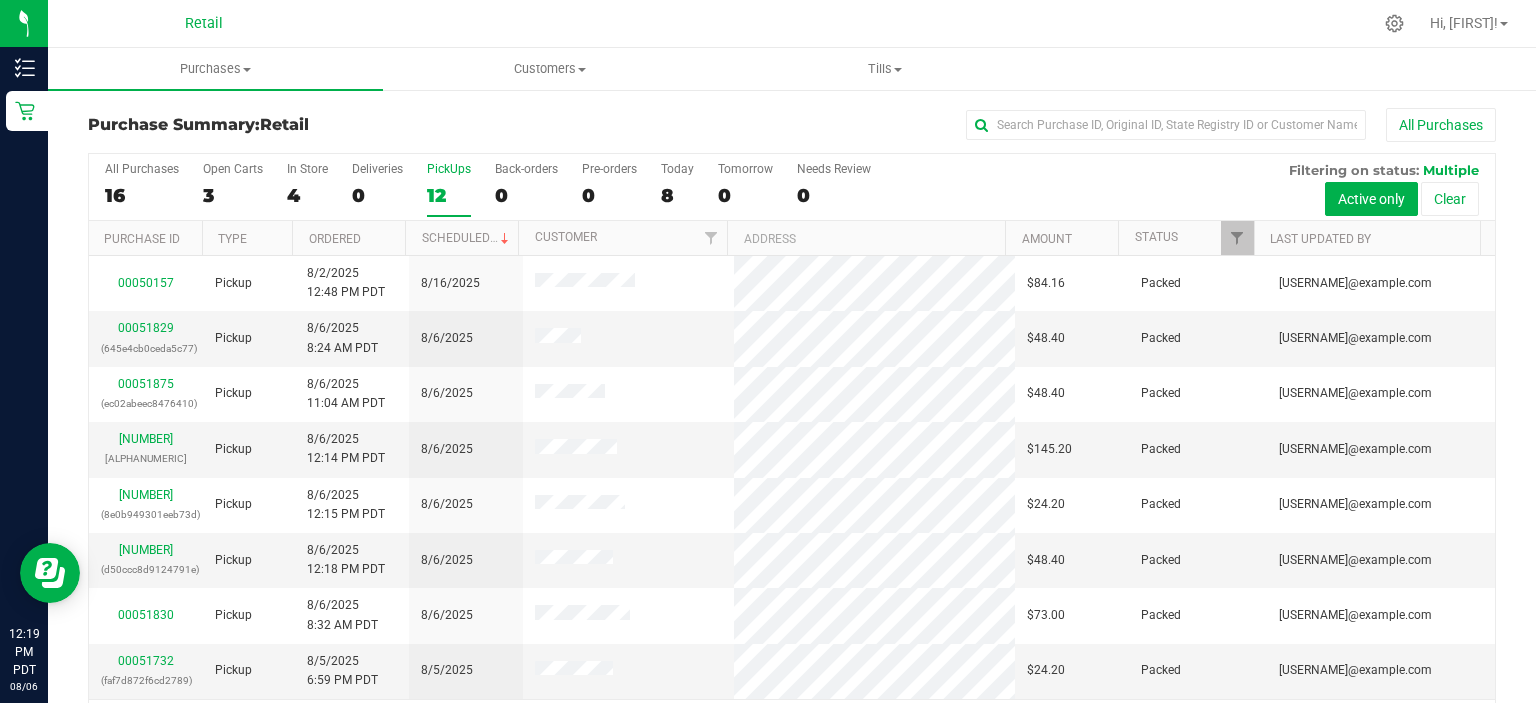 click at bounding box center [865, 23] 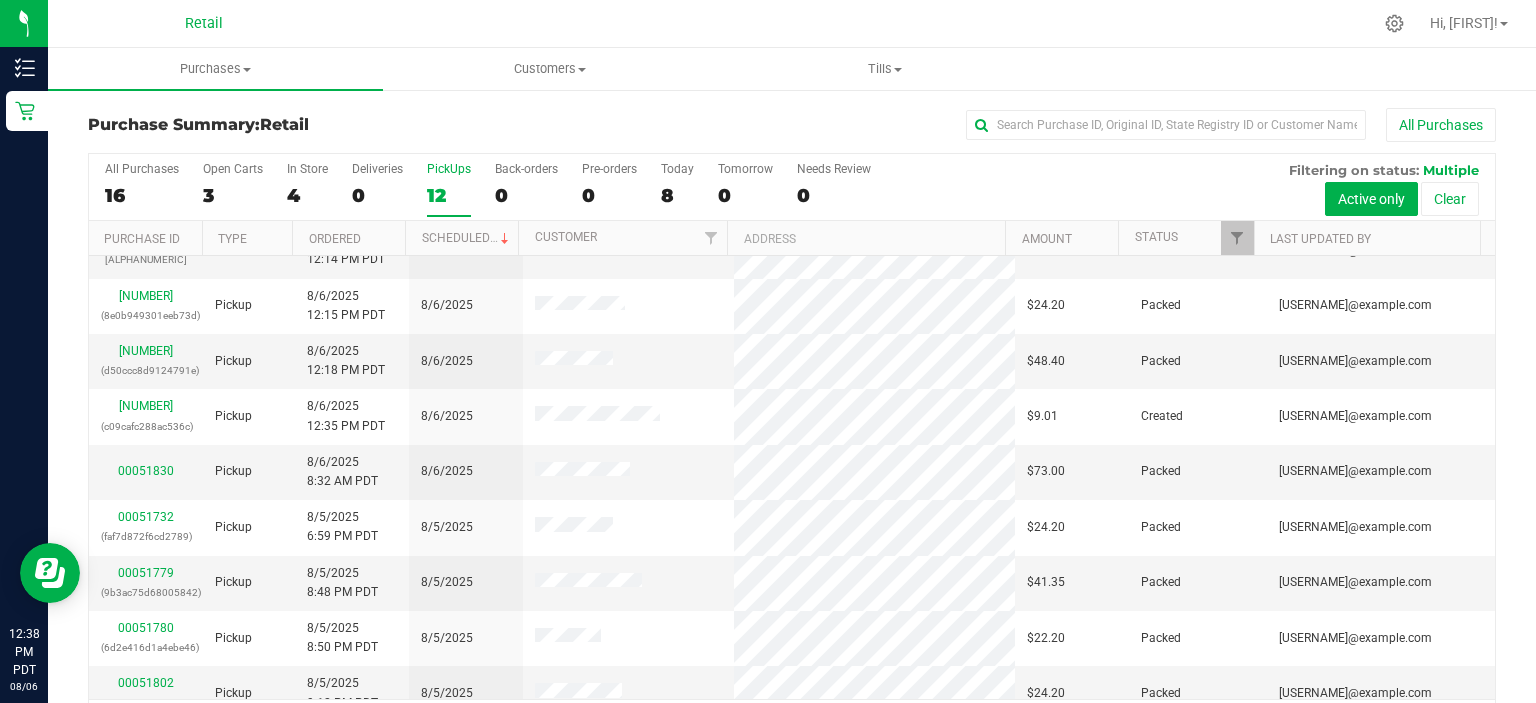 scroll, scrollTop: 191, scrollLeft: 0, axis: vertical 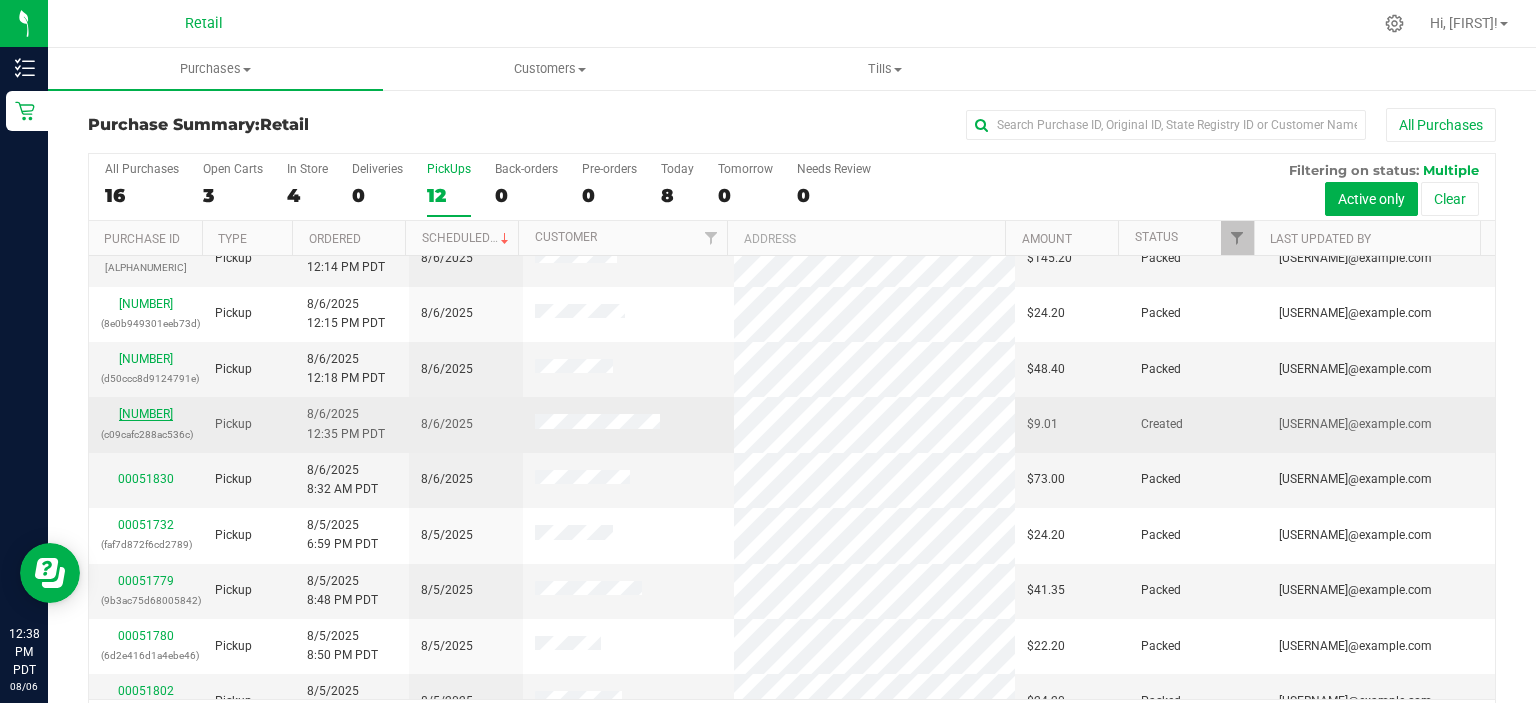 click on "00051918" at bounding box center [146, 414] 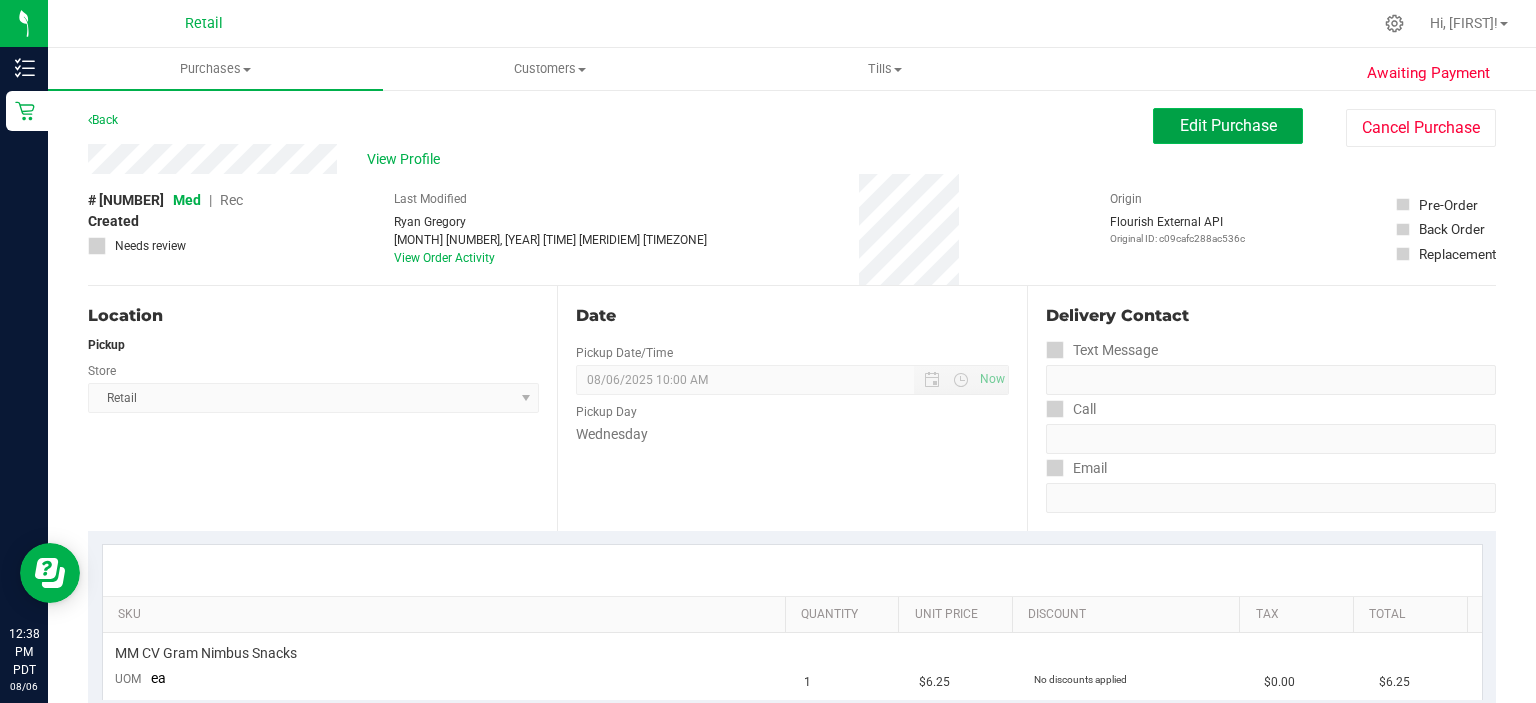 click on "Edit Purchase" at bounding box center [1228, 125] 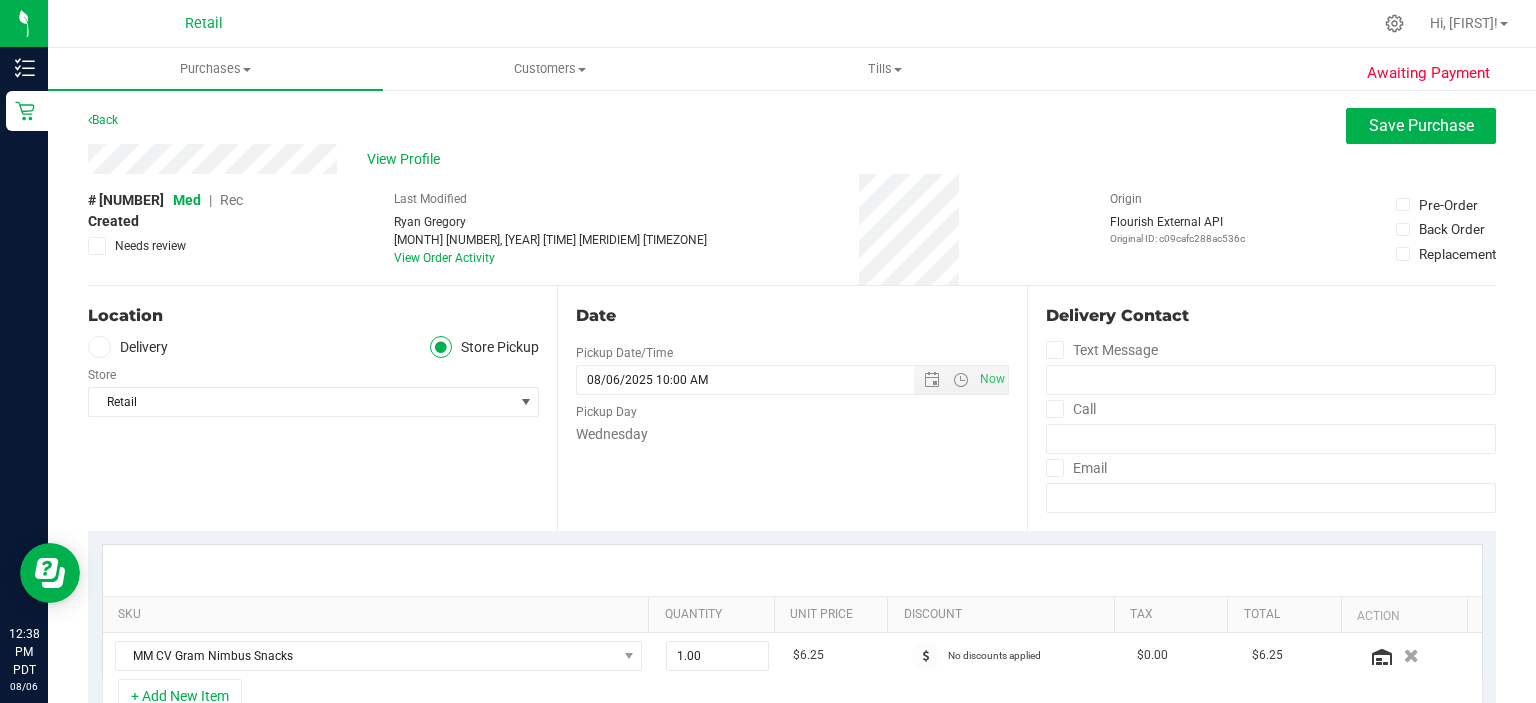 click on "Rec" at bounding box center [231, 200] 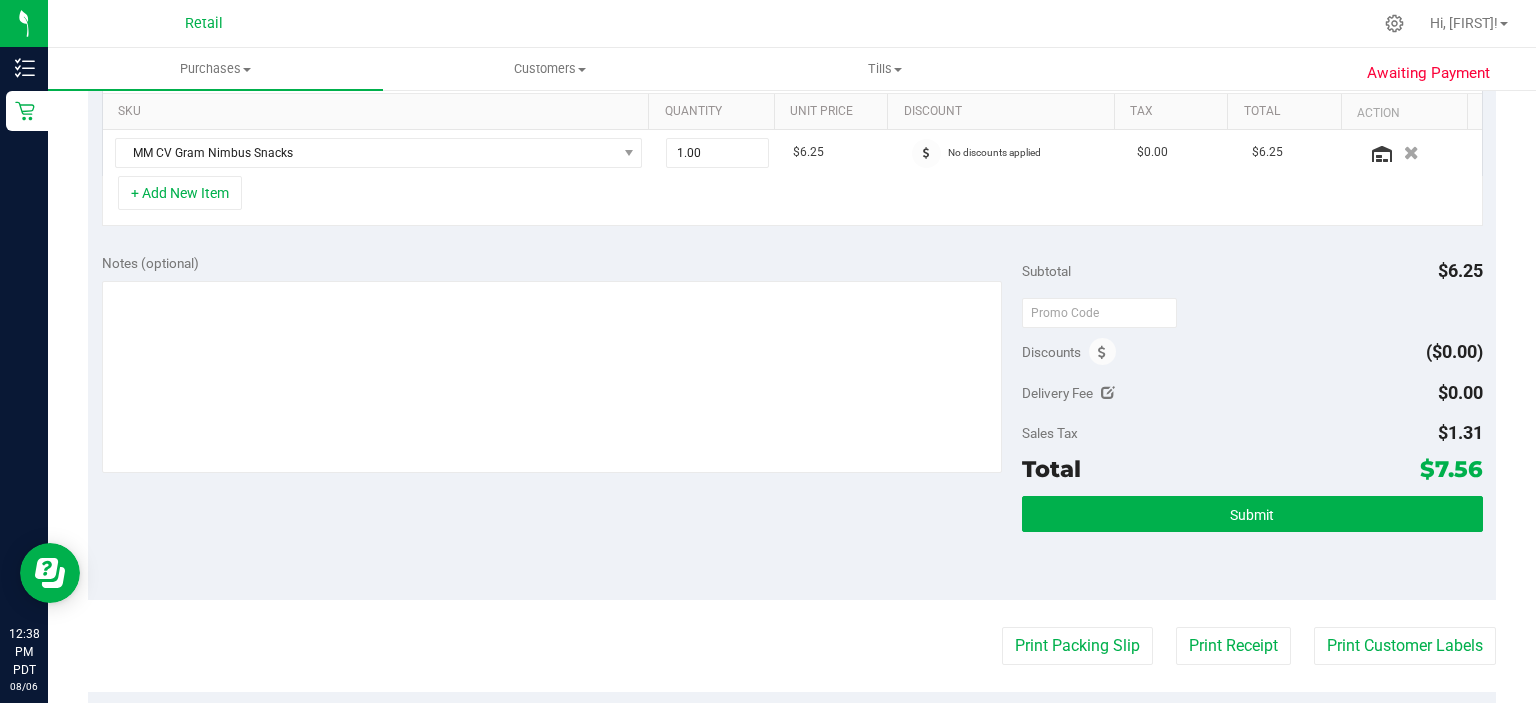scroll, scrollTop: 531, scrollLeft: 0, axis: vertical 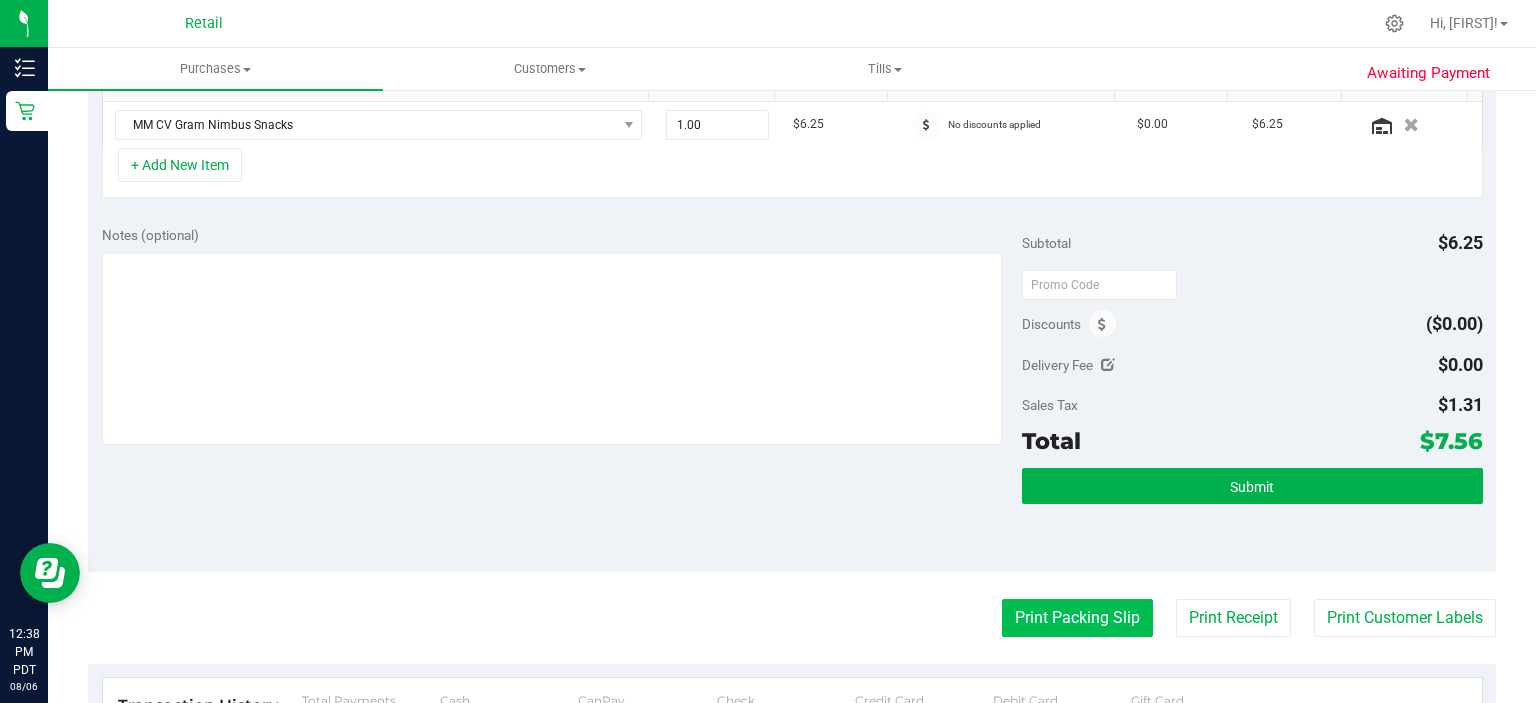 click on "Print Packing Slip" at bounding box center (1077, 618) 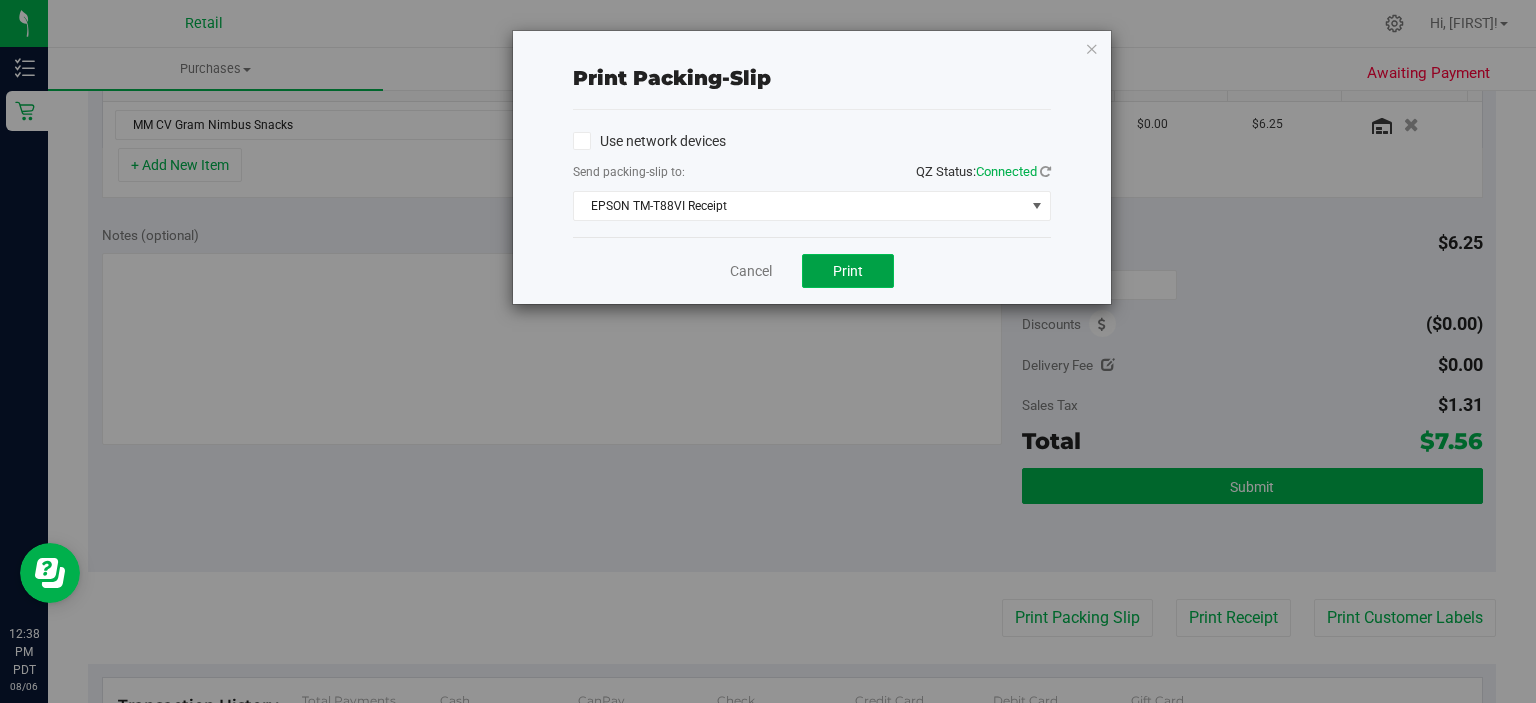 click on "Print" at bounding box center (848, 271) 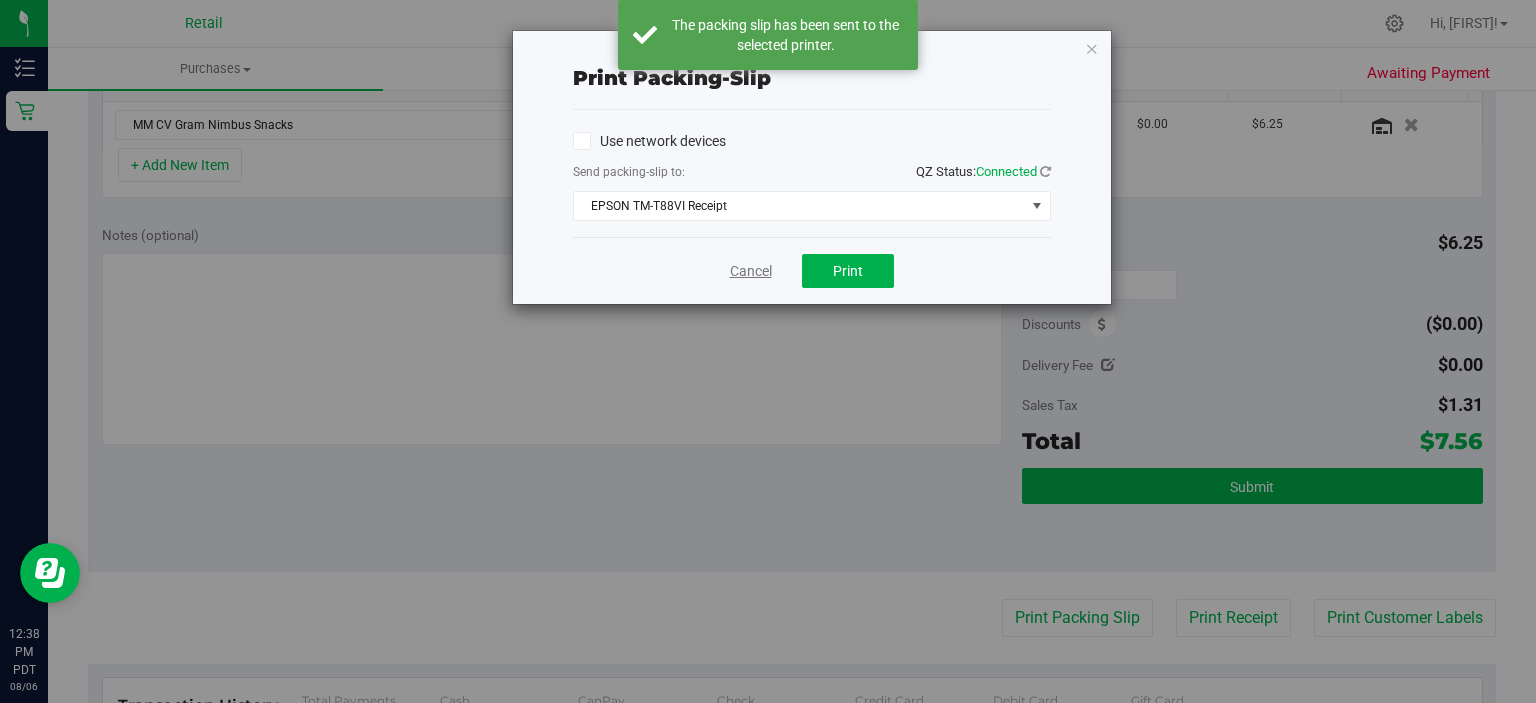 click on "Cancel" at bounding box center [751, 271] 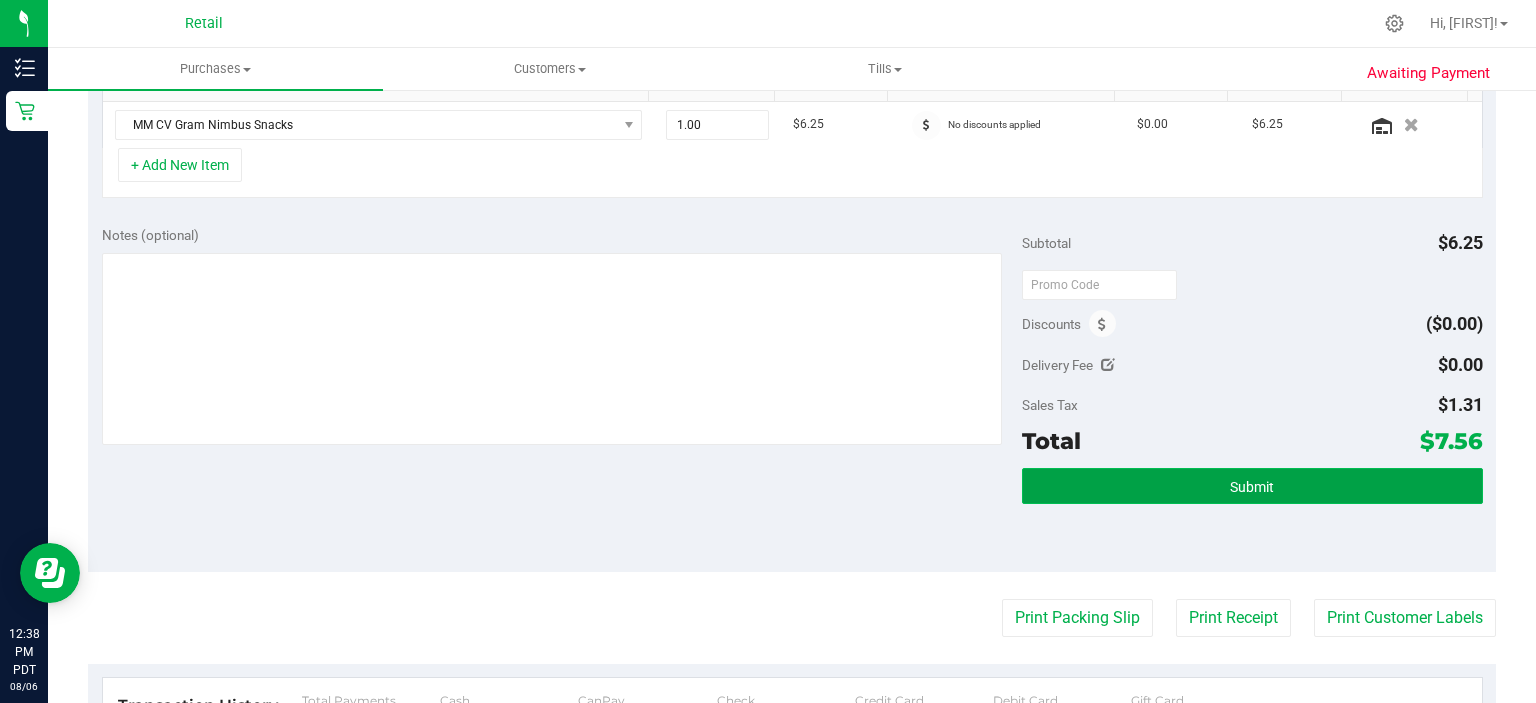 click on "Submit" at bounding box center [1252, 486] 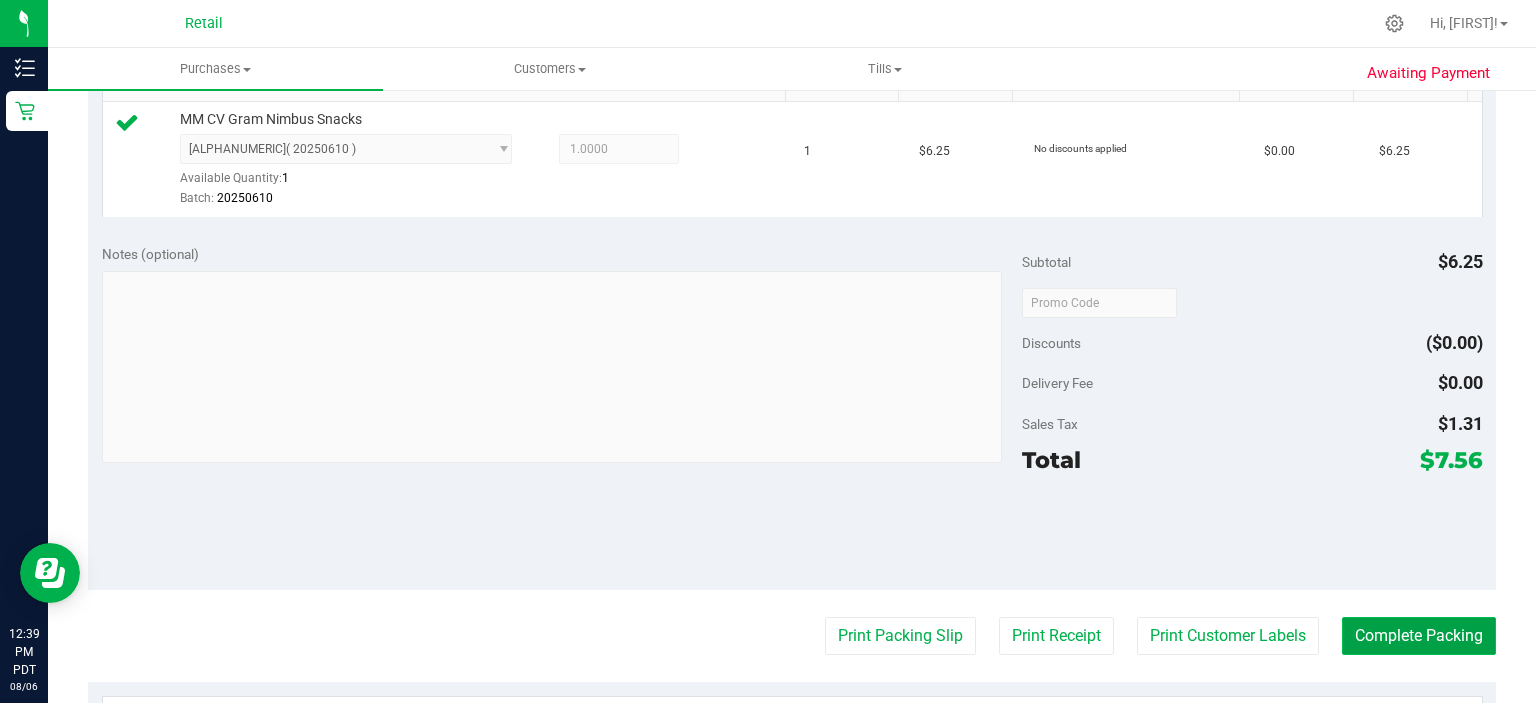 click on "Complete Packing" at bounding box center [1419, 636] 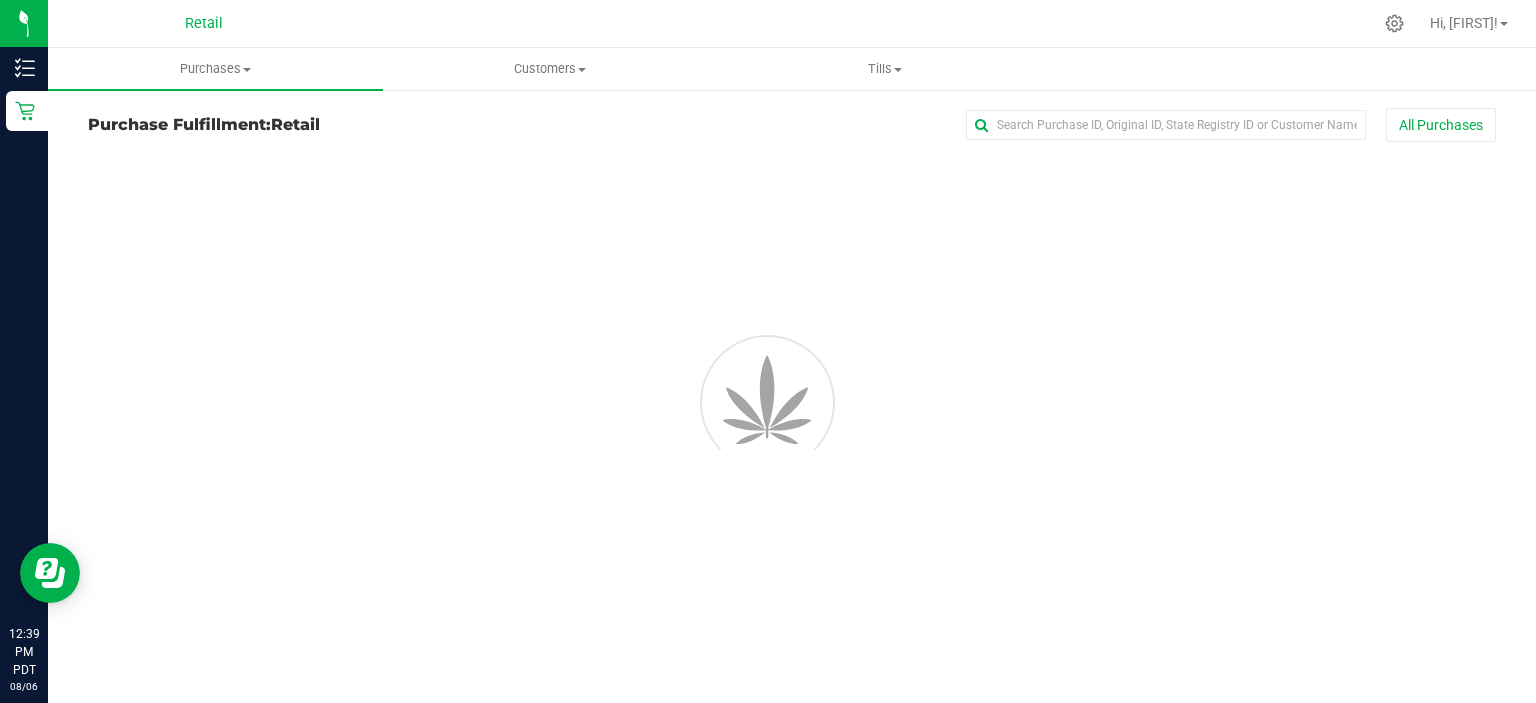 scroll, scrollTop: 0, scrollLeft: 0, axis: both 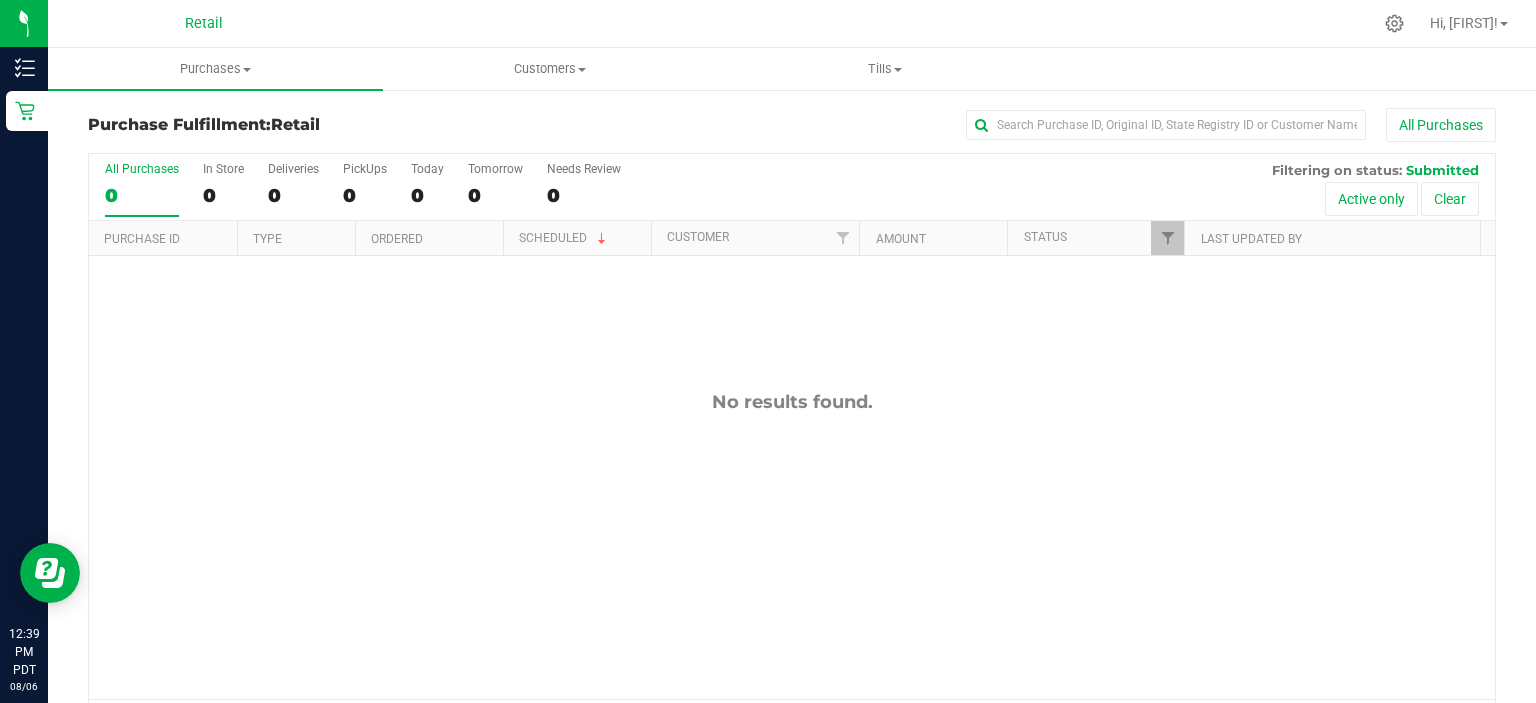 click on "All Purchases" at bounding box center (1026, 125) 